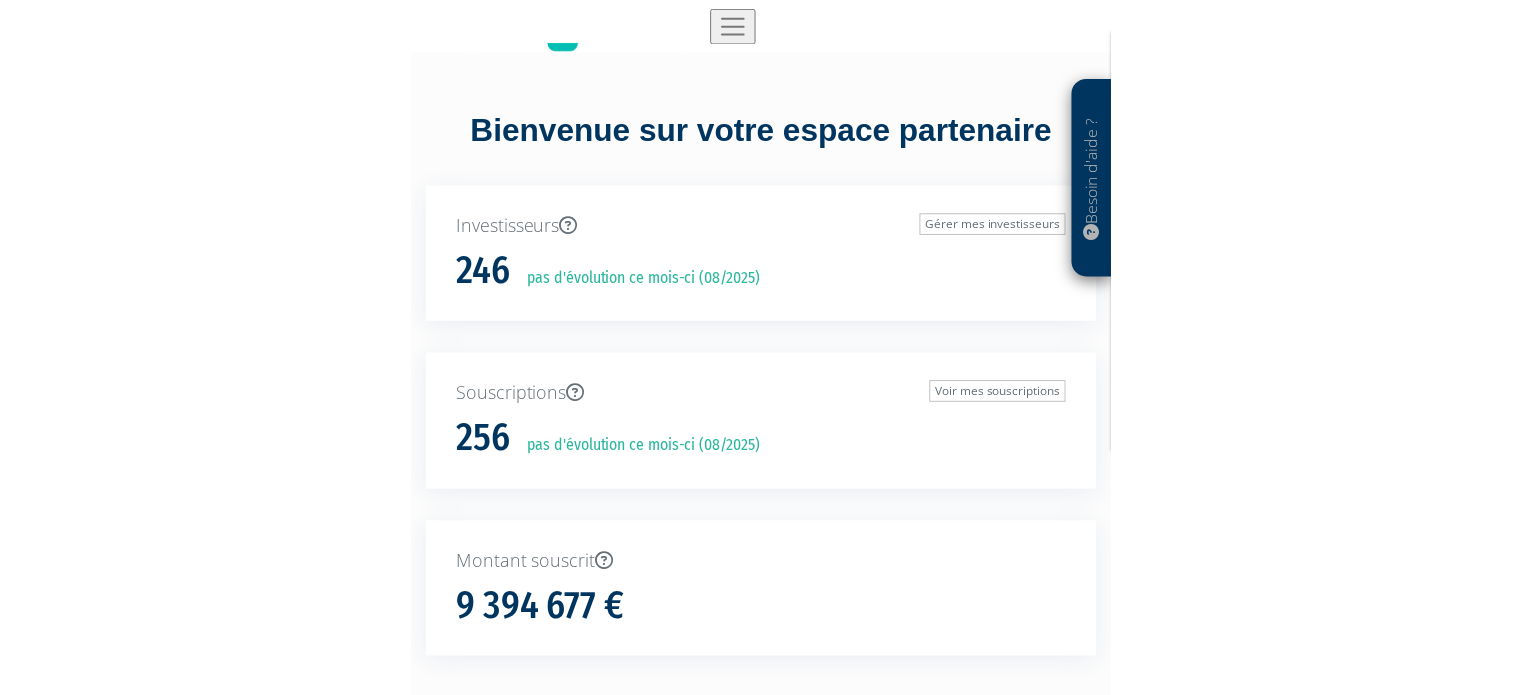 scroll, scrollTop: 0, scrollLeft: 0, axis: both 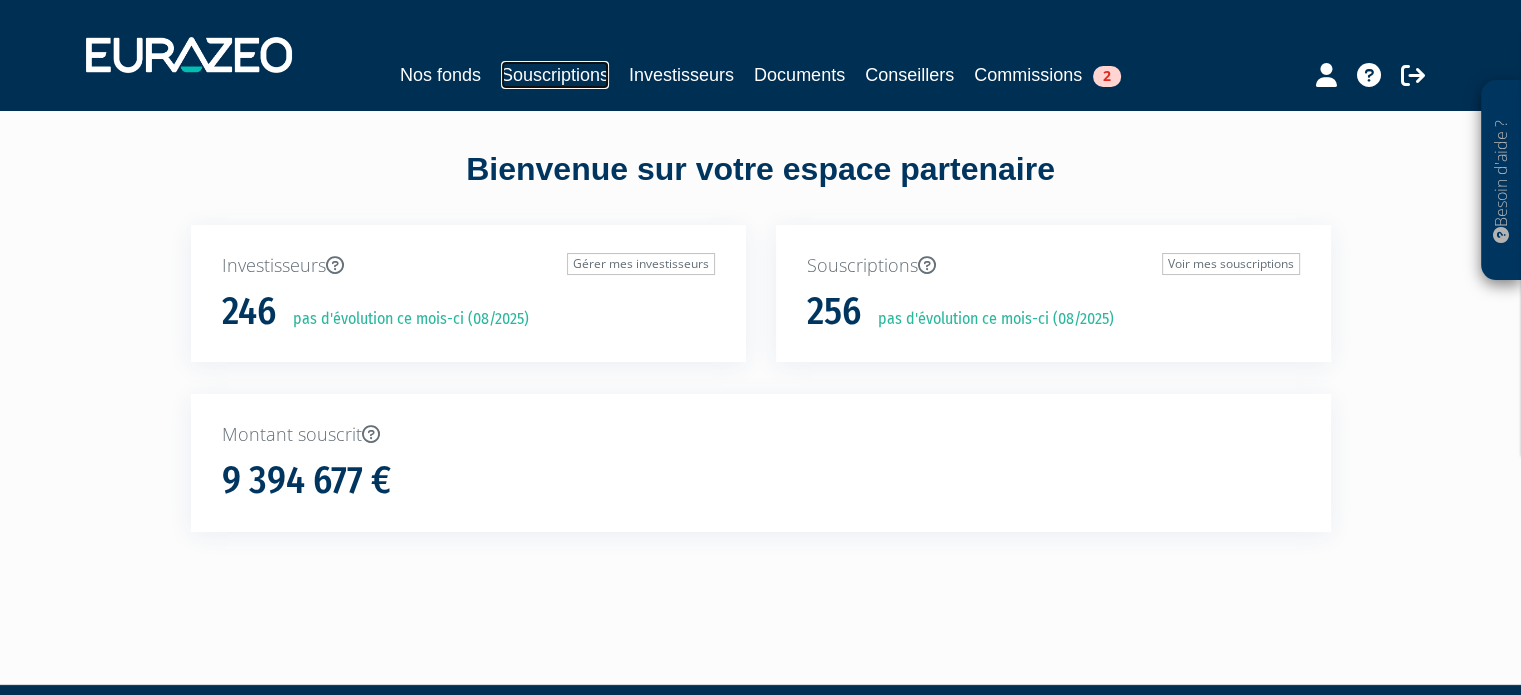 click on "Souscriptions" at bounding box center [555, 75] 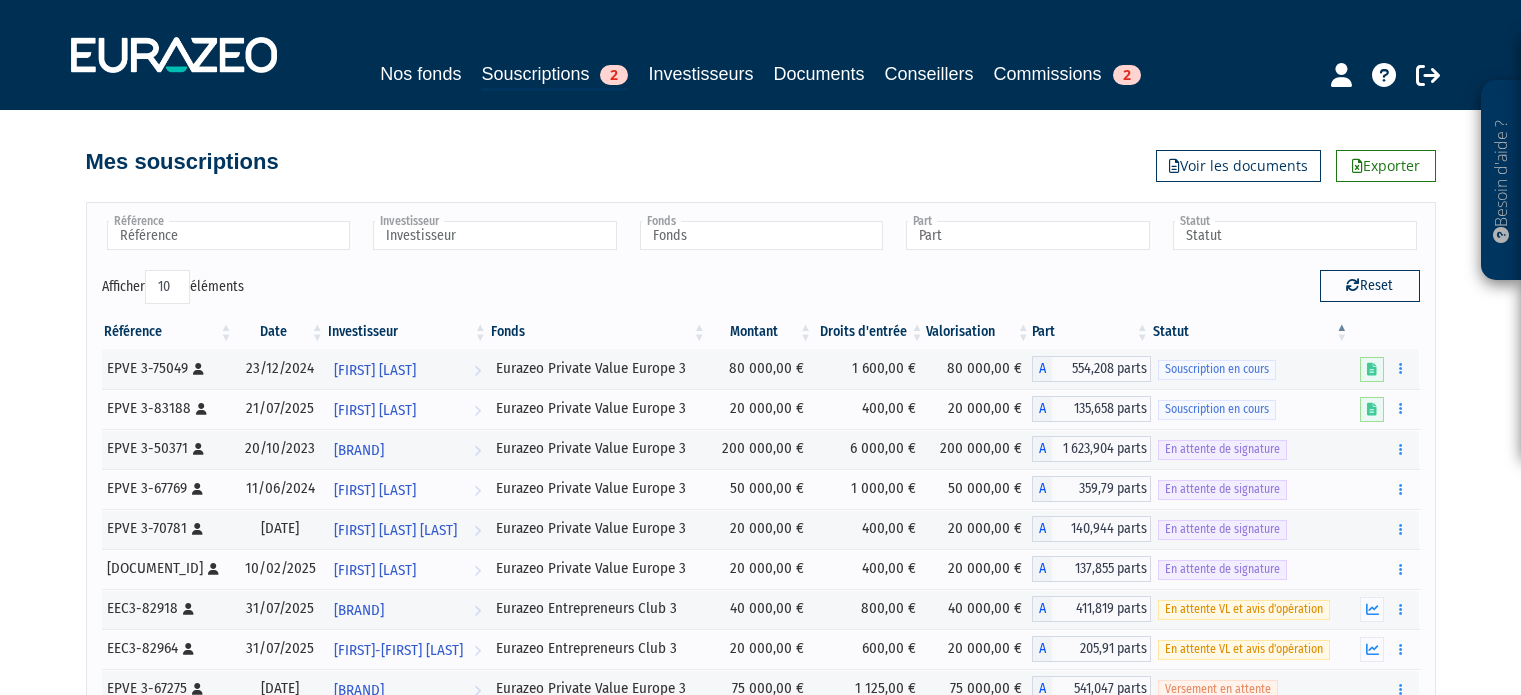 scroll, scrollTop: 0, scrollLeft: 0, axis: both 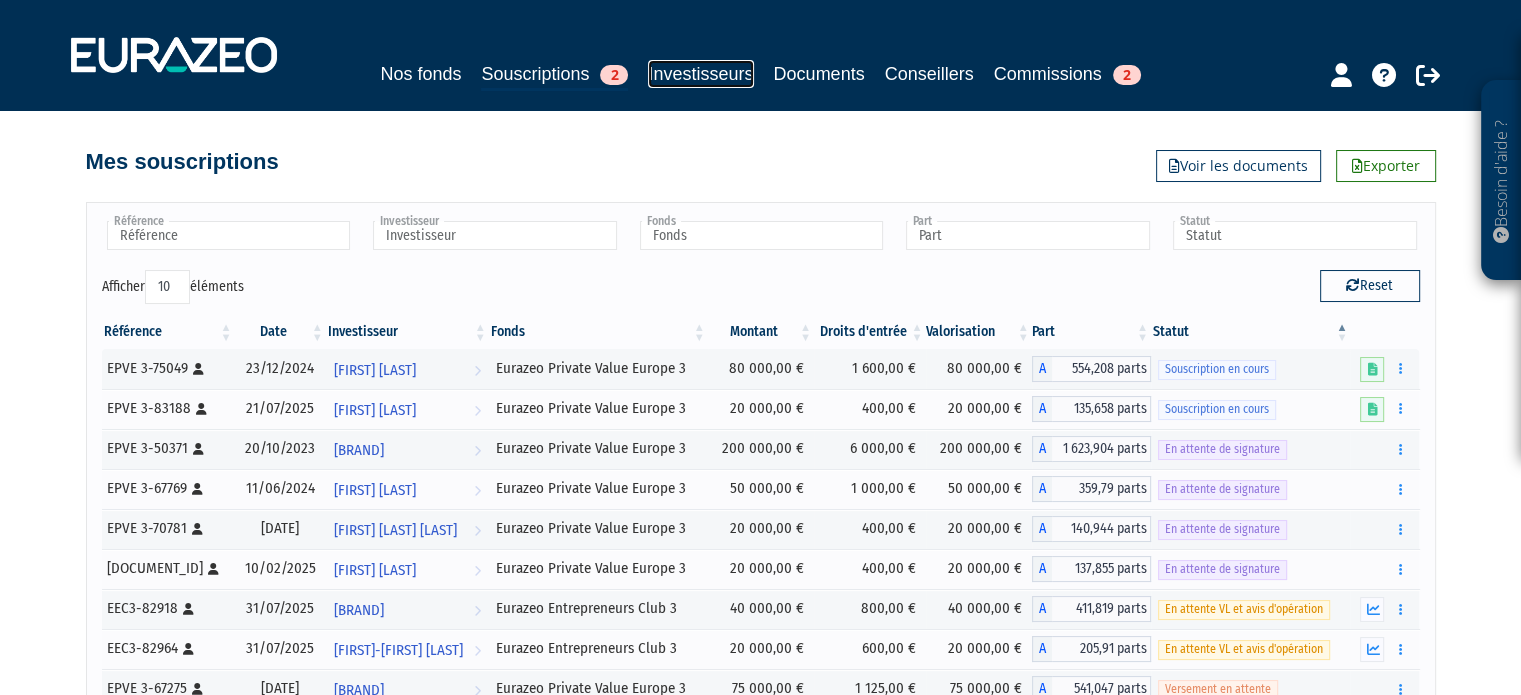 click on "Investisseurs" at bounding box center [700, 74] 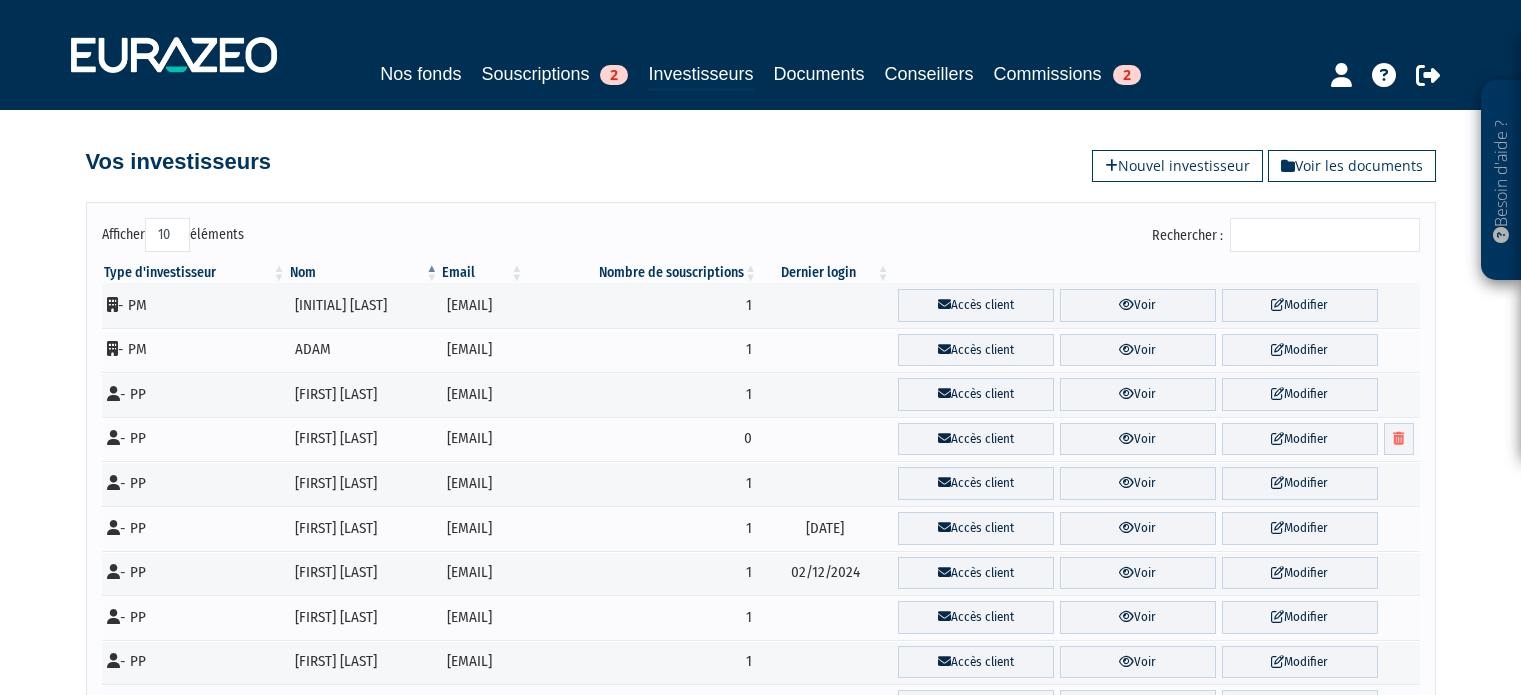scroll, scrollTop: 0, scrollLeft: 0, axis: both 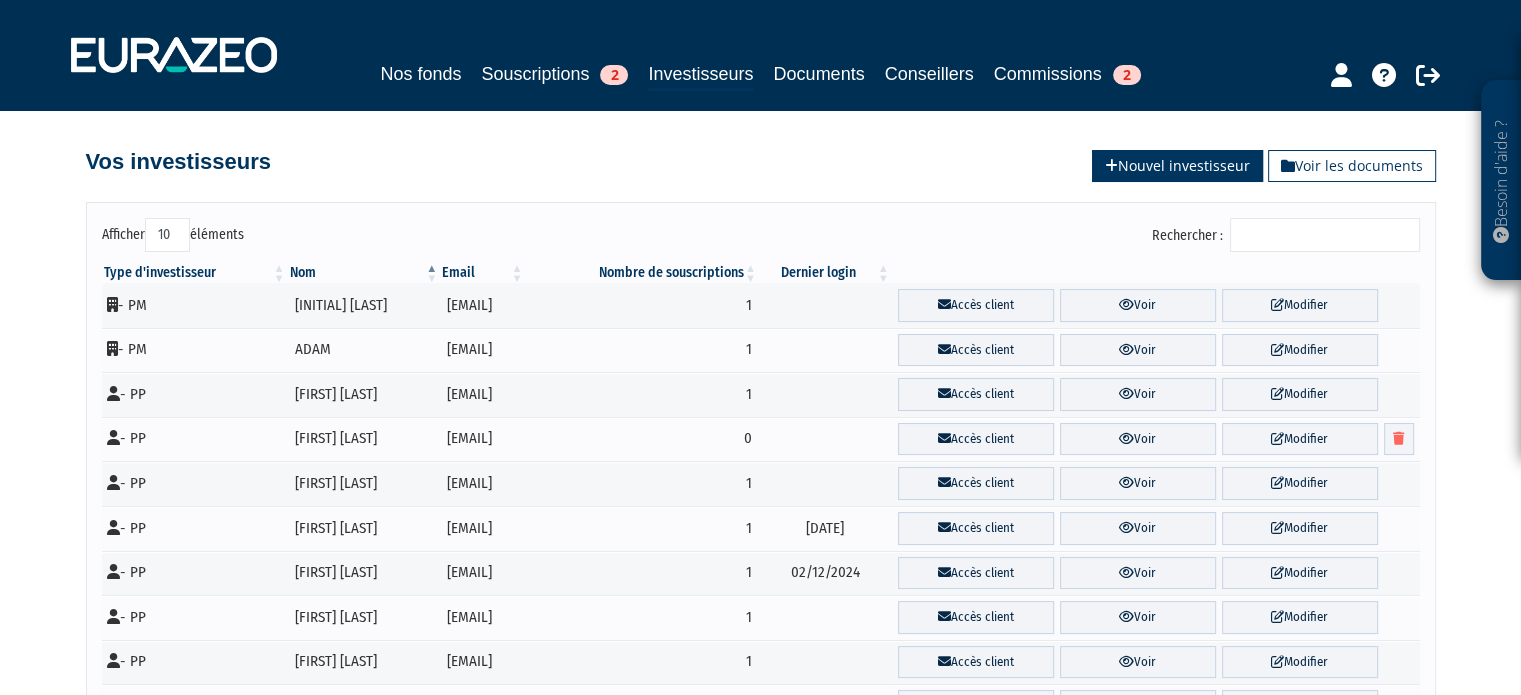 click on "Nouvel investisseur" at bounding box center [1177, 166] 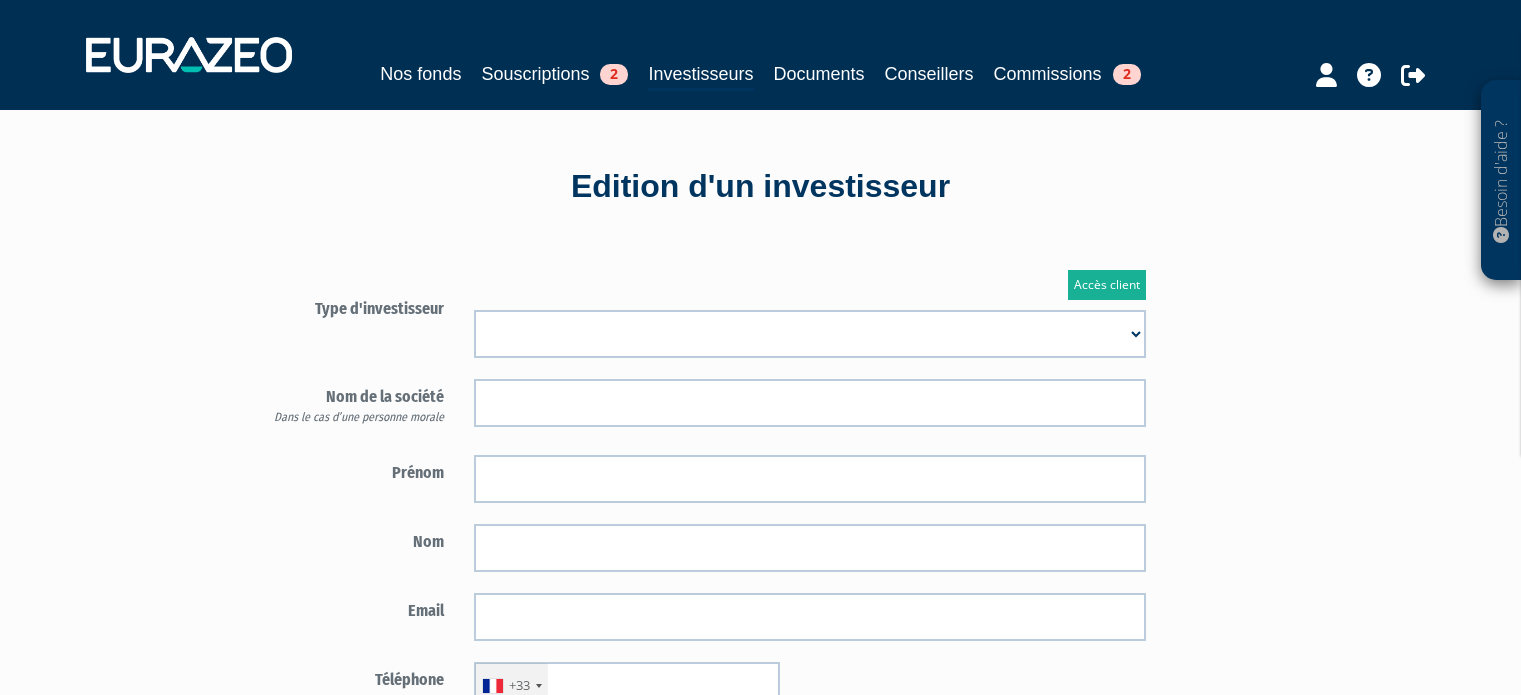 scroll, scrollTop: 0, scrollLeft: 0, axis: both 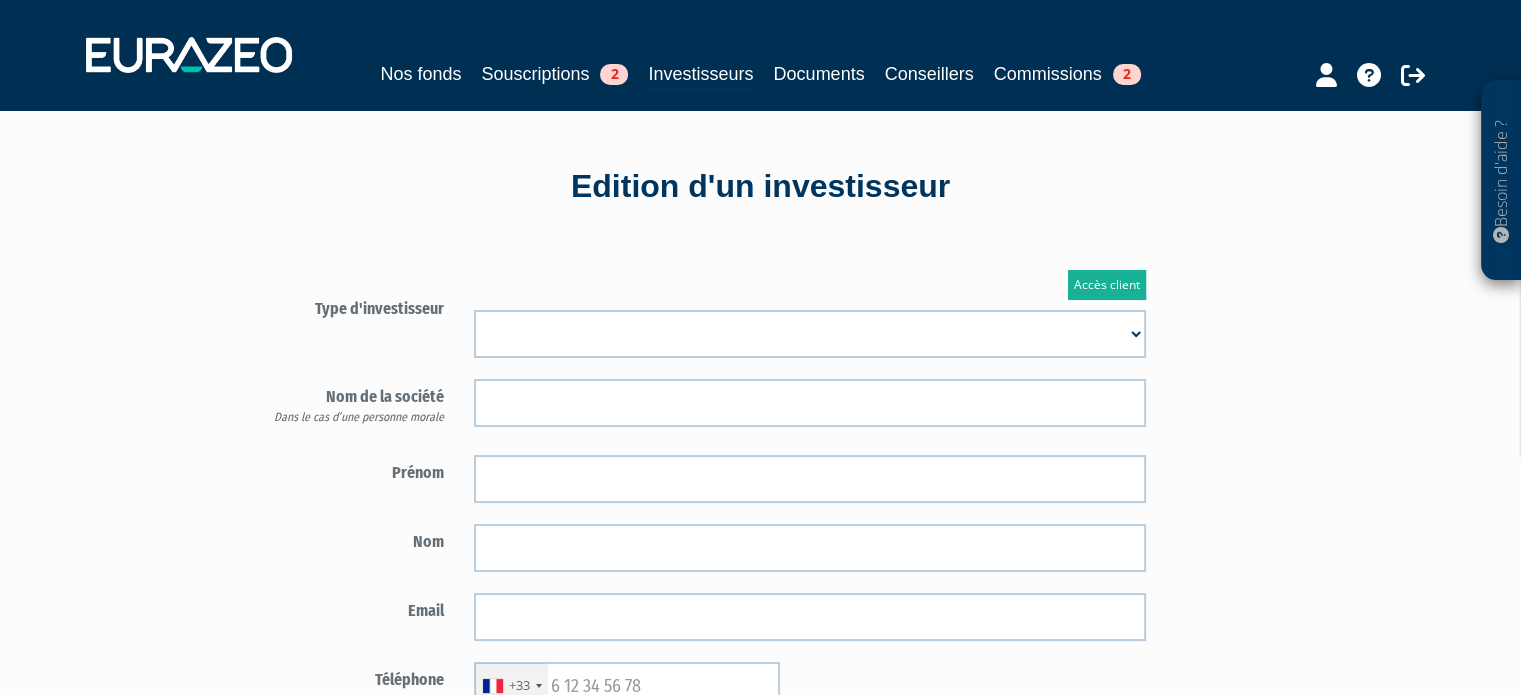 click on "Mr
Mme
Société" at bounding box center (810, 334) 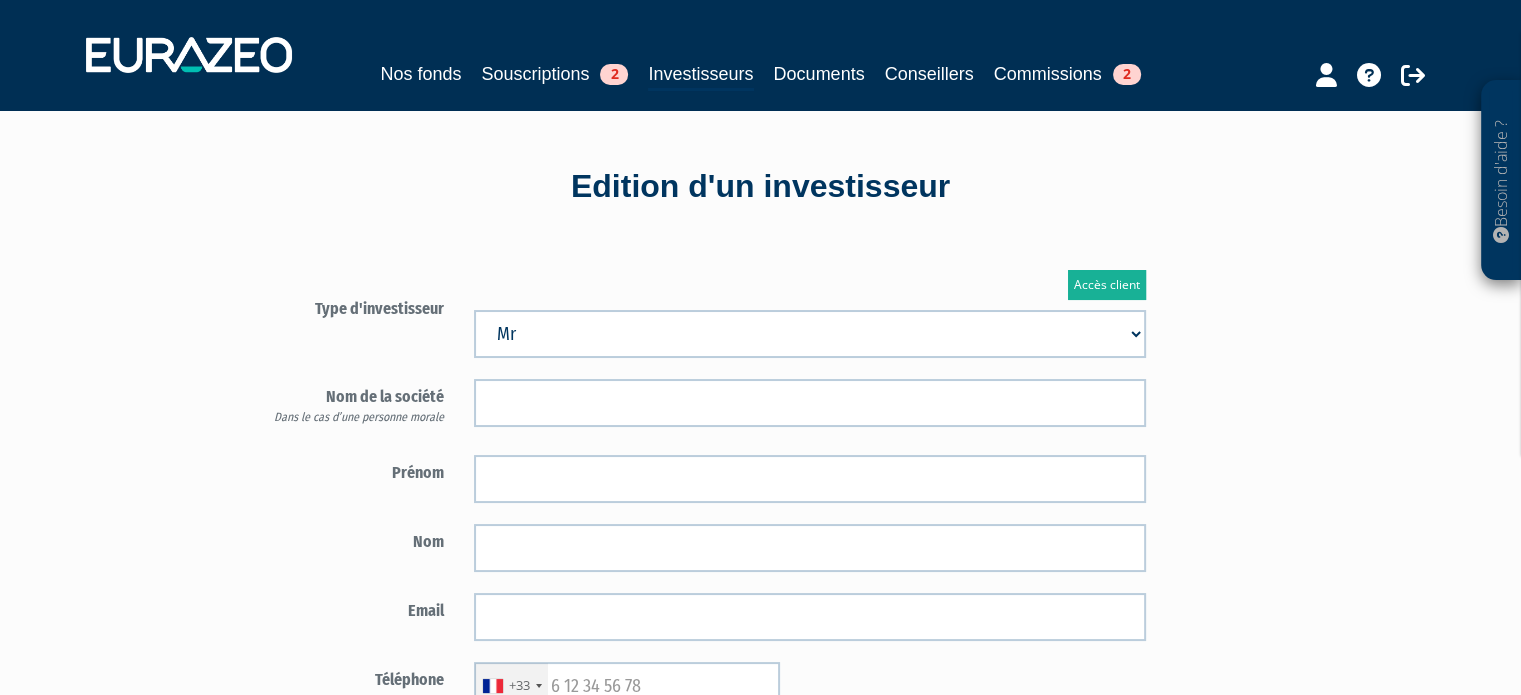 click on "Mr
Mme
Société" at bounding box center (810, 334) 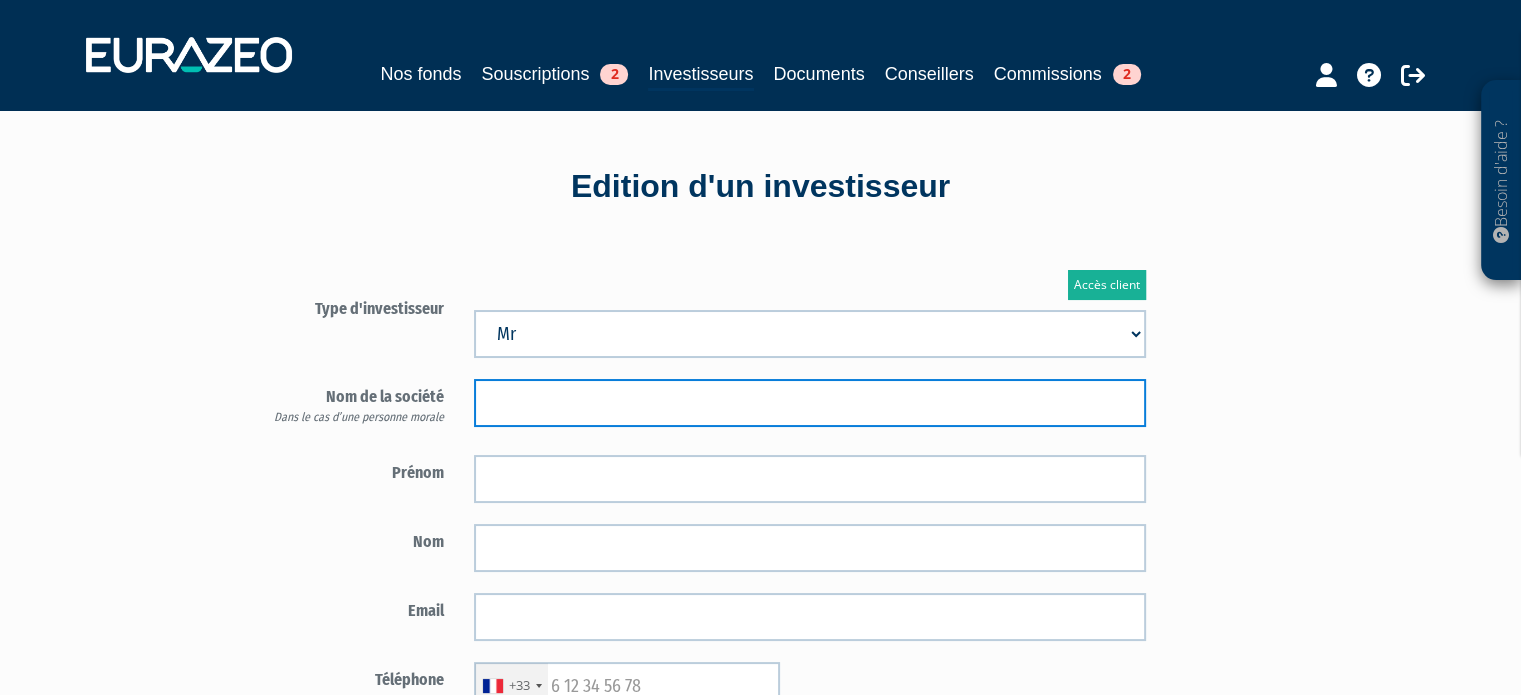 click at bounding box center [810, 403] 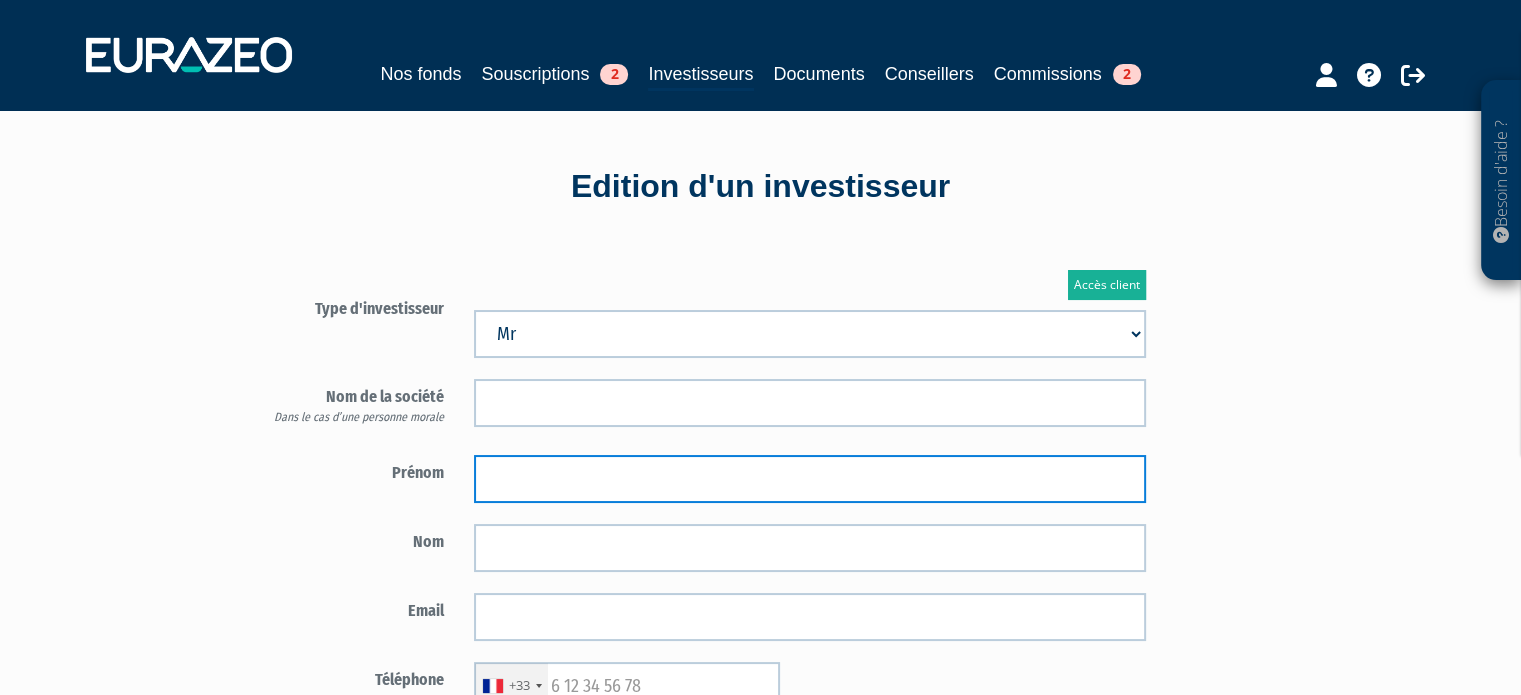 click at bounding box center [810, 479] 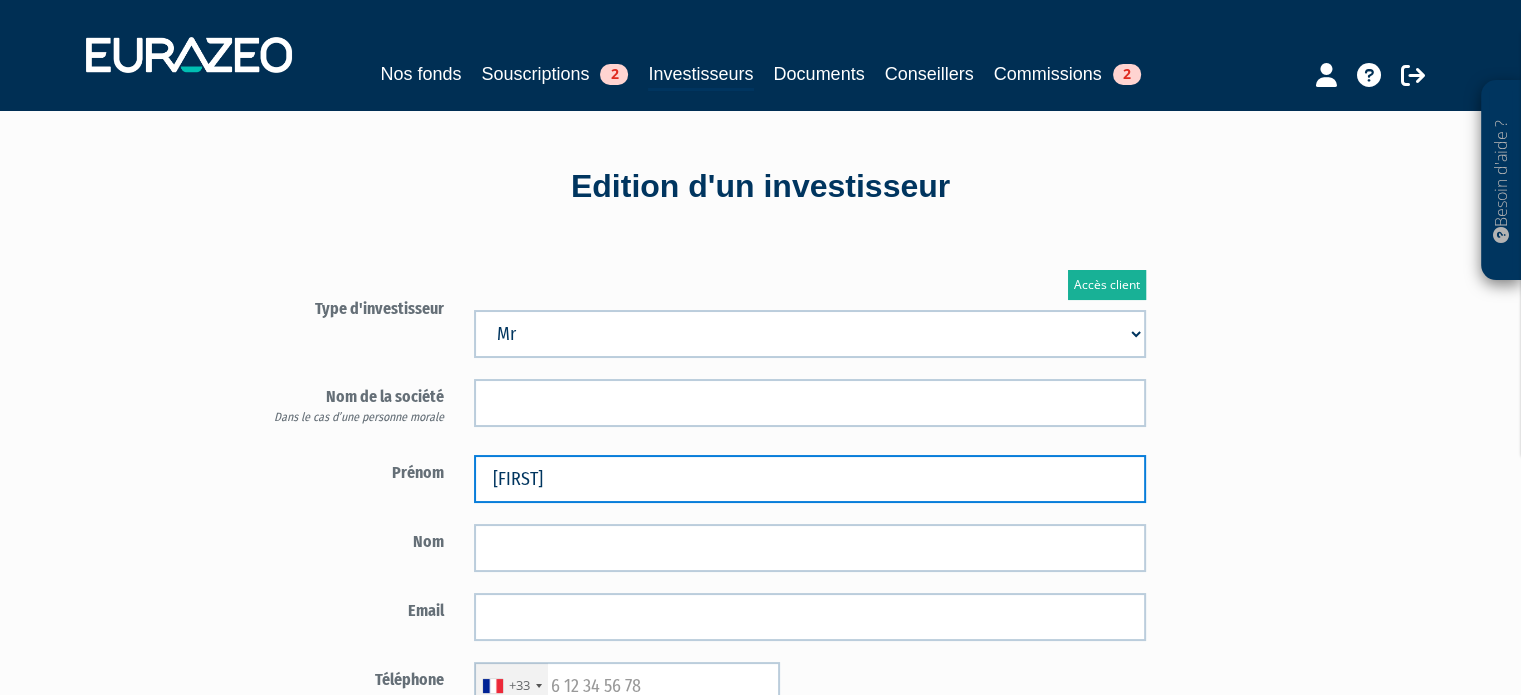type on "Frédéric" 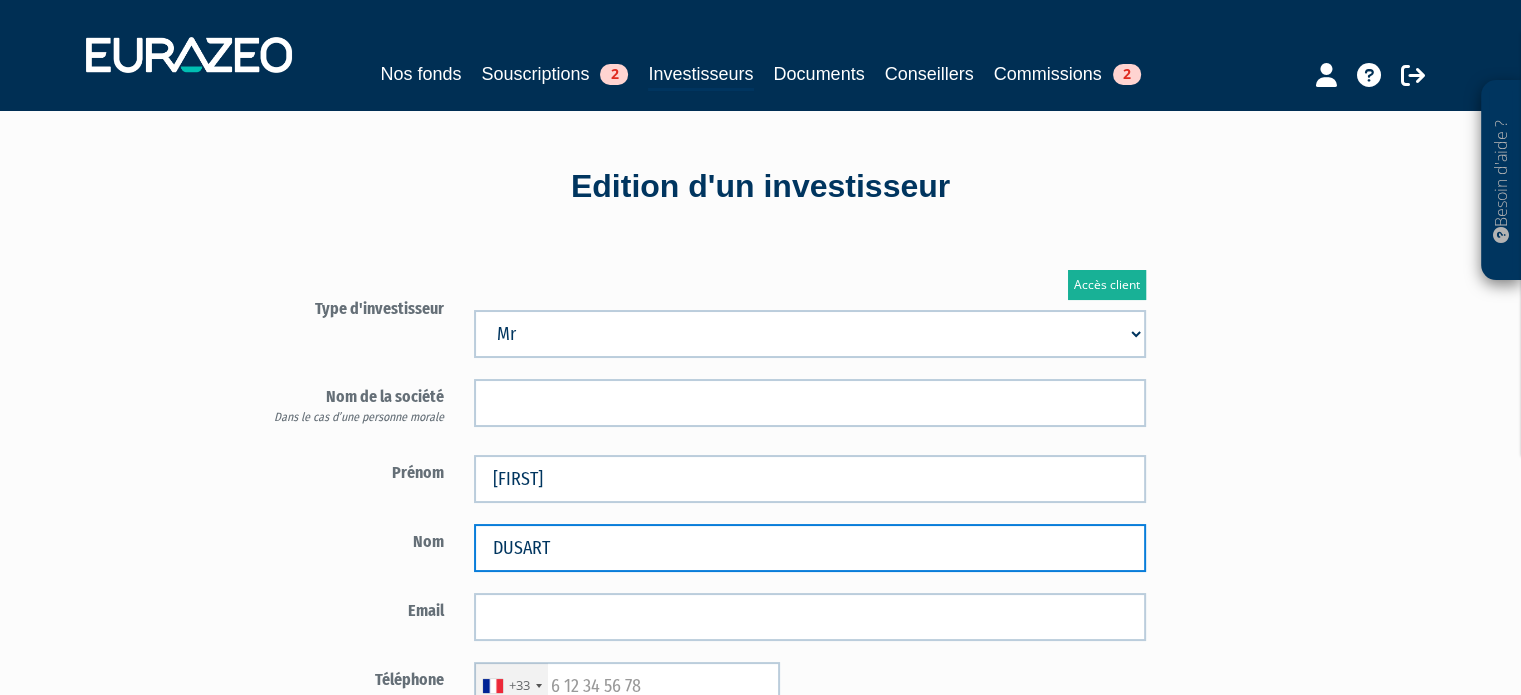 type on "DUSART" 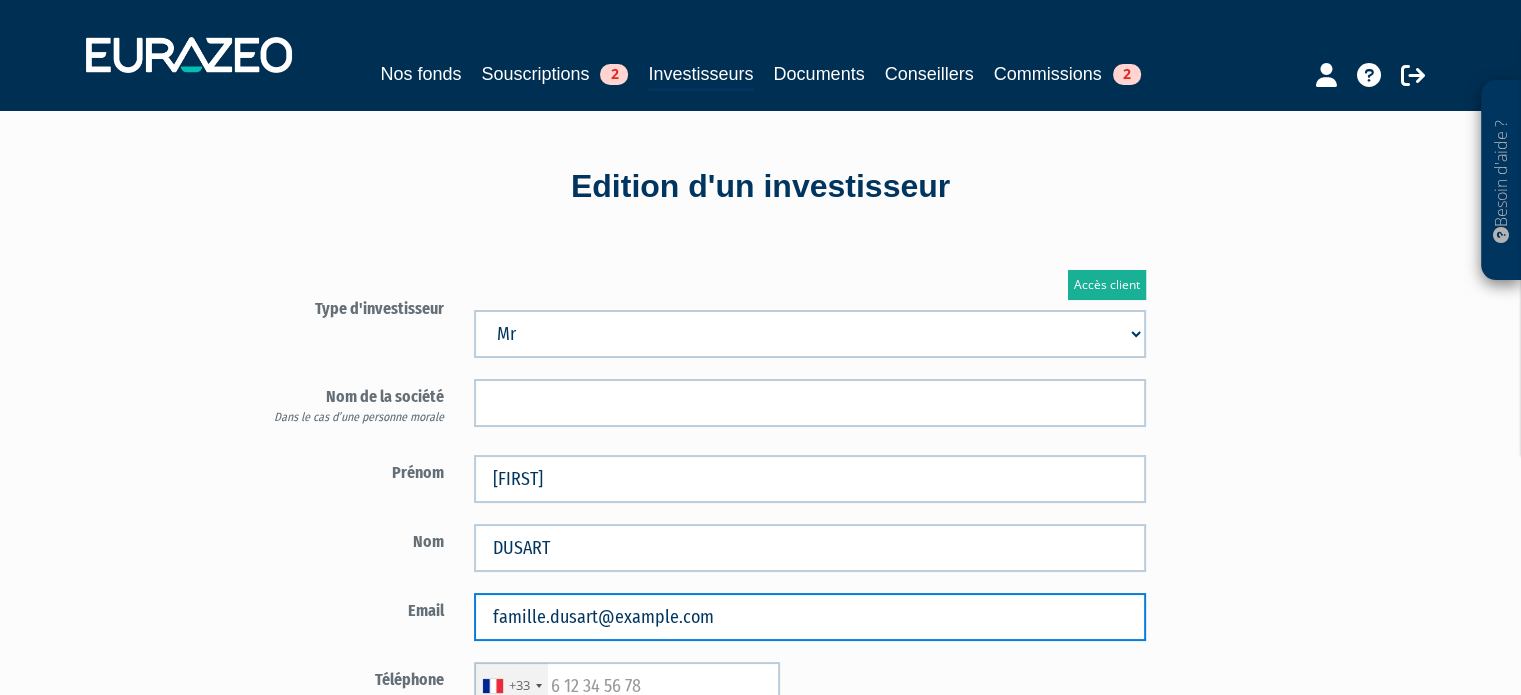 click on "famille.dusart@ora," at bounding box center [810, 617] 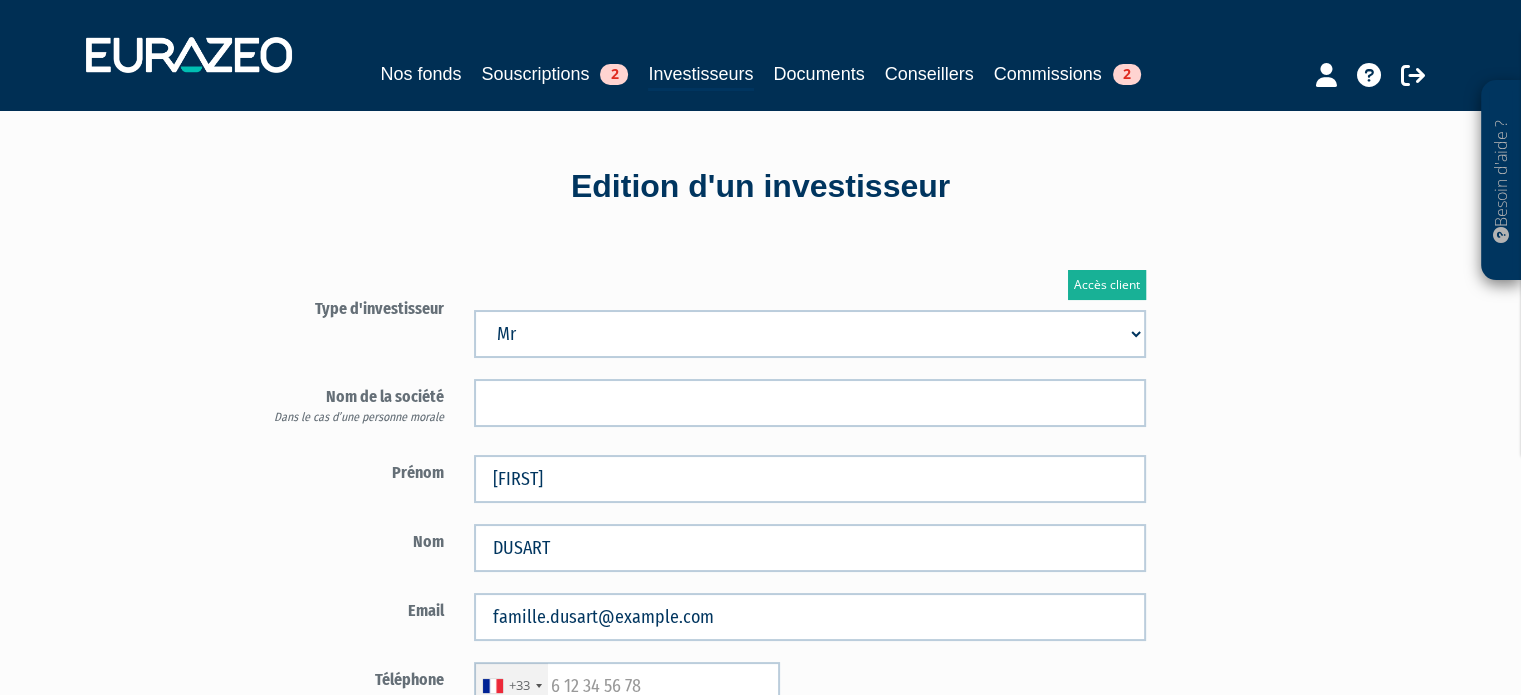 click on "Accès client
Type d'investisseur
Mr Mme Société" at bounding box center [811, 613] 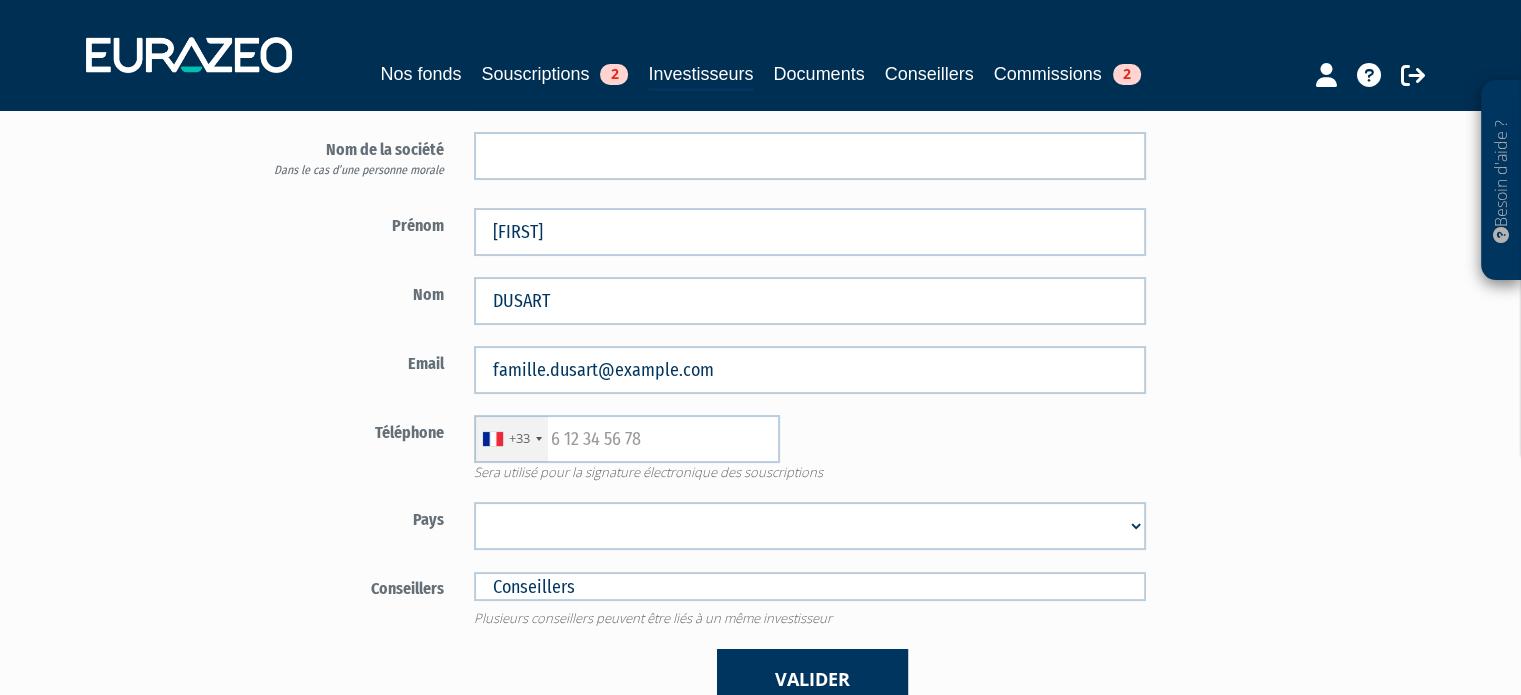 scroll, scrollTop: 248, scrollLeft: 0, axis: vertical 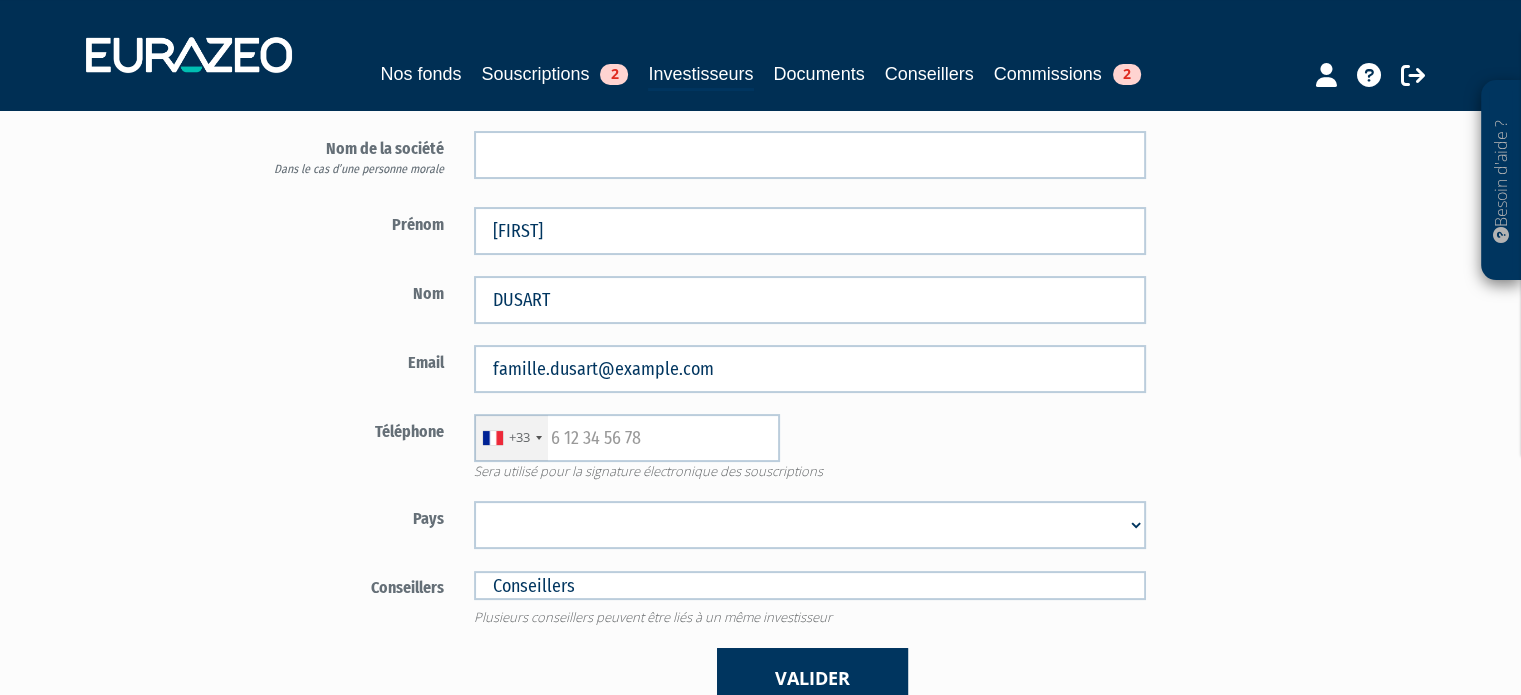 click on "Afghanistan
Afrique du Sud
Albanie
Algérie
Allemagne
Andorre Angola Anguilla Antarctique Antigua-et-Barbuda Arabie Saoudite Argentine Arménie Aruba Australie Autriche Bahamas" at bounding box center [810, 525] 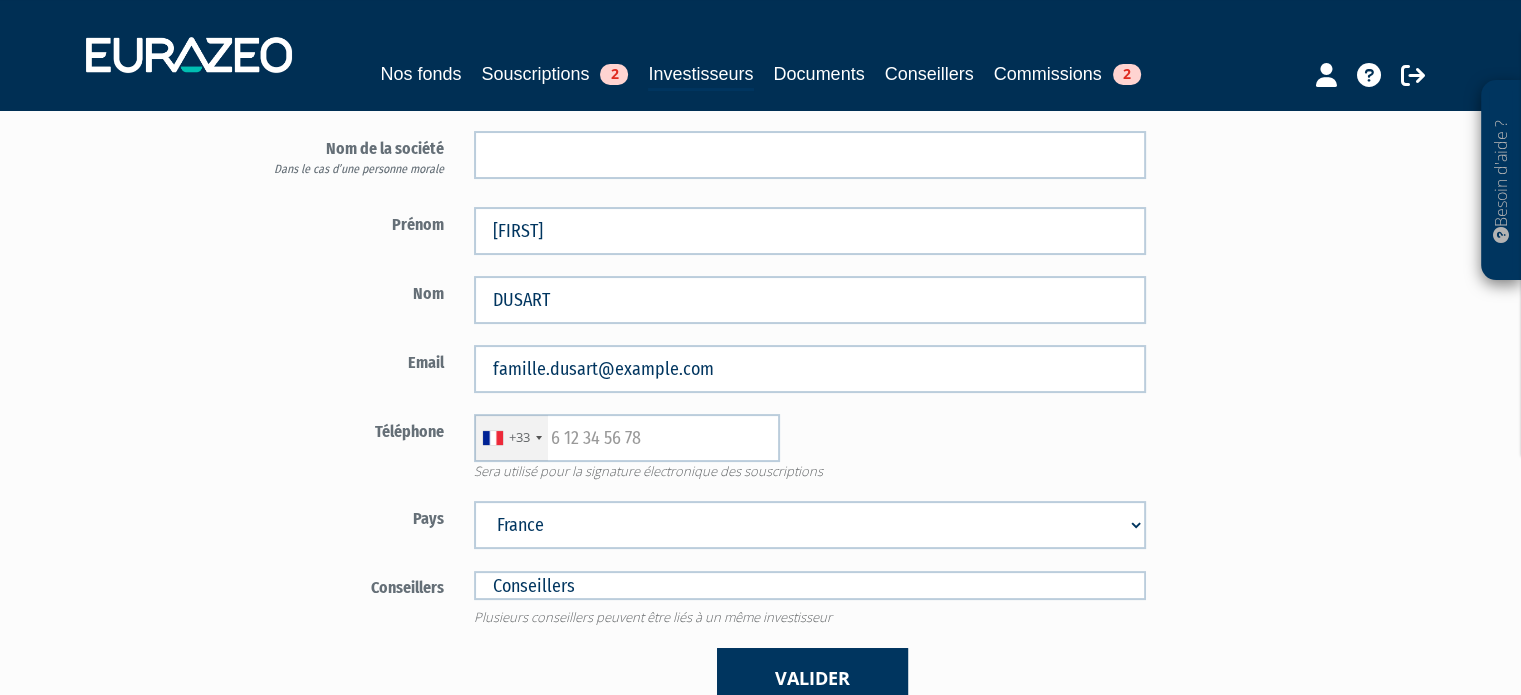 click on "Afghanistan
Afrique du Sud
Albanie
Algérie
Allemagne
Andorre Angola Anguilla Antarctique Antigua-et-Barbuda Arabie Saoudite Argentine Arménie Aruba Australie Autriche Bahamas" at bounding box center [810, 525] 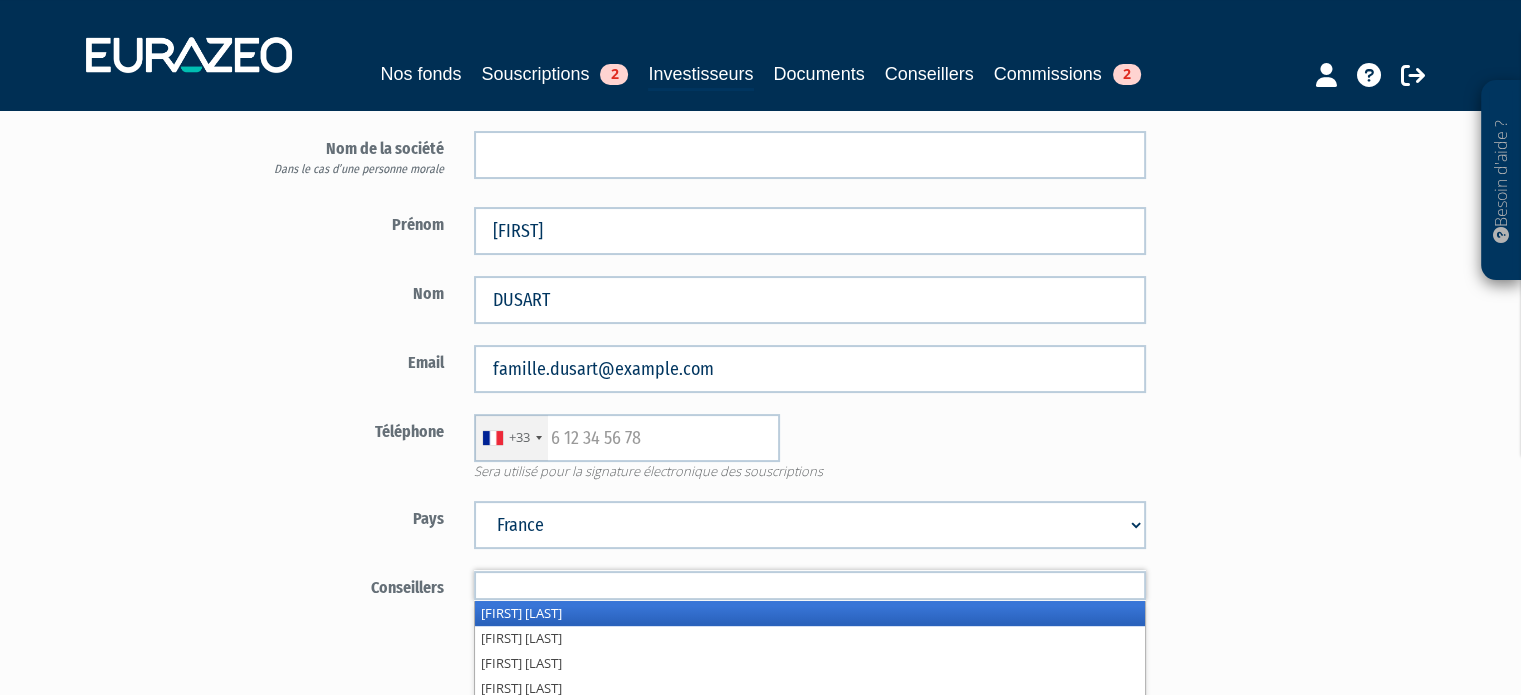click at bounding box center [810, 585] 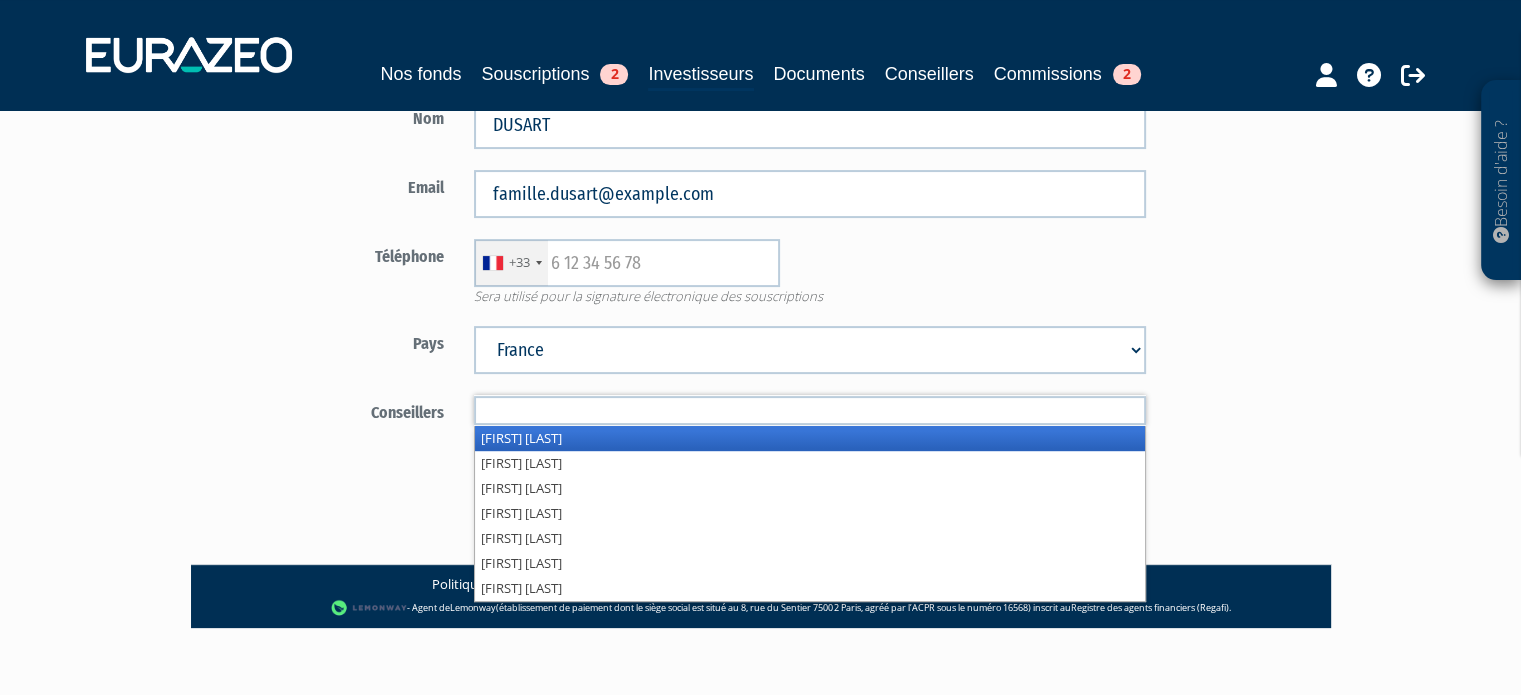 scroll, scrollTop: 435, scrollLeft: 0, axis: vertical 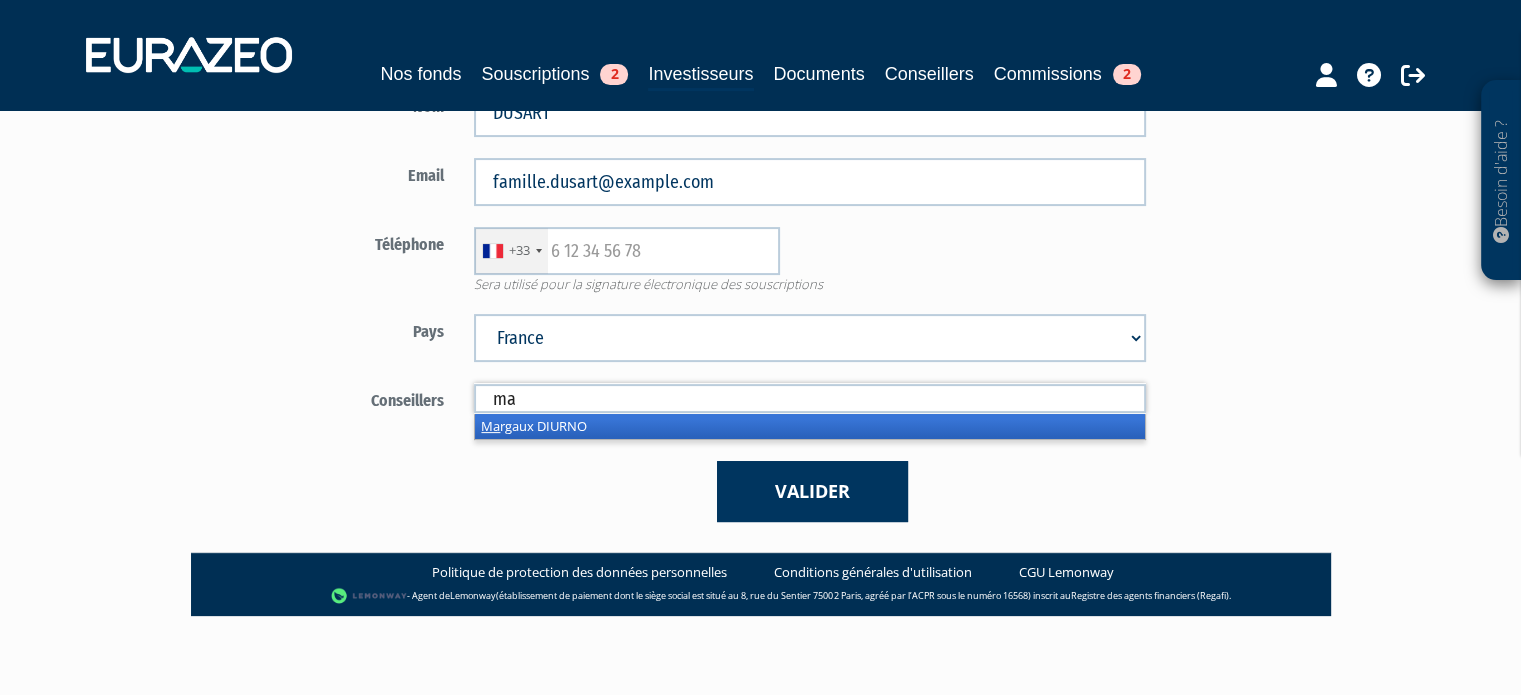 type on "m" 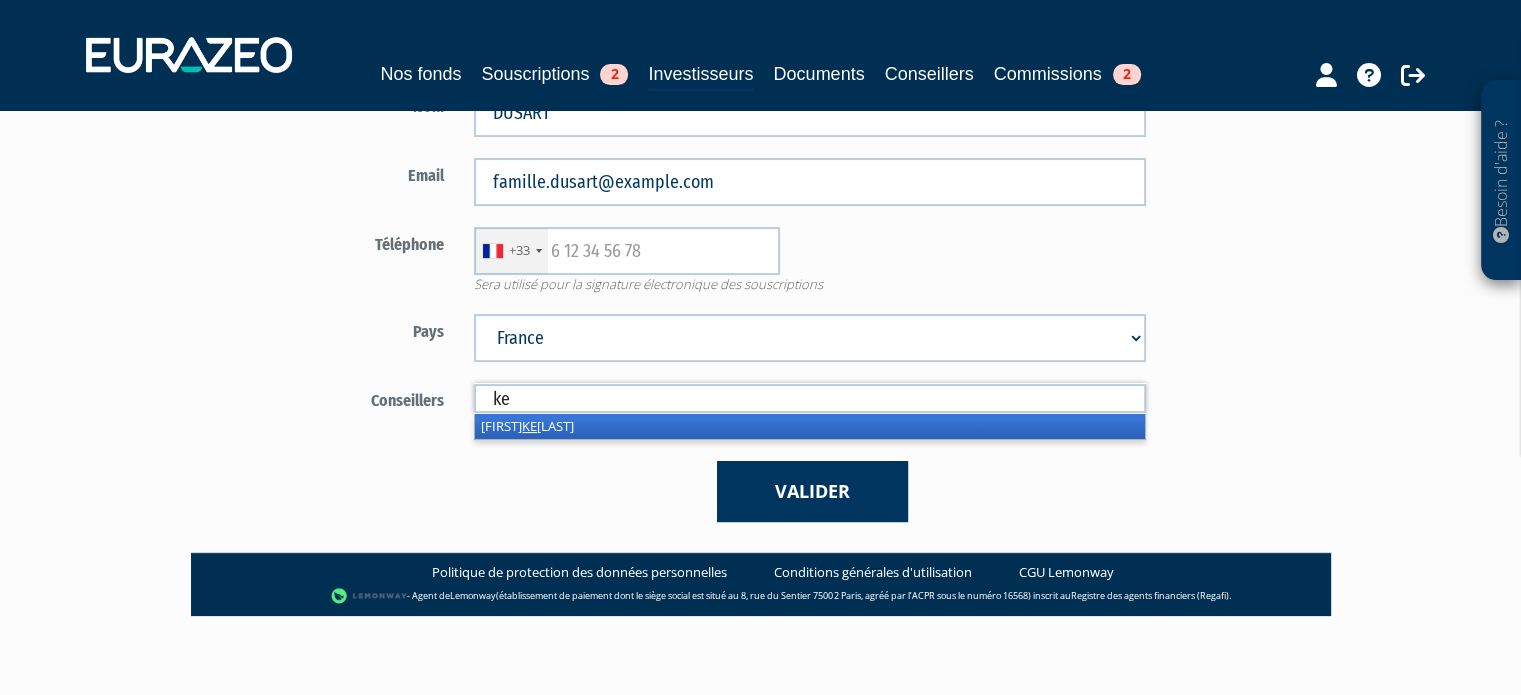 type on "k" 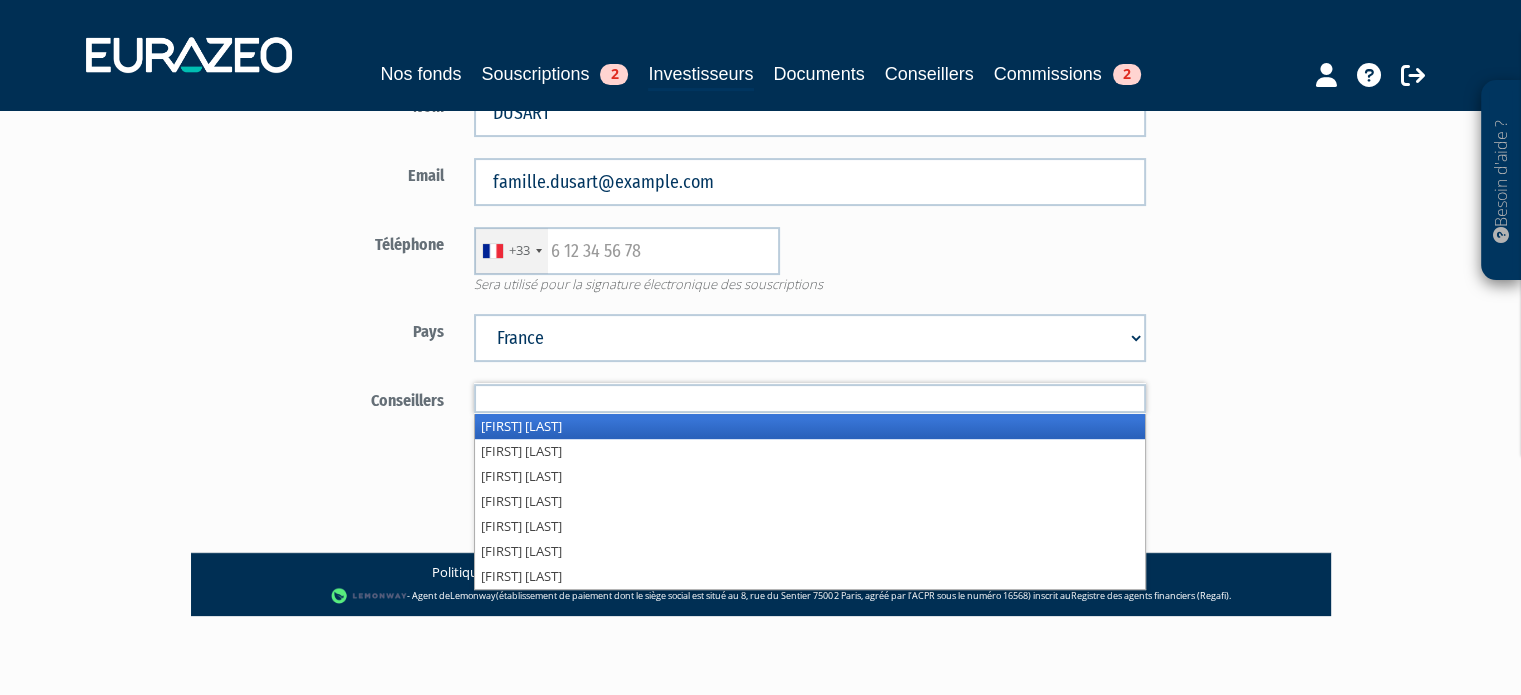type on "Conseillers" 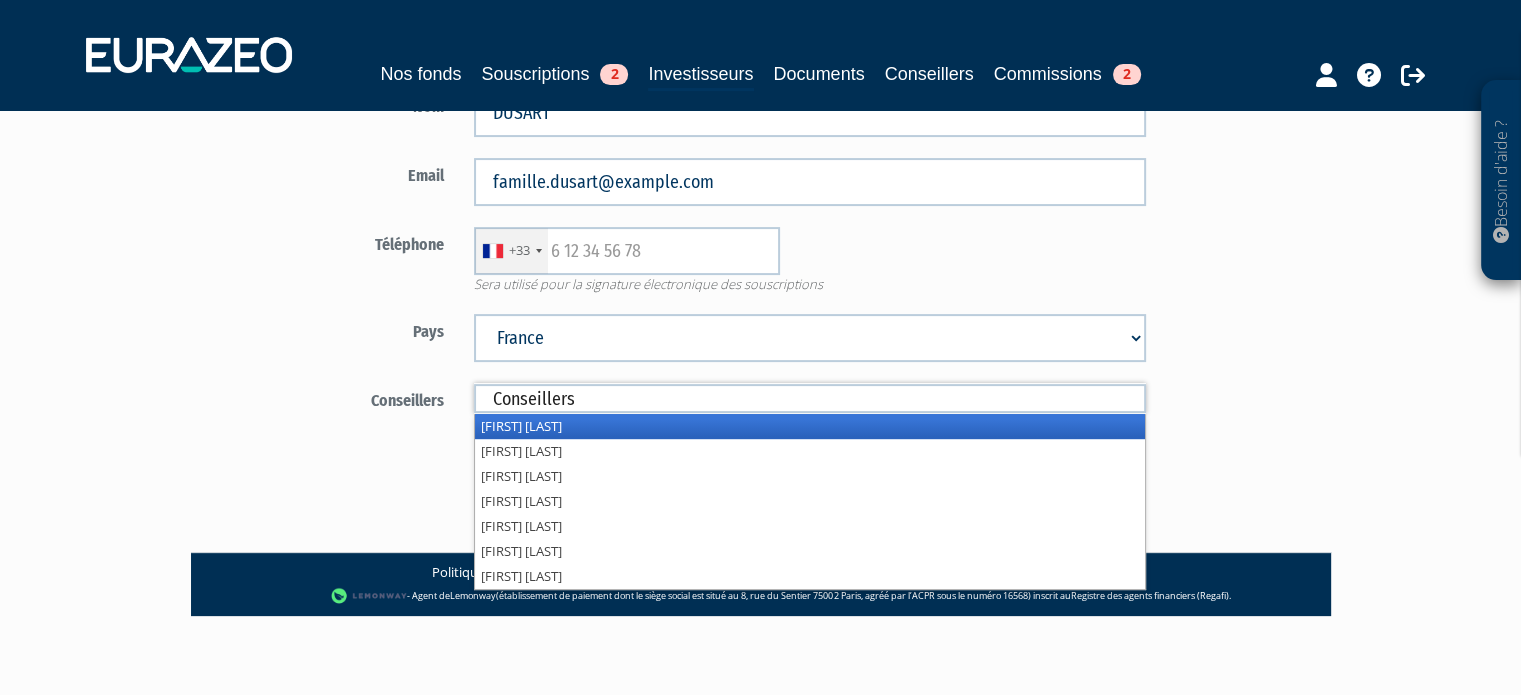 click on "Accès client
Type d'investisseur
Mr Mme Société" at bounding box center (811, 178) 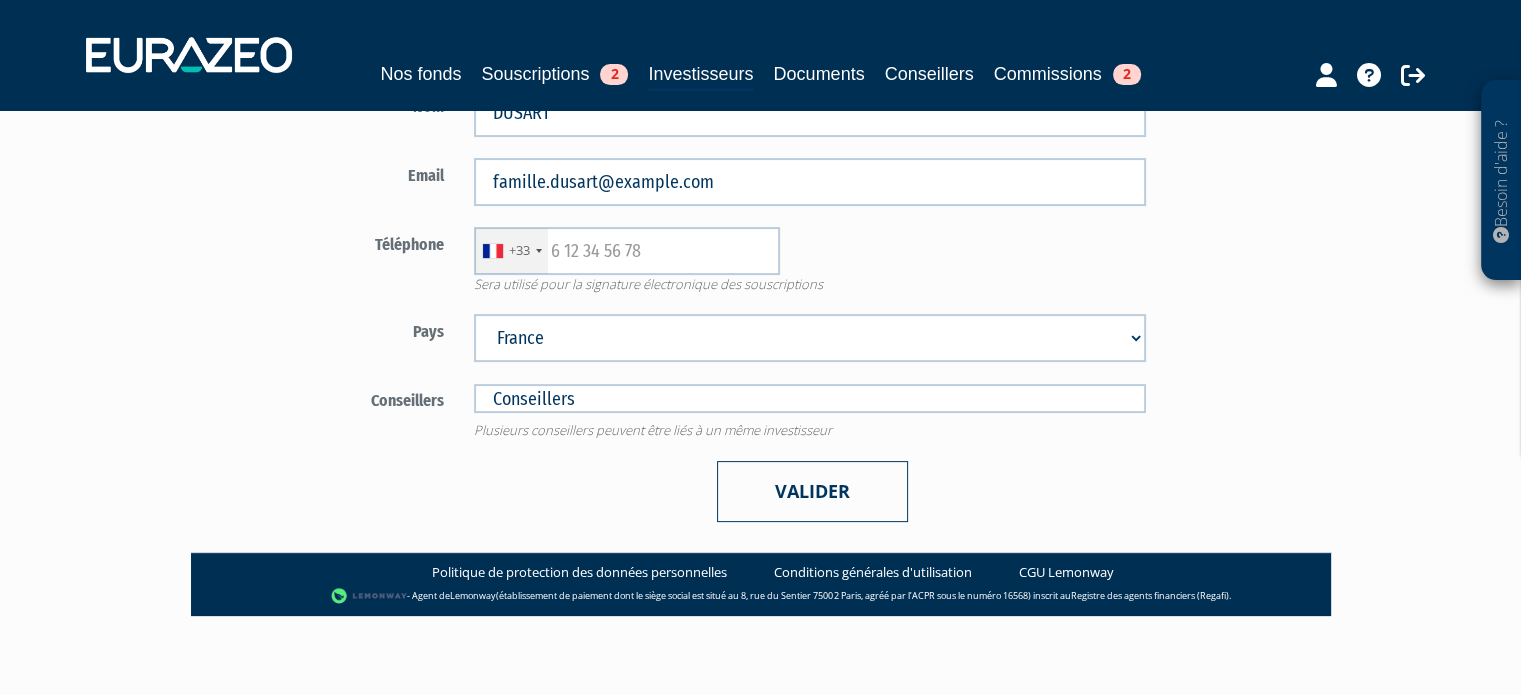 click on "Valider" at bounding box center [812, 491] 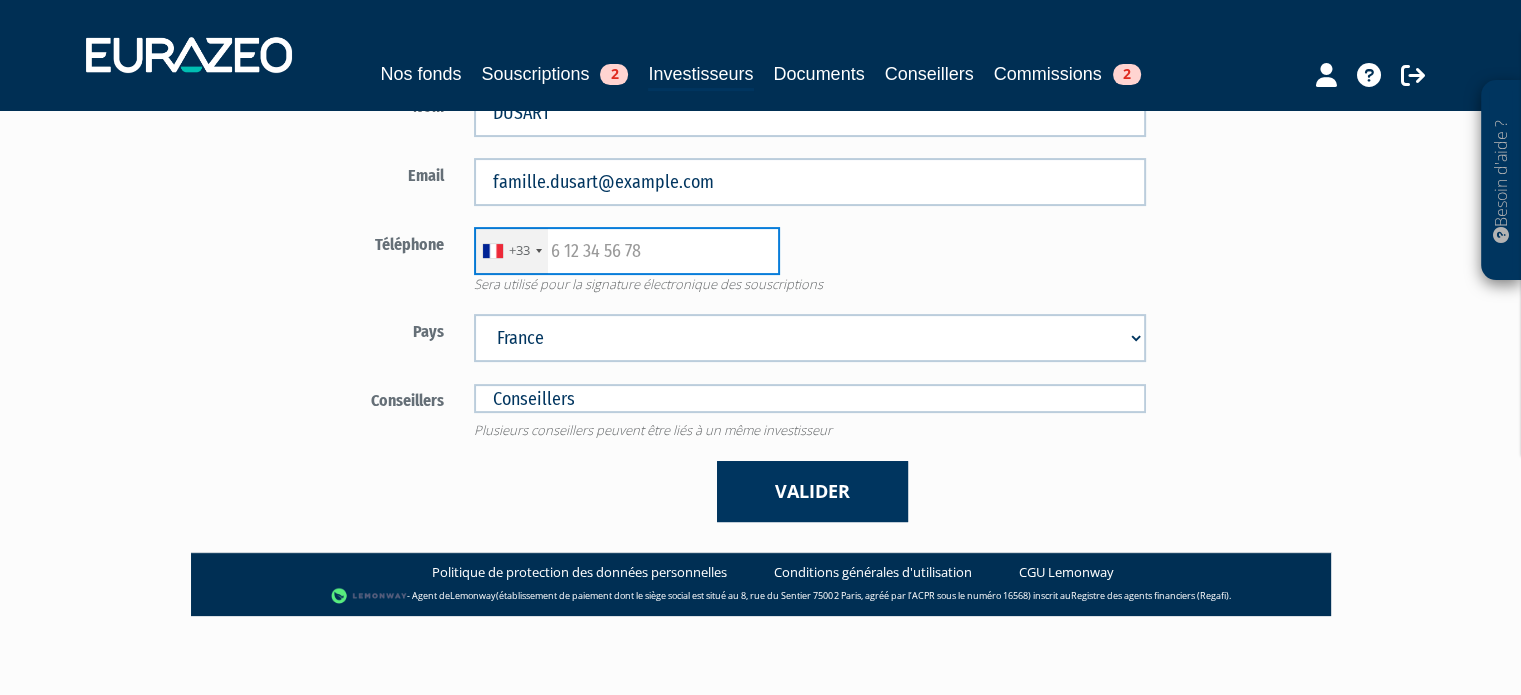 click at bounding box center [627, 251] 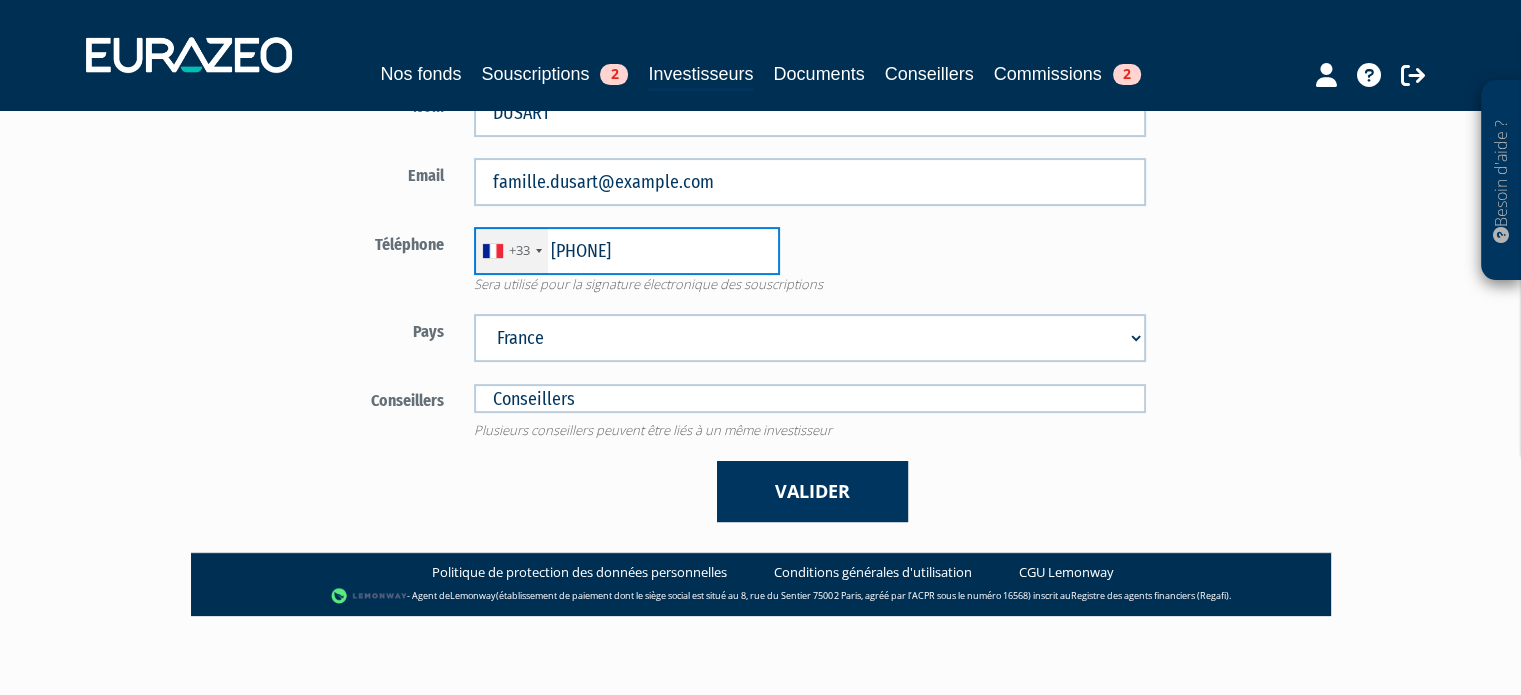 type on "0676296741" 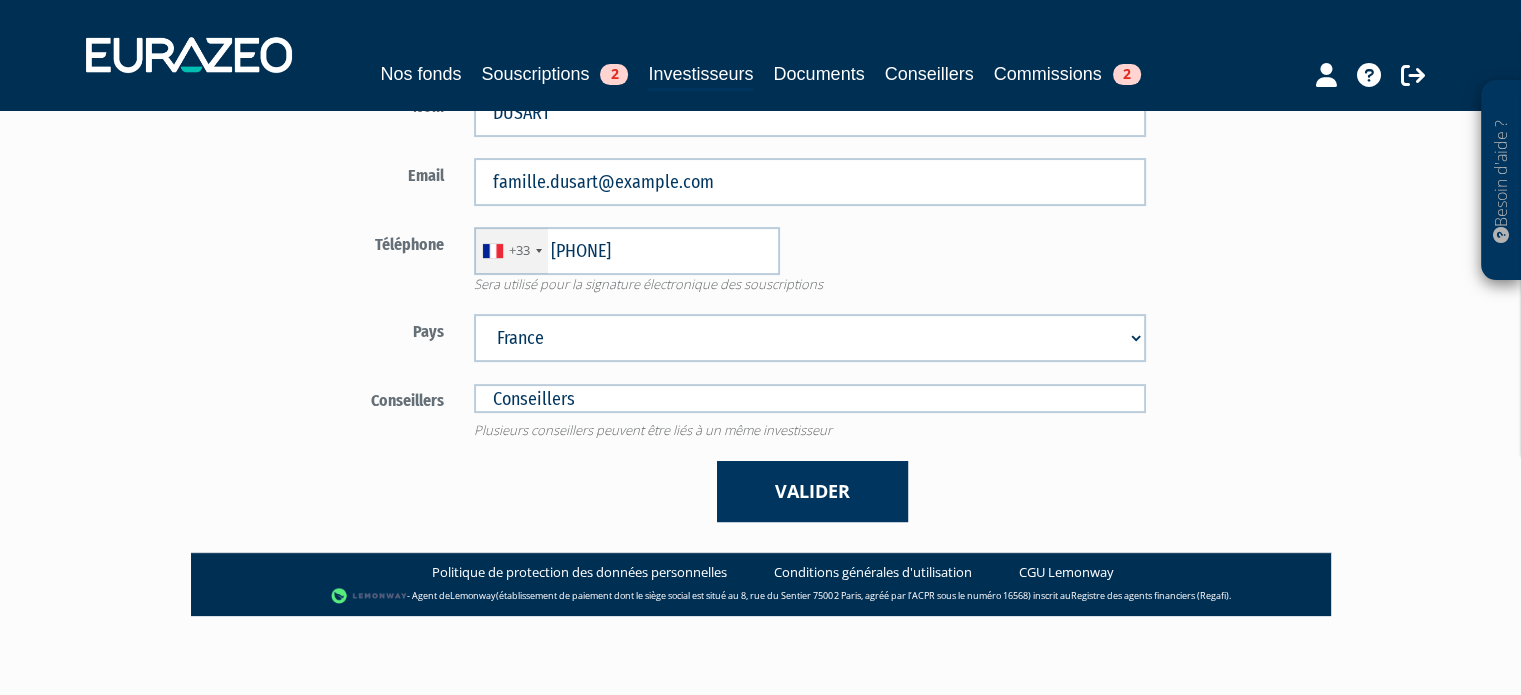 click on "Valider" at bounding box center [810, 491] 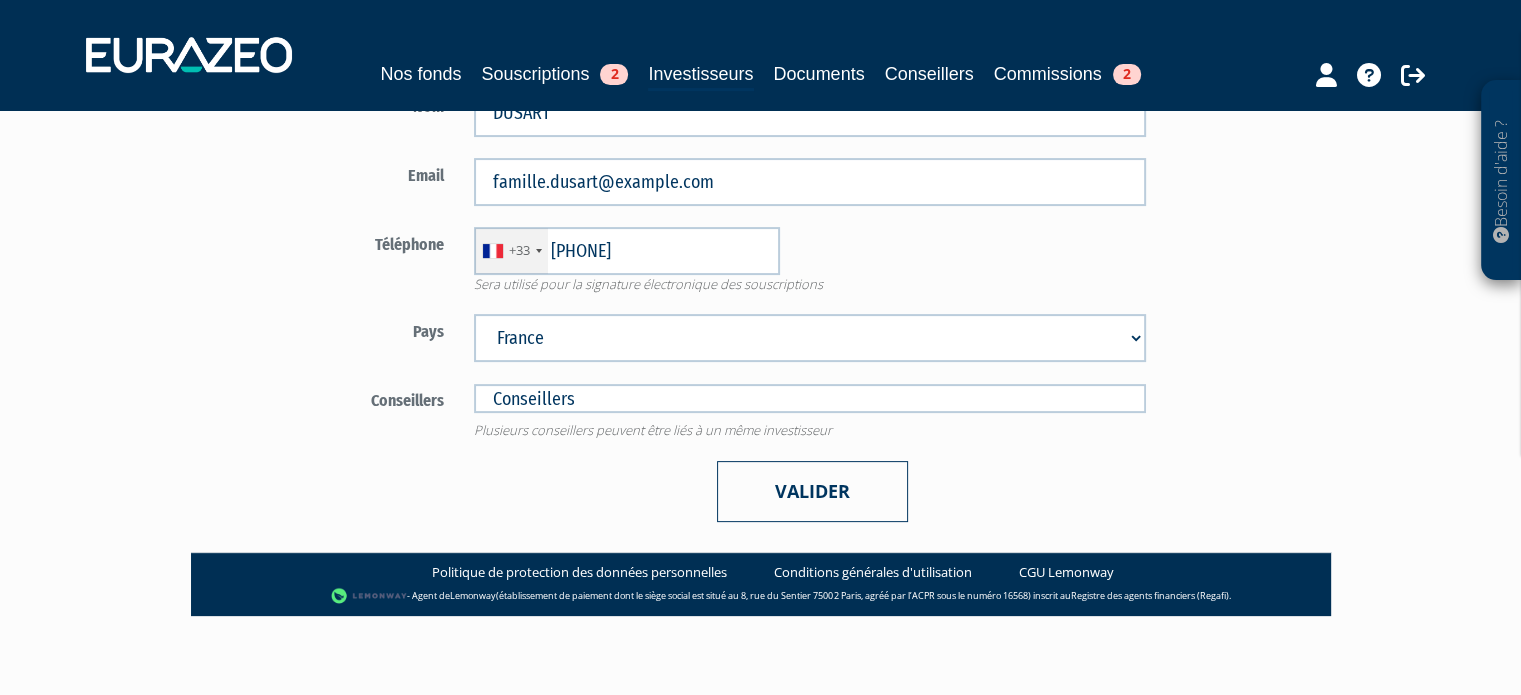 click on "Valider" at bounding box center (812, 491) 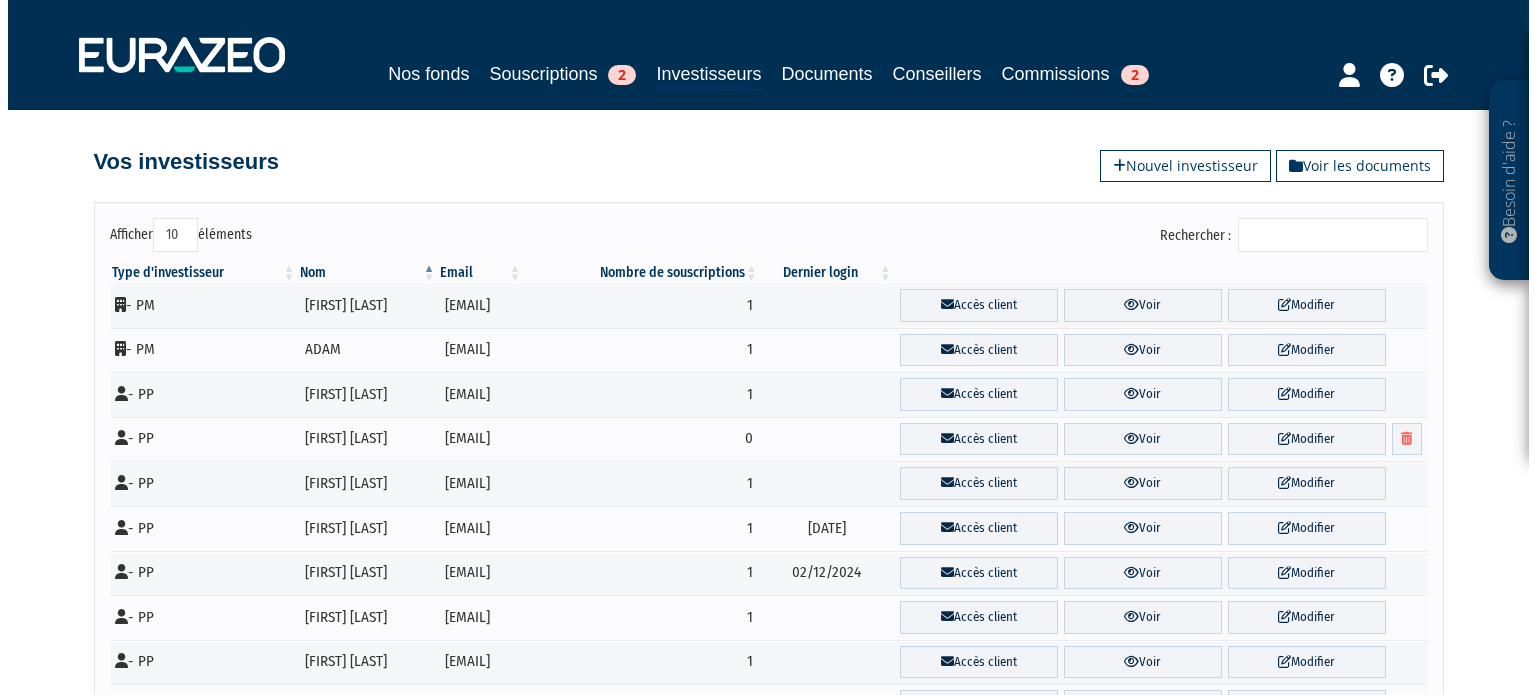 scroll, scrollTop: 0, scrollLeft: 0, axis: both 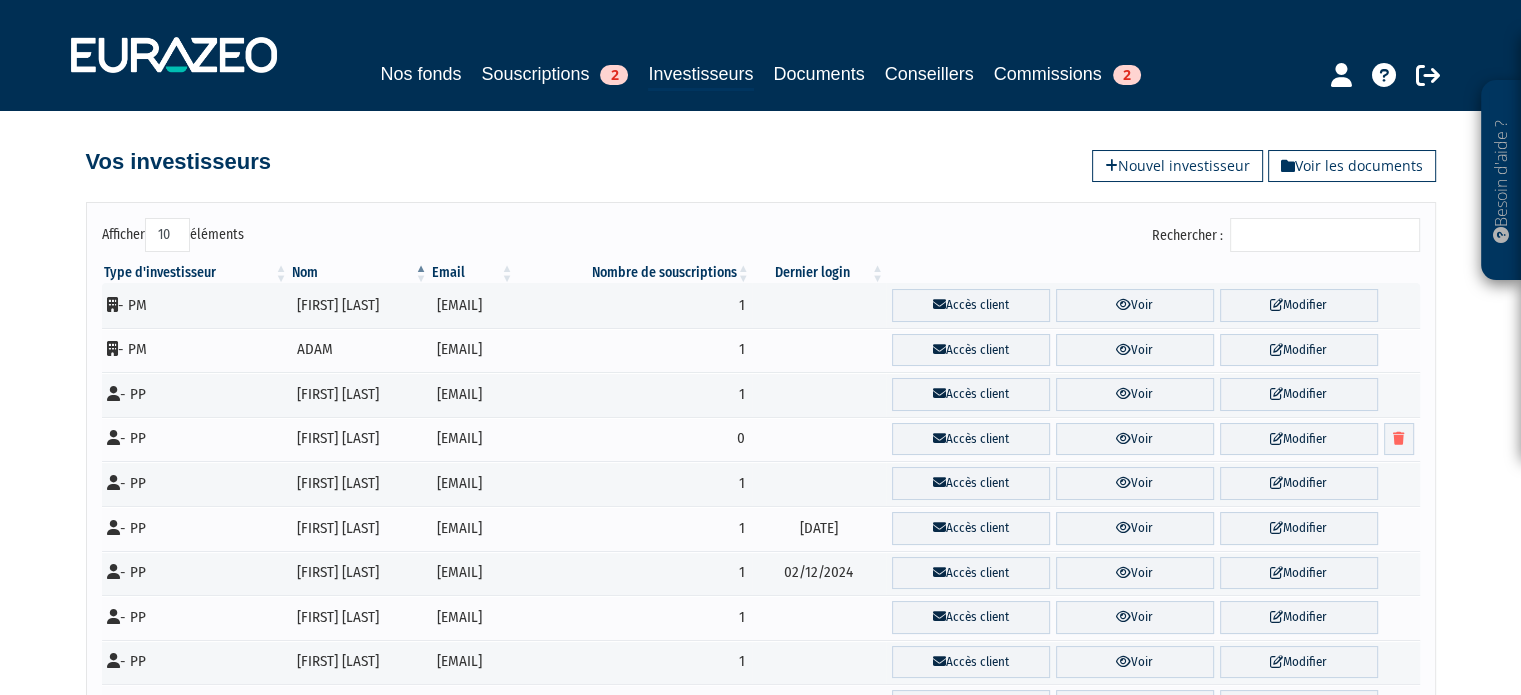 click on "Rechercher :" at bounding box center (1325, 235) 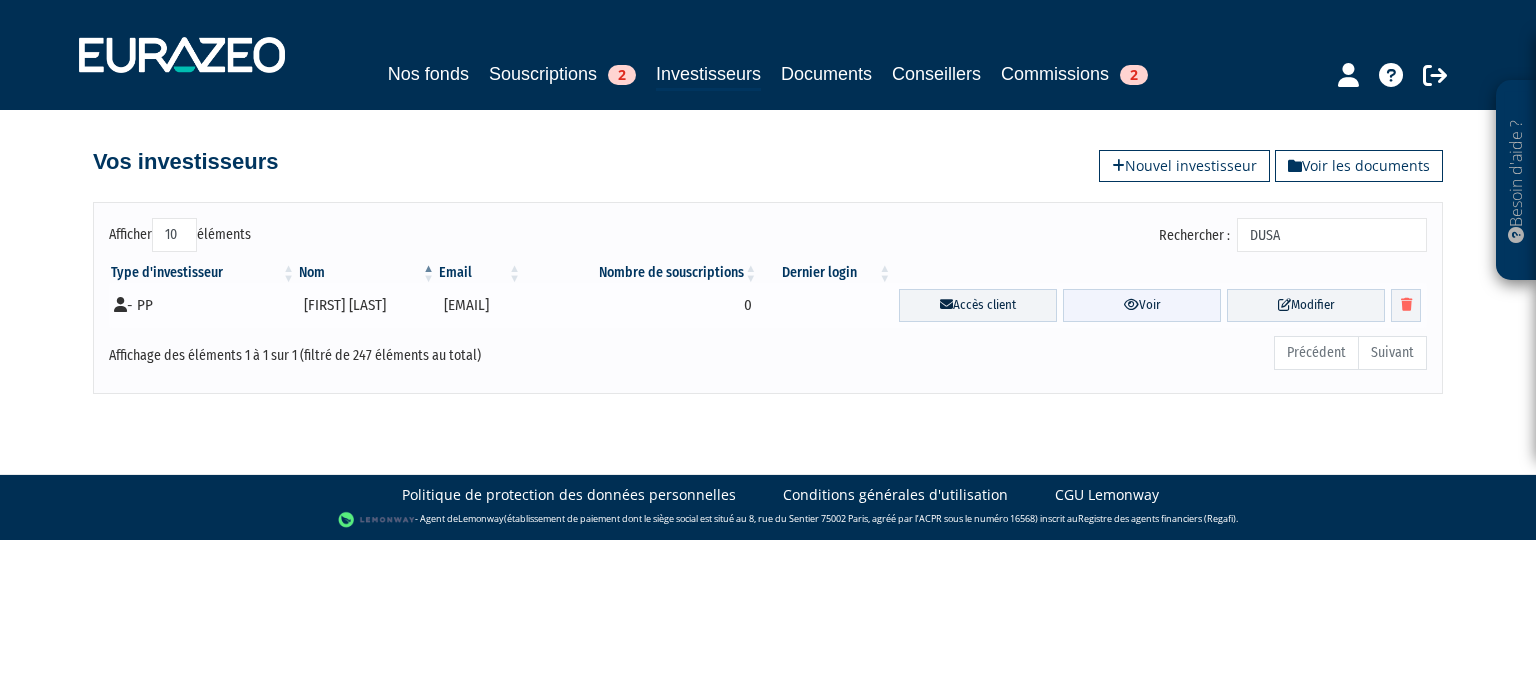 type on "DUSA" 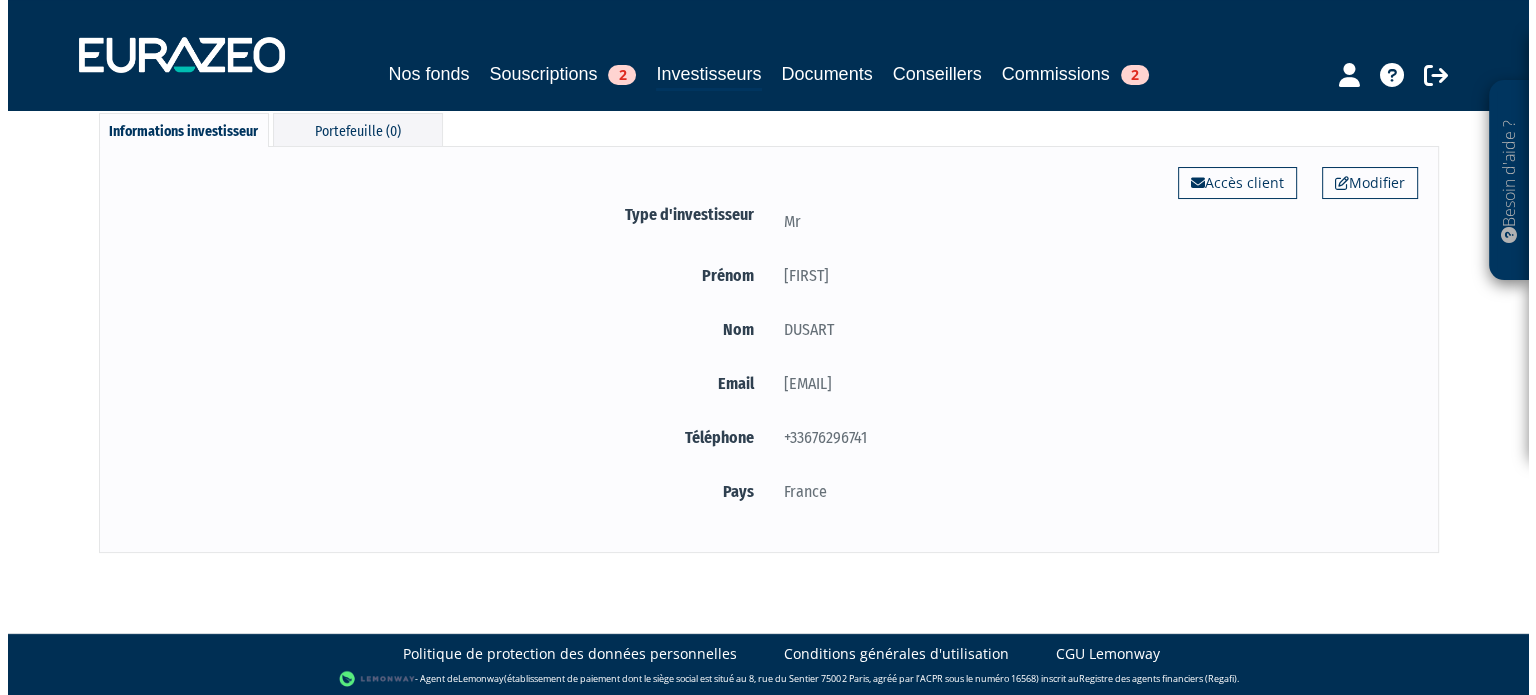 scroll, scrollTop: 0, scrollLeft: 0, axis: both 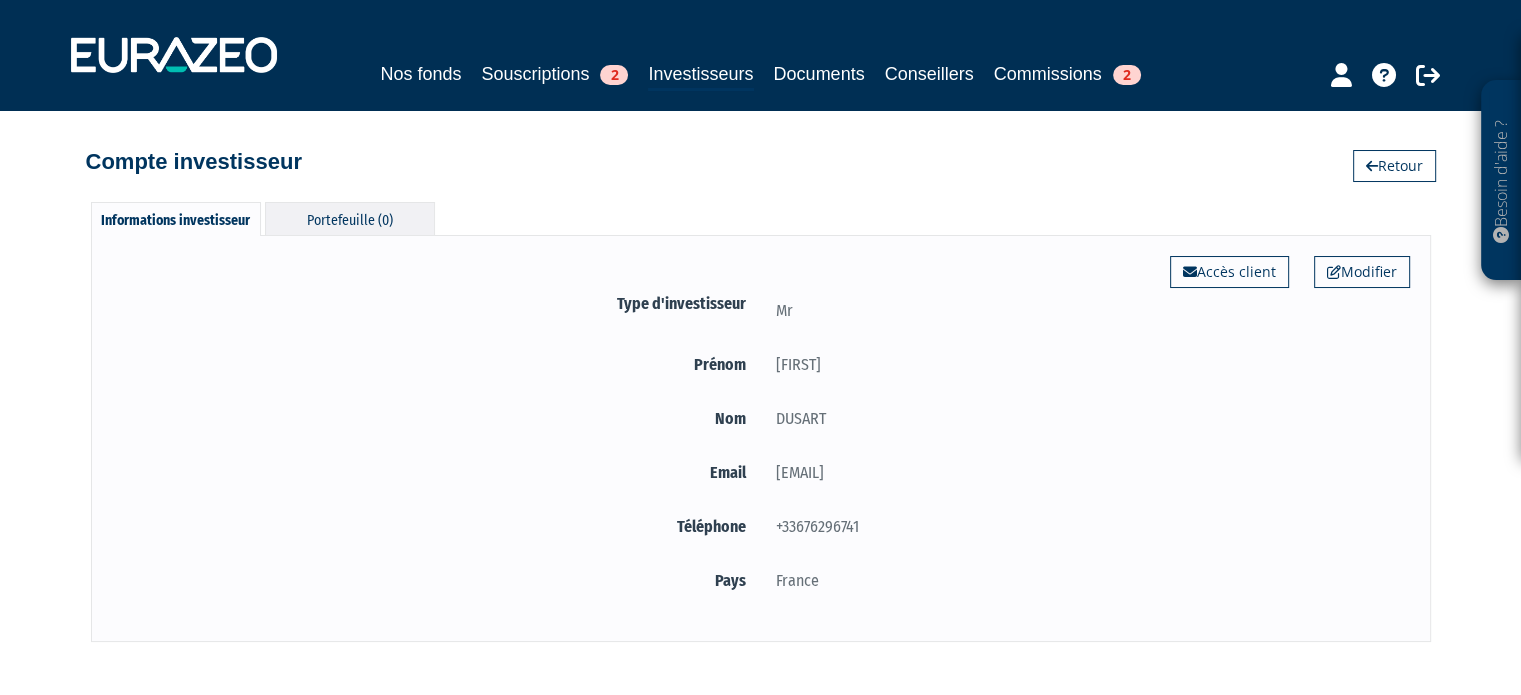 click on "Portefeuille (0)" at bounding box center [350, 218] 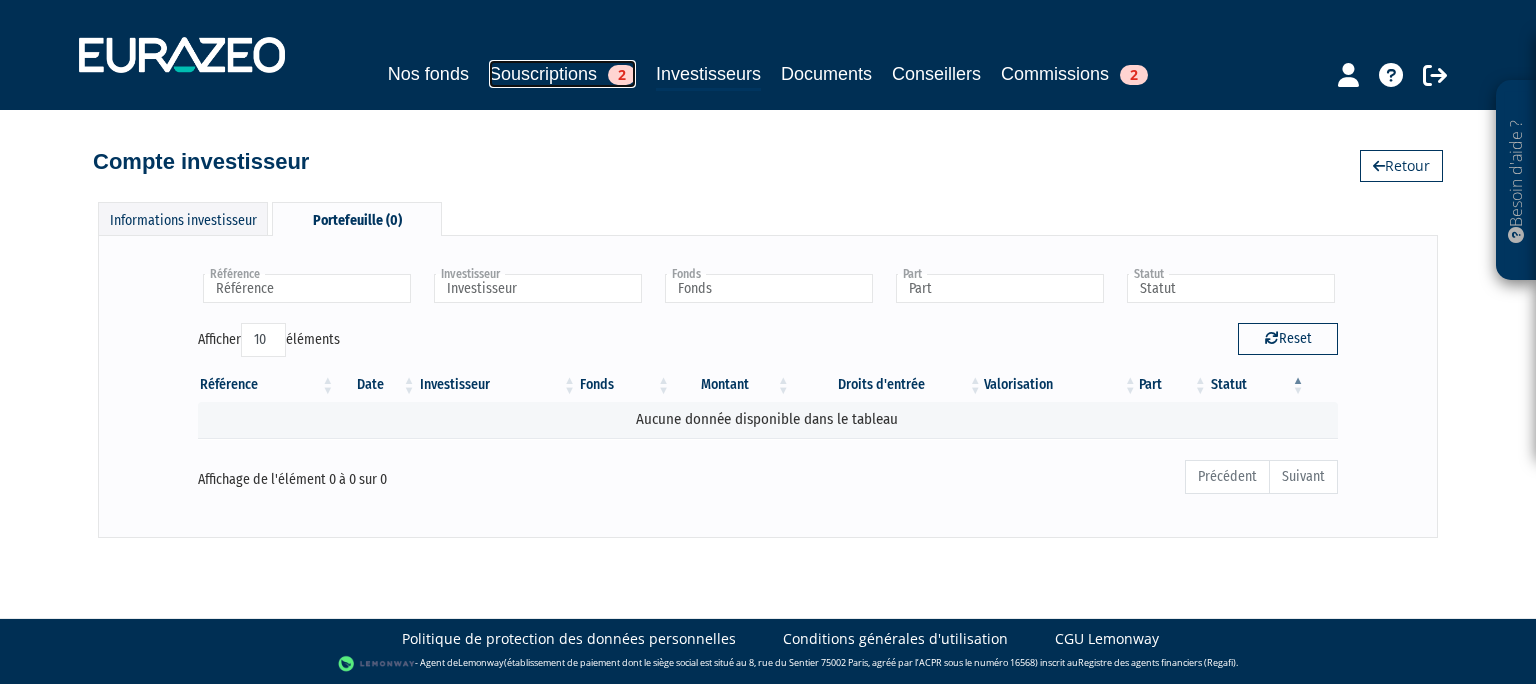 click on "Souscriptions  2" at bounding box center (562, 74) 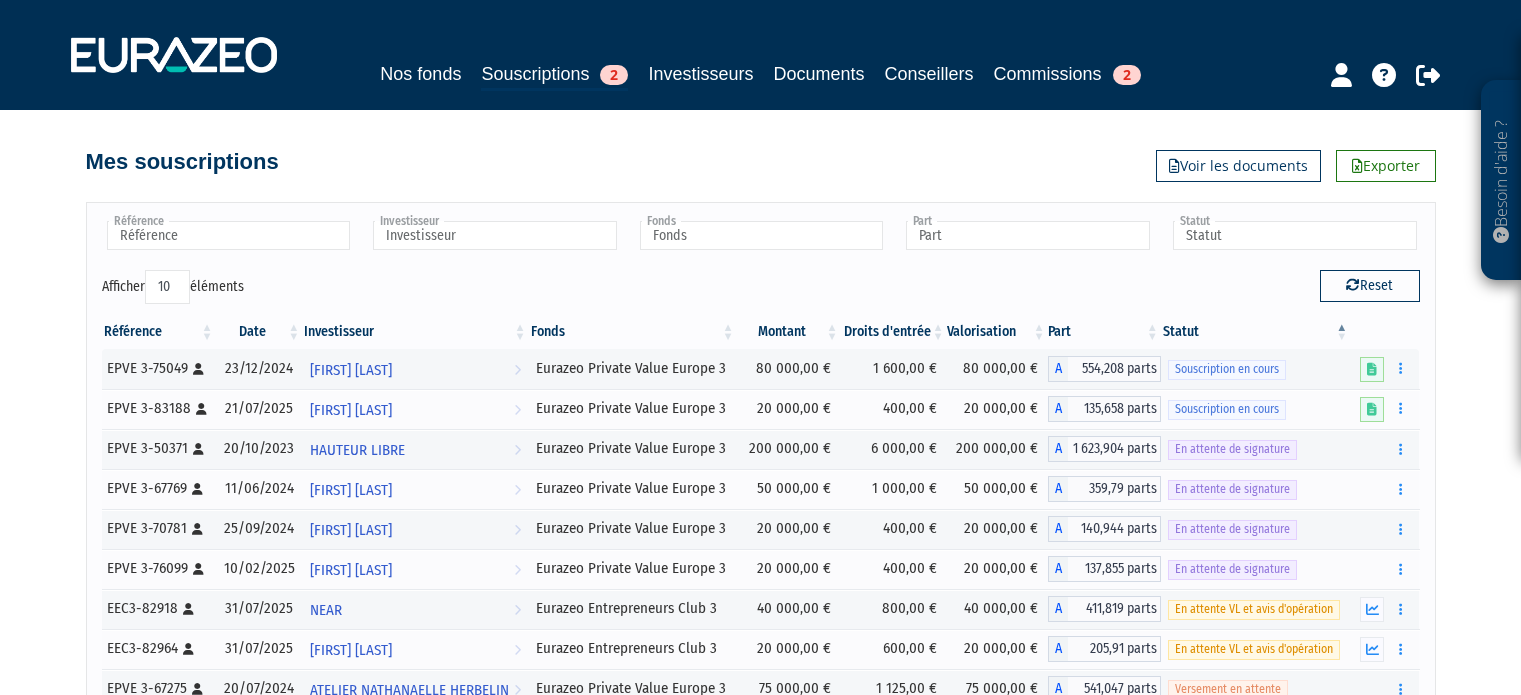 scroll, scrollTop: 0, scrollLeft: 0, axis: both 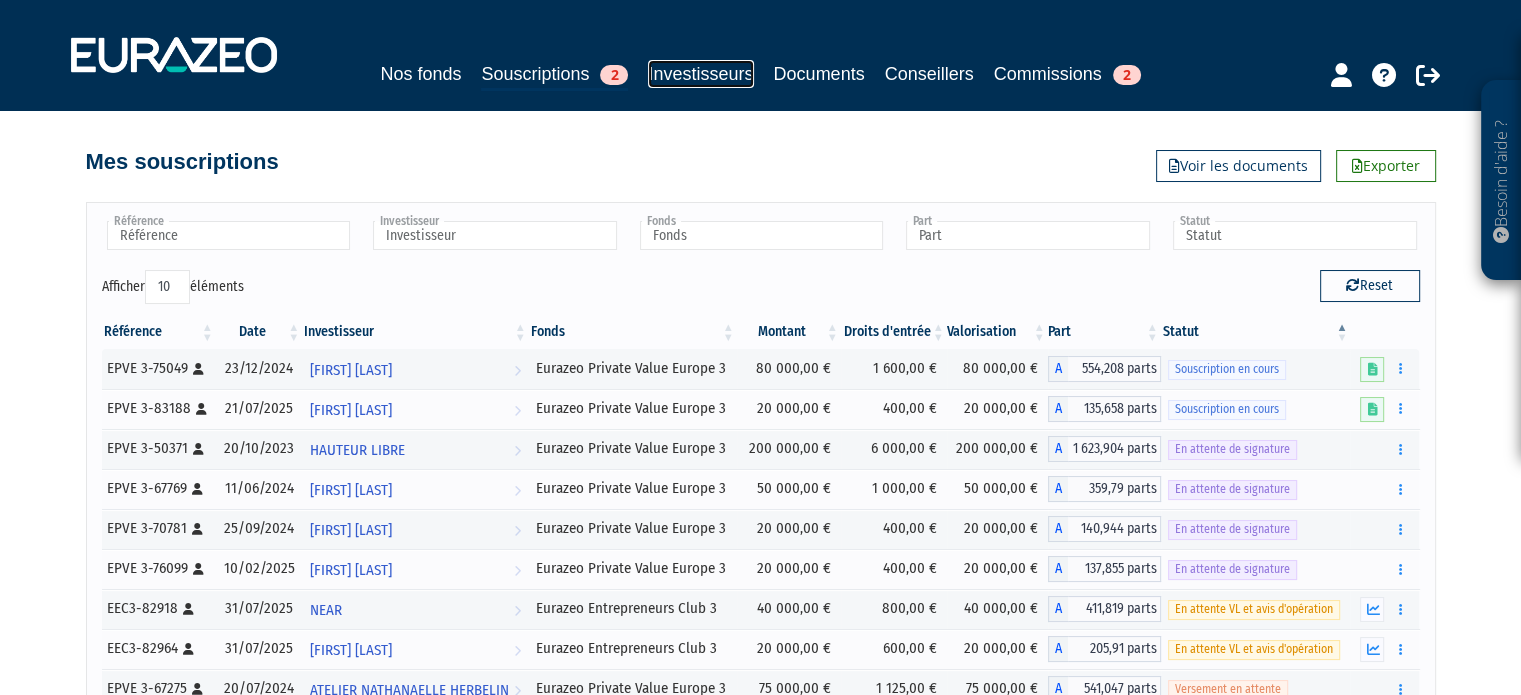 click on "Investisseurs" at bounding box center (700, 74) 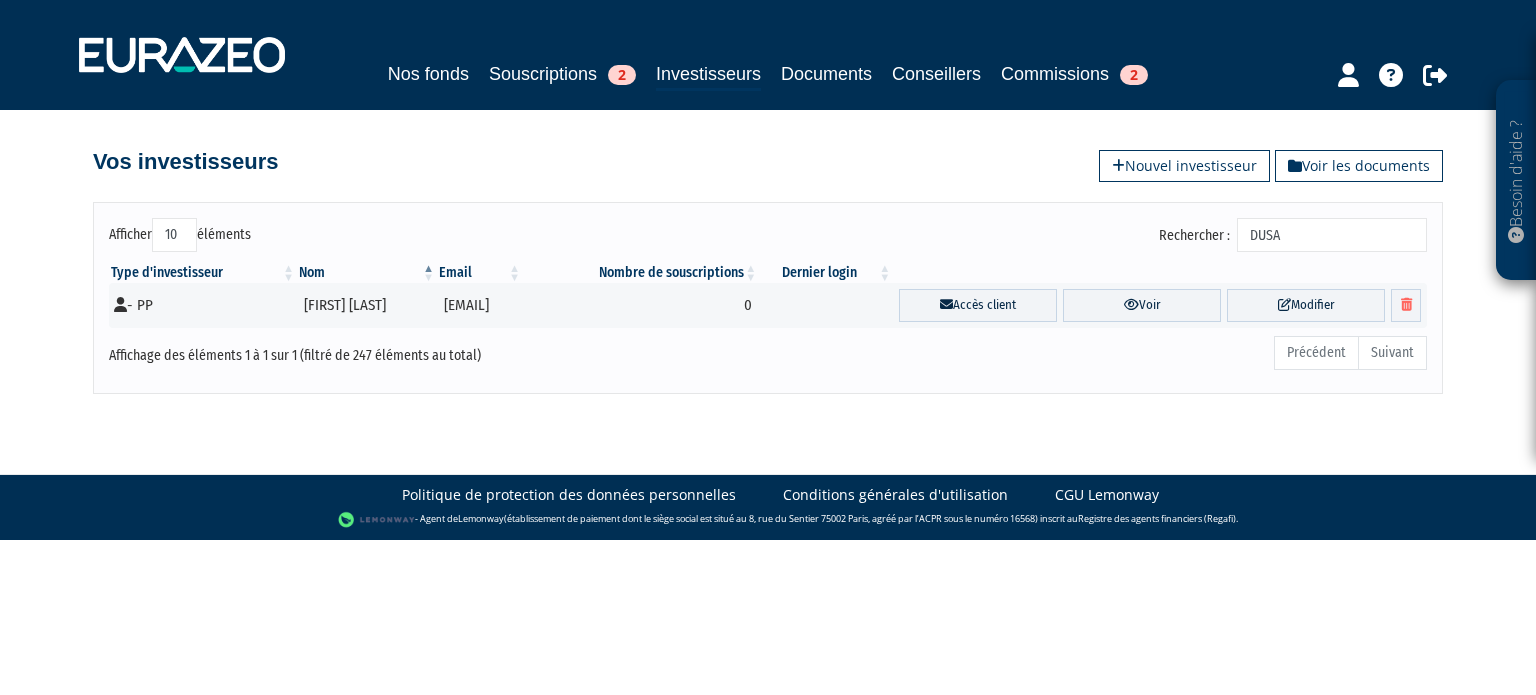 scroll, scrollTop: 0, scrollLeft: 0, axis: both 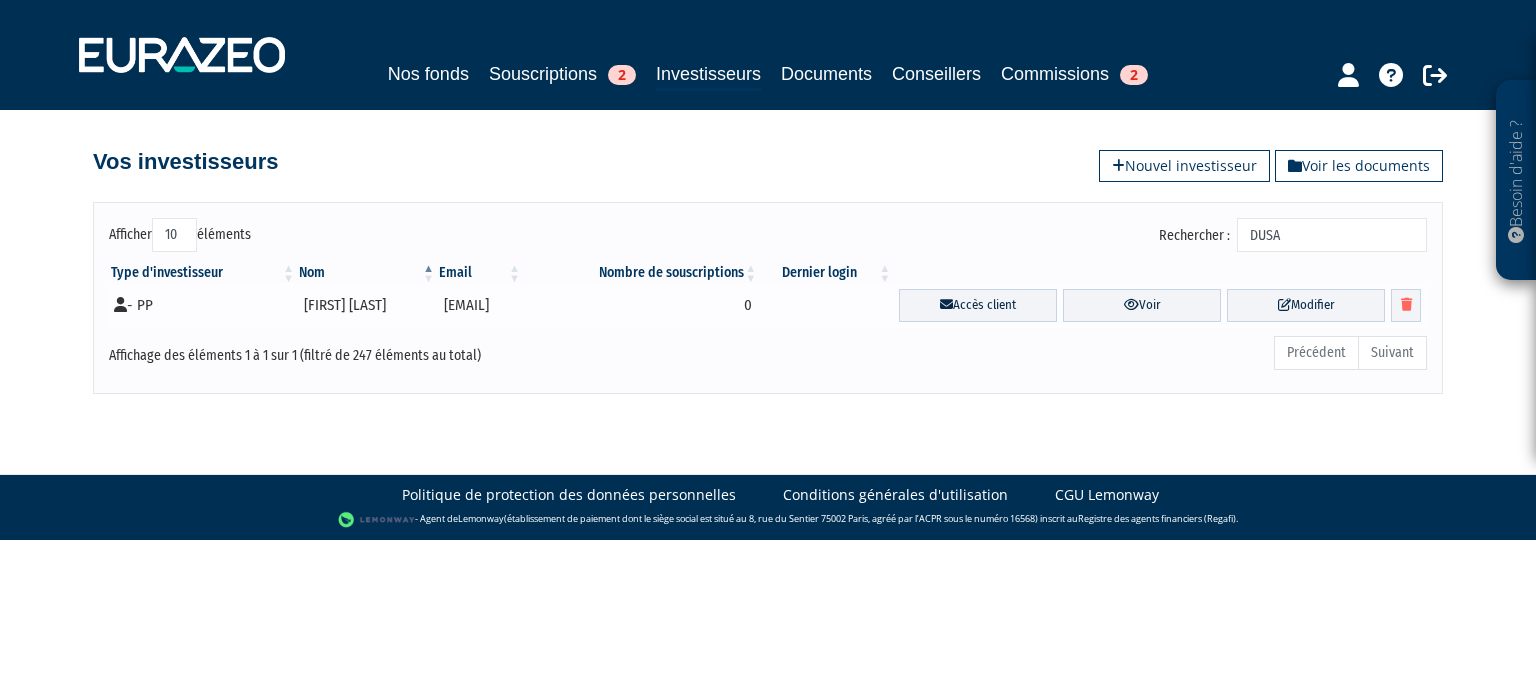 click on "0" at bounding box center (641, 305) 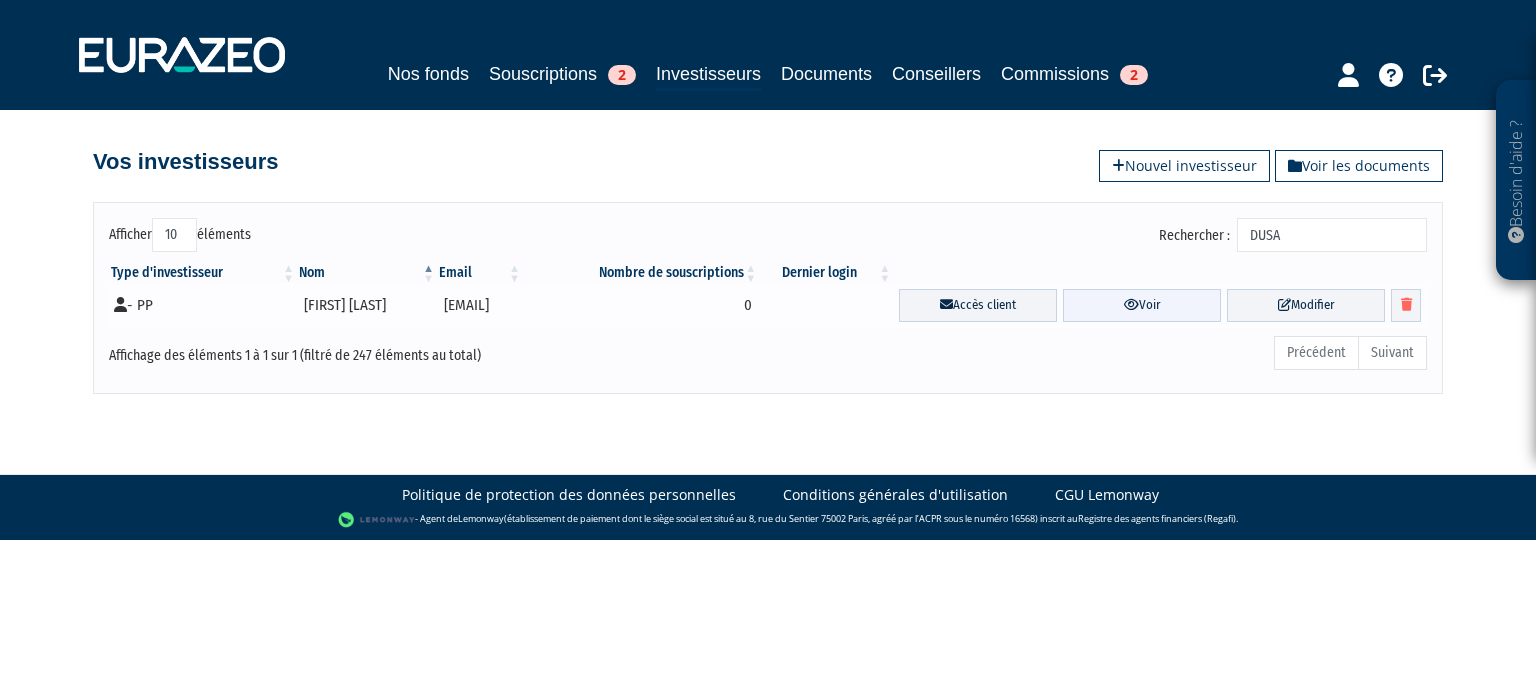 click on "Voir" at bounding box center [1142, 305] 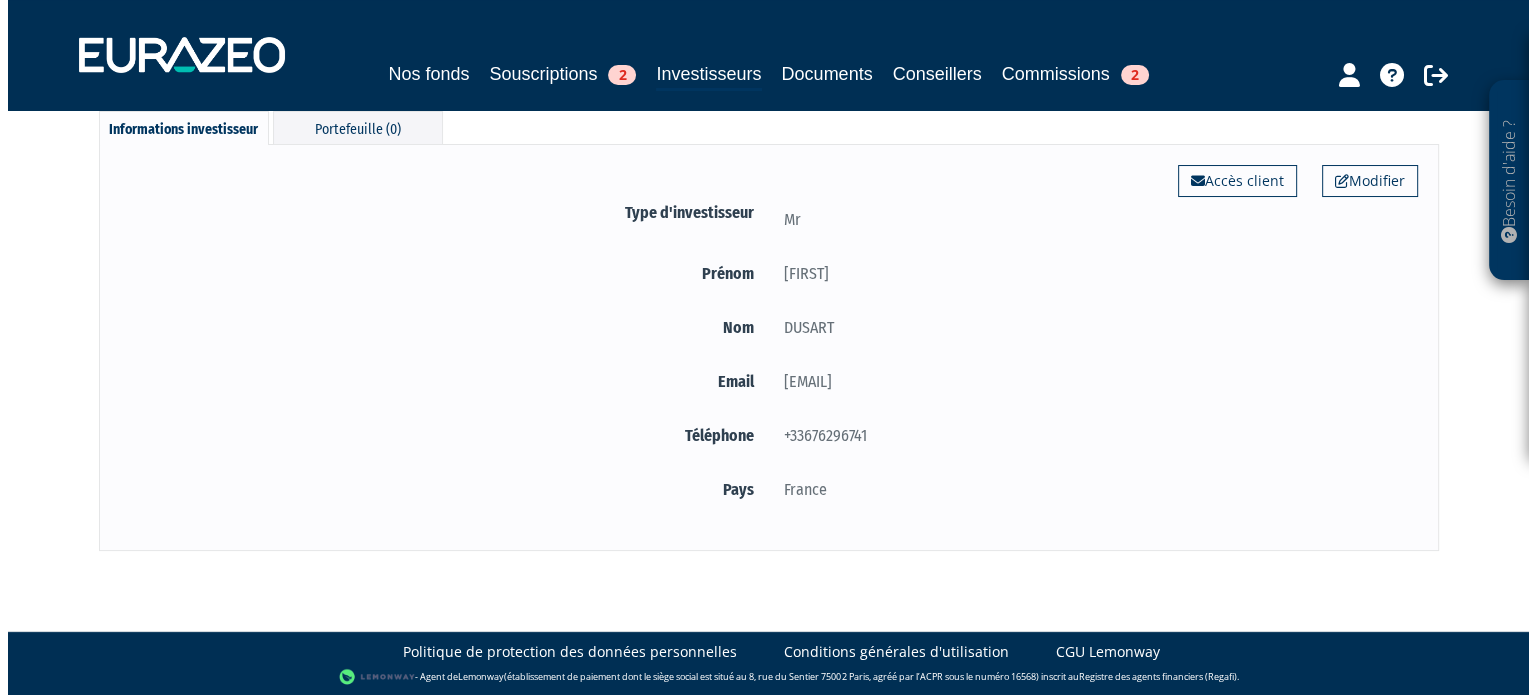 scroll, scrollTop: 0, scrollLeft: 0, axis: both 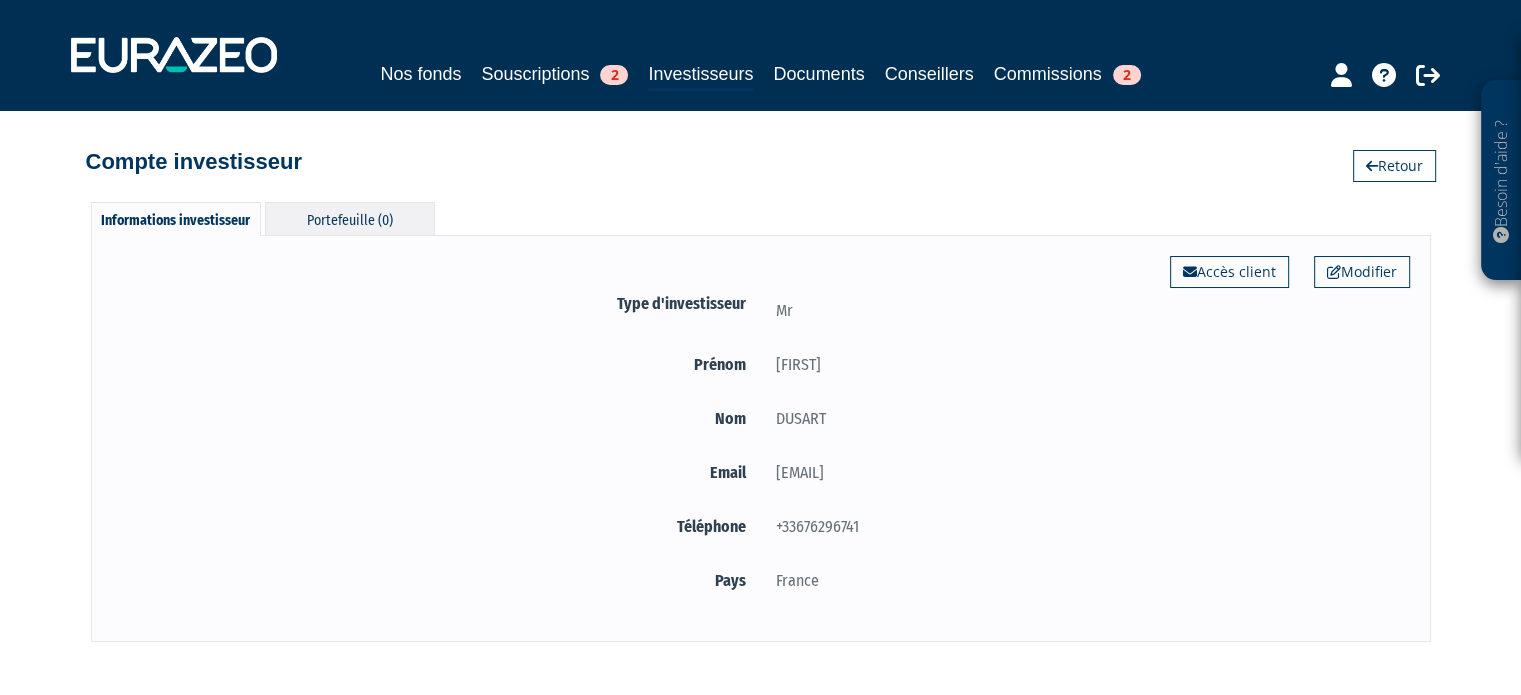 click on "Portefeuille (0)" at bounding box center [350, 218] 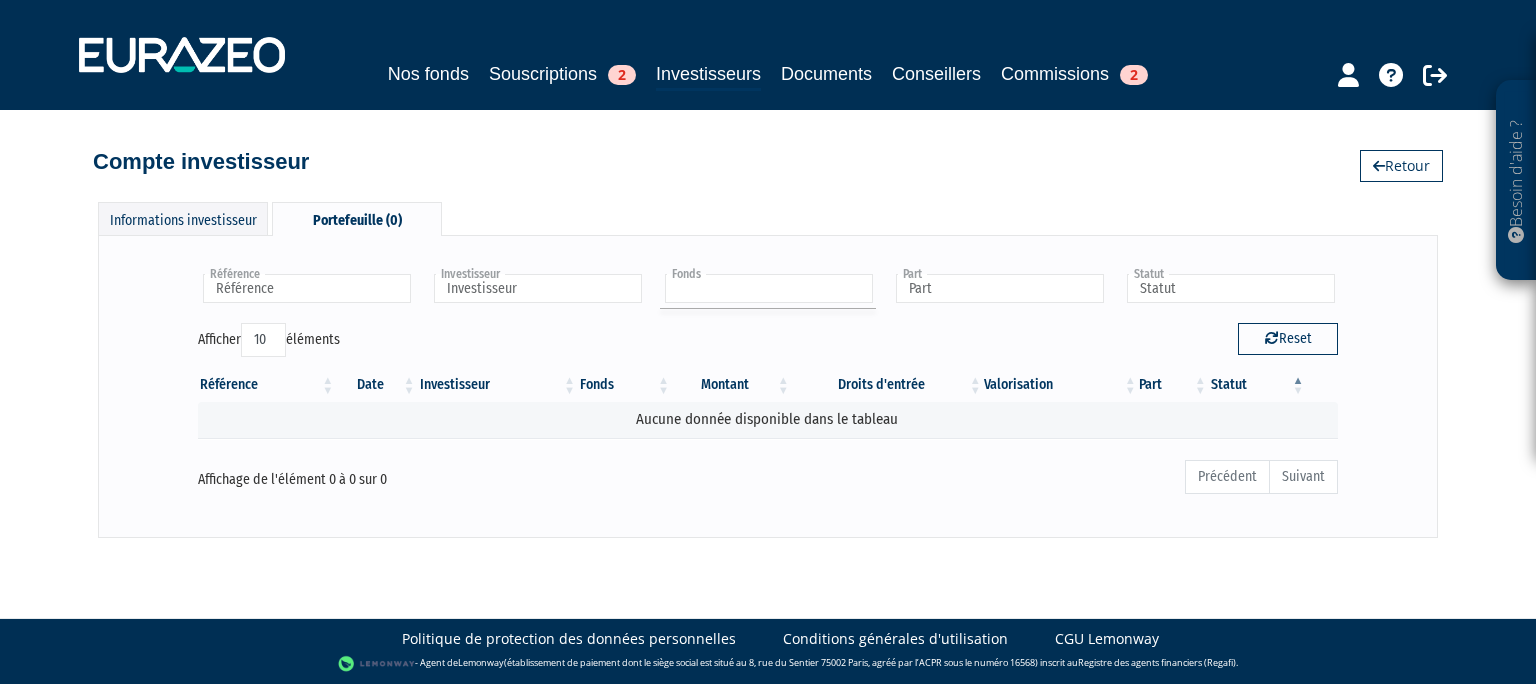 click at bounding box center [769, 288] 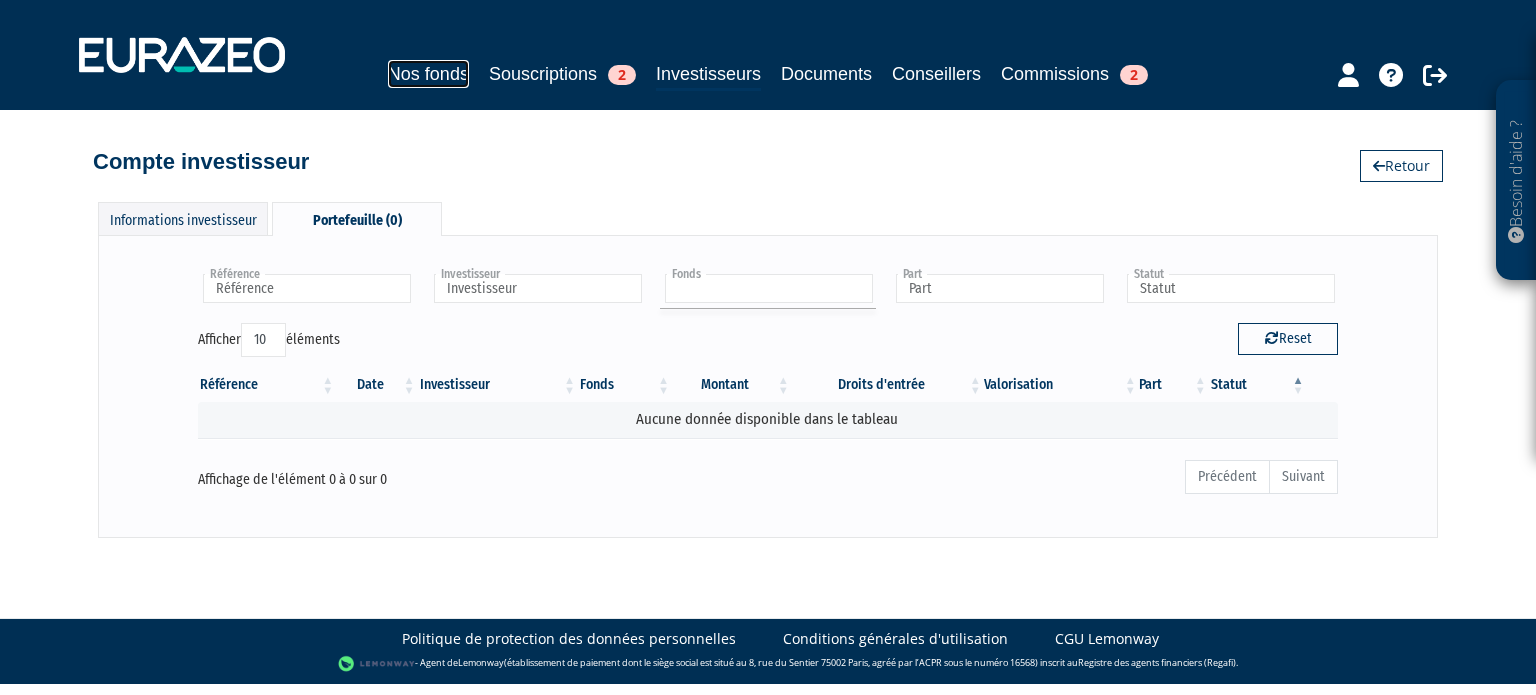 click on "Nos fonds" at bounding box center (428, 74) 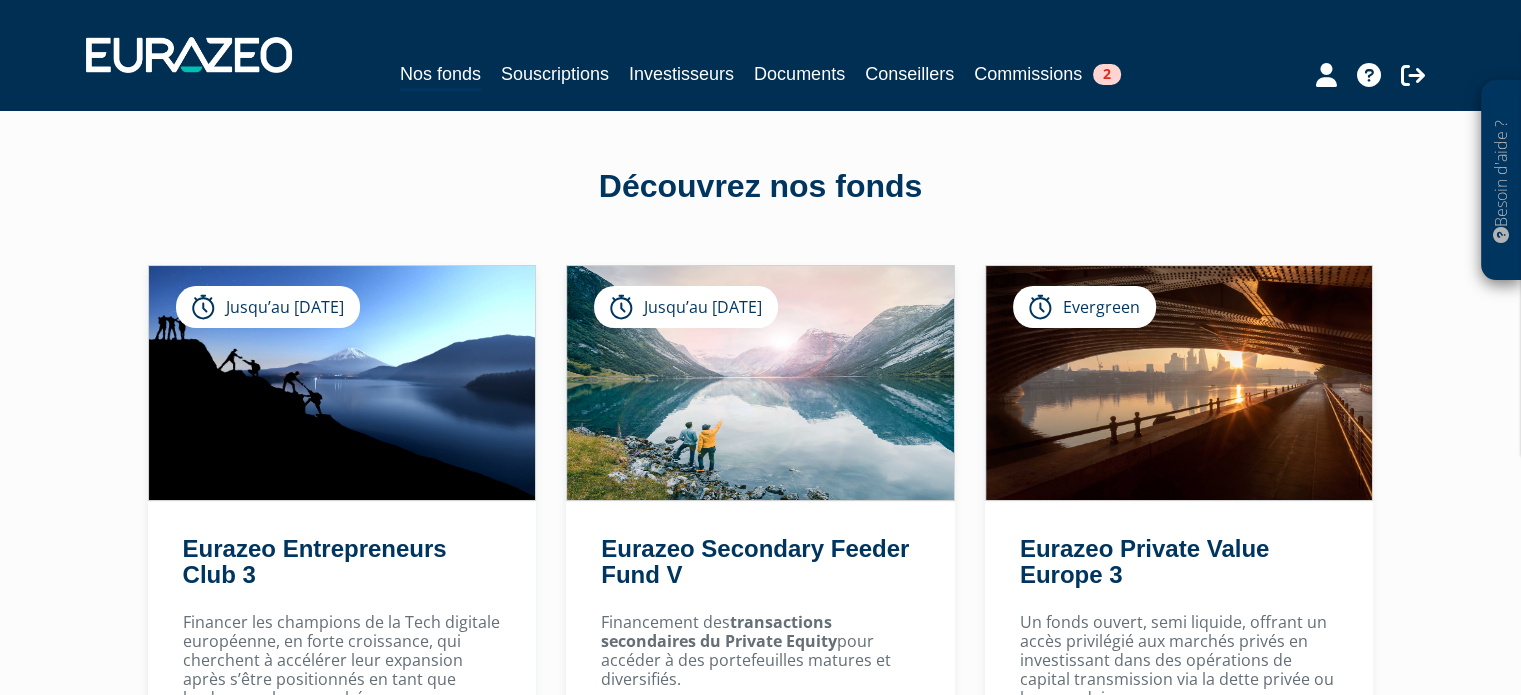 scroll, scrollTop: 252, scrollLeft: 0, axis: vertical 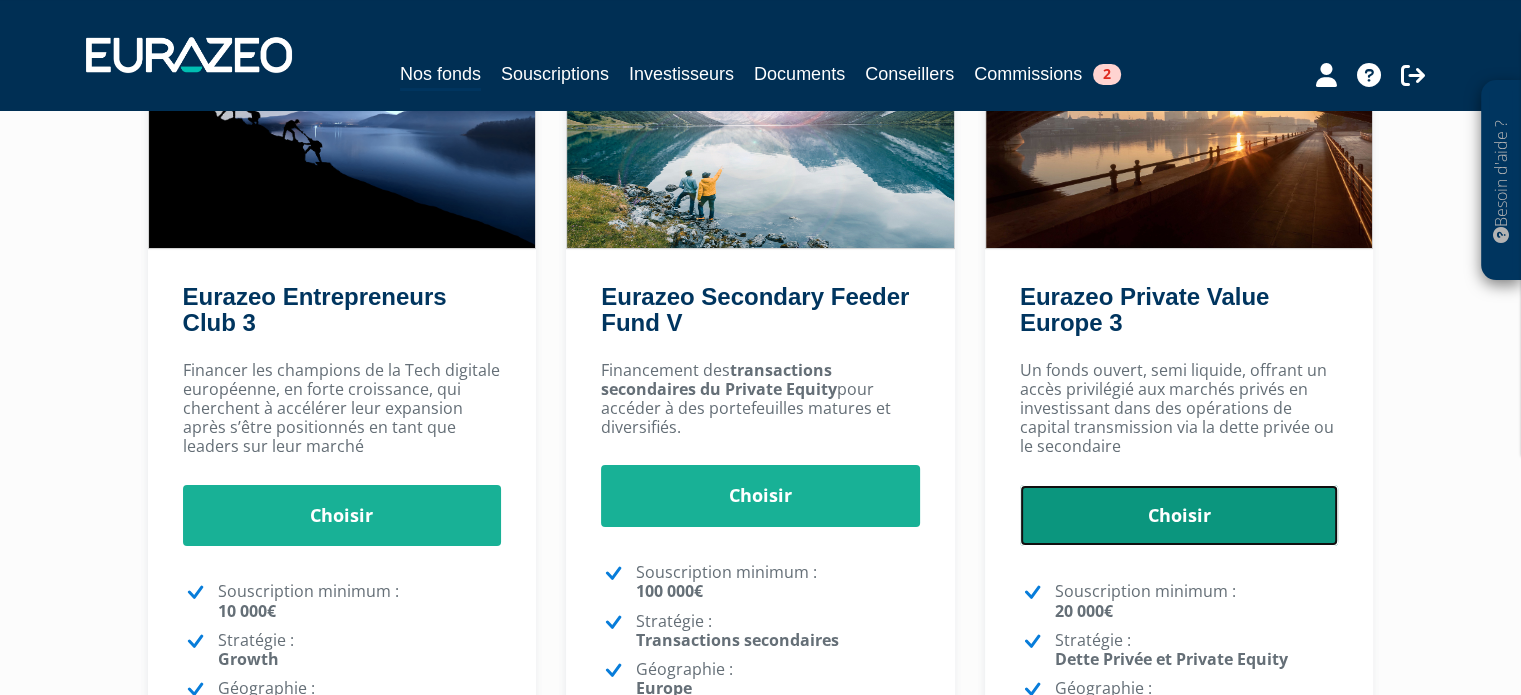 click on "Choisir" at bounding box center [1179, 516] 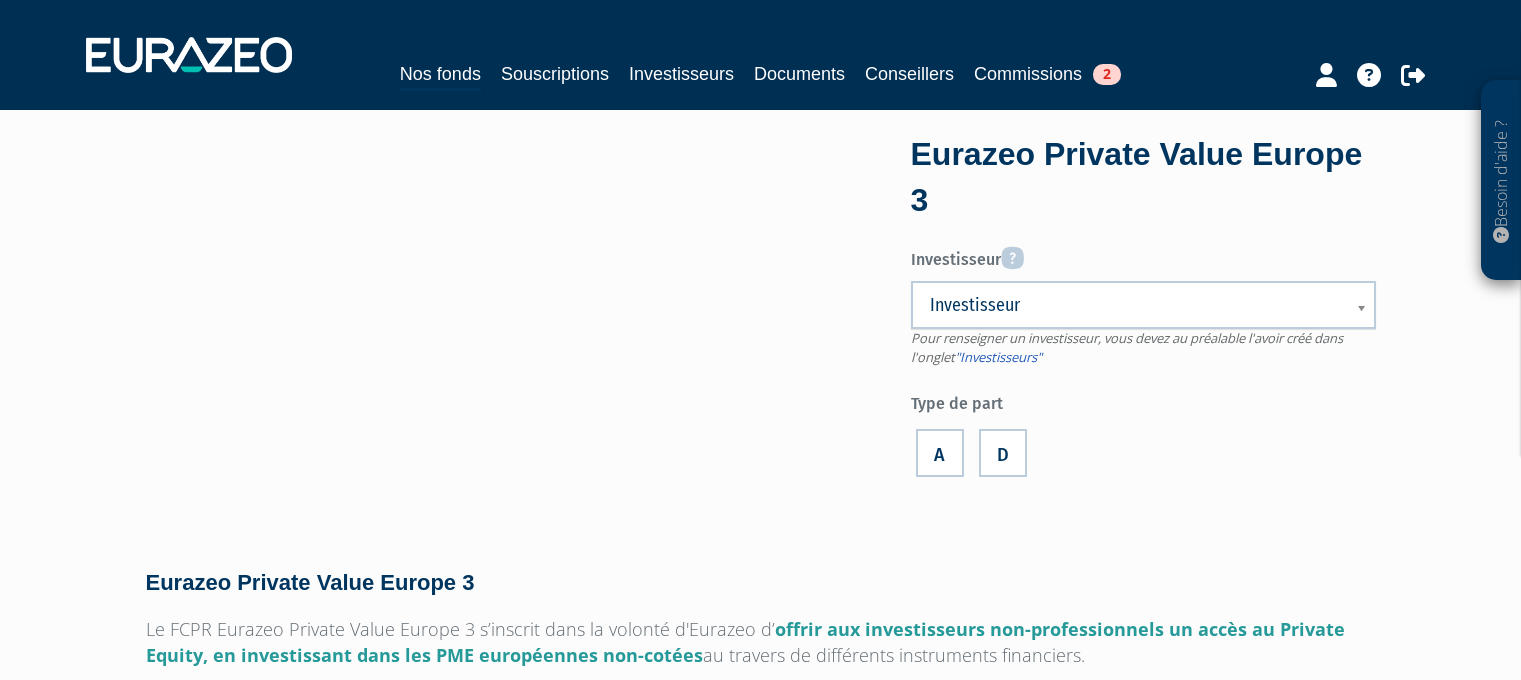 scroll, scrollTop: 0, scrollLeft: 0, axis: both 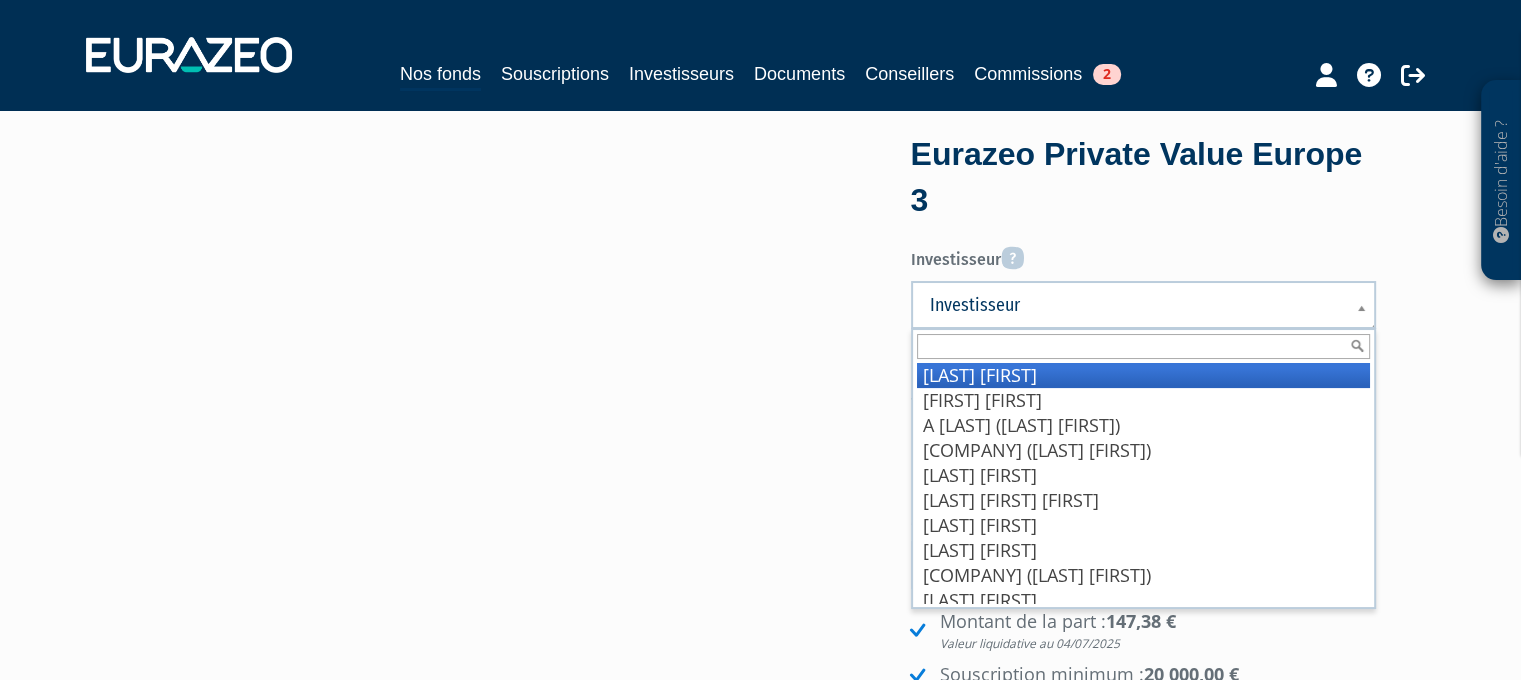 click on "Investisseur" at bounding box center (1143, 305) 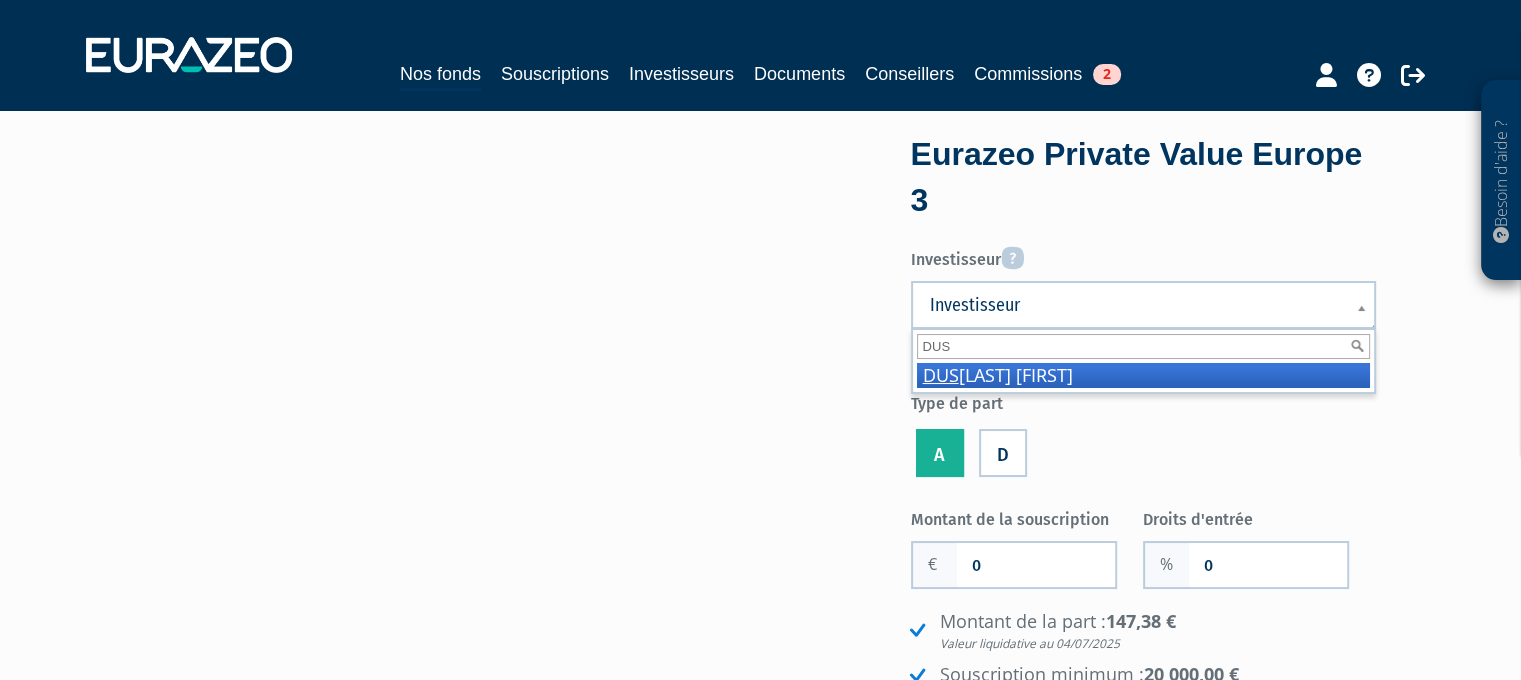 type on "DUS" 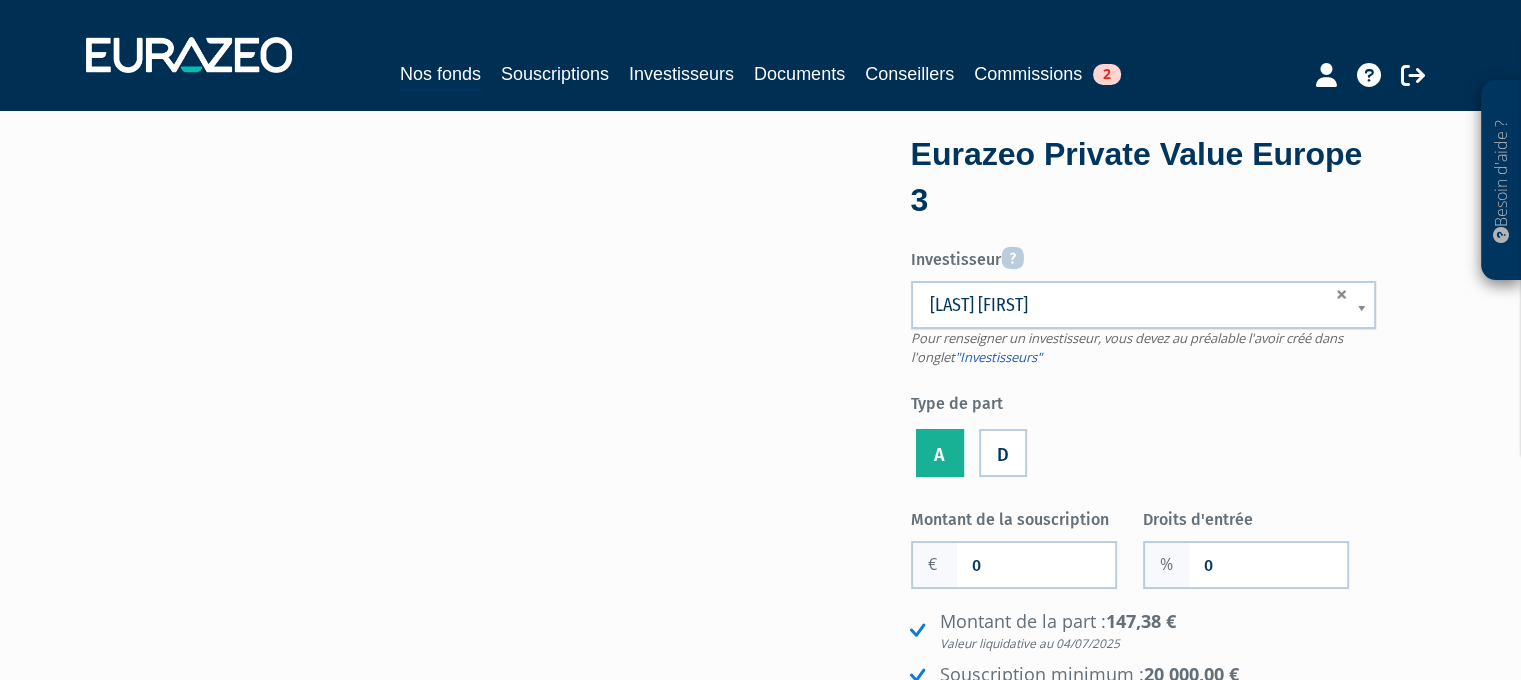click on "A
[FIRST]" at bounding box center (1143, 453) 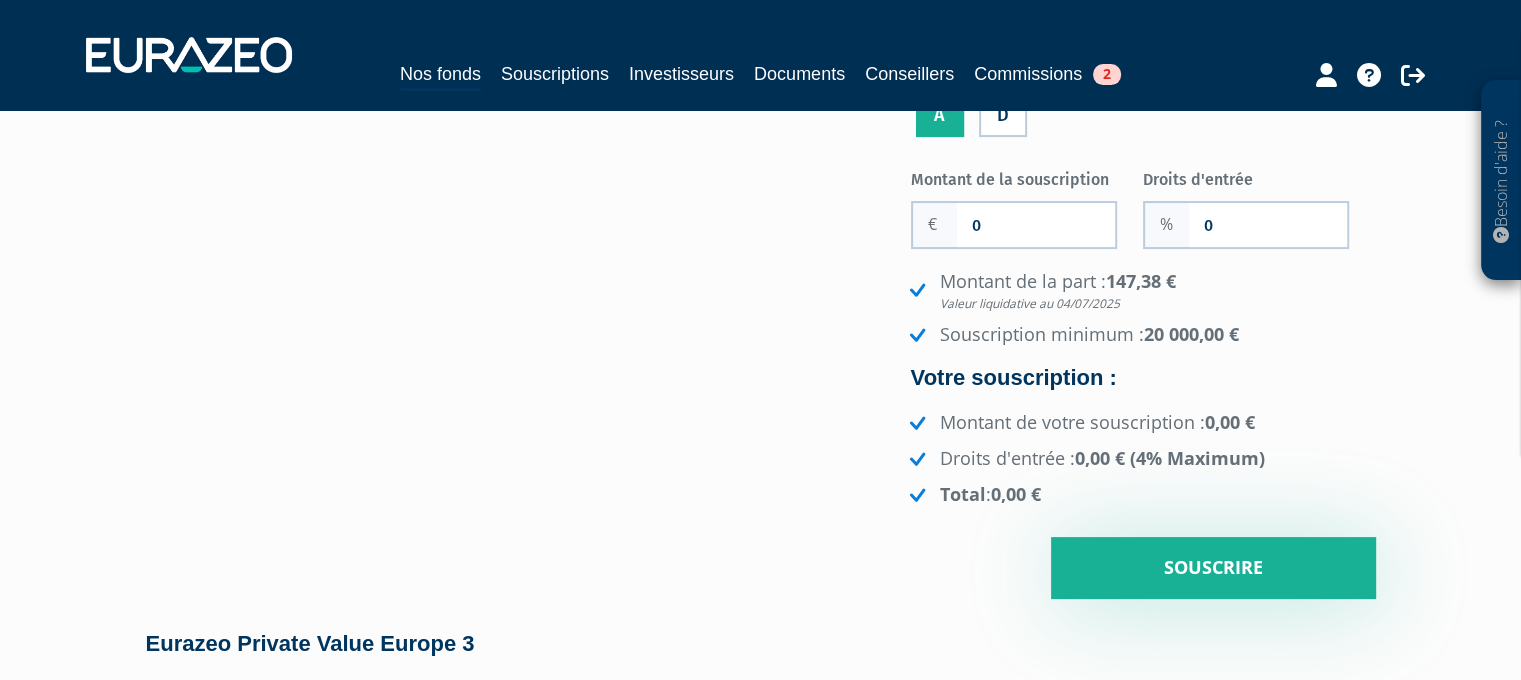 scroll, scrollTop: 344, scrollLeft: 0, axis: vertical 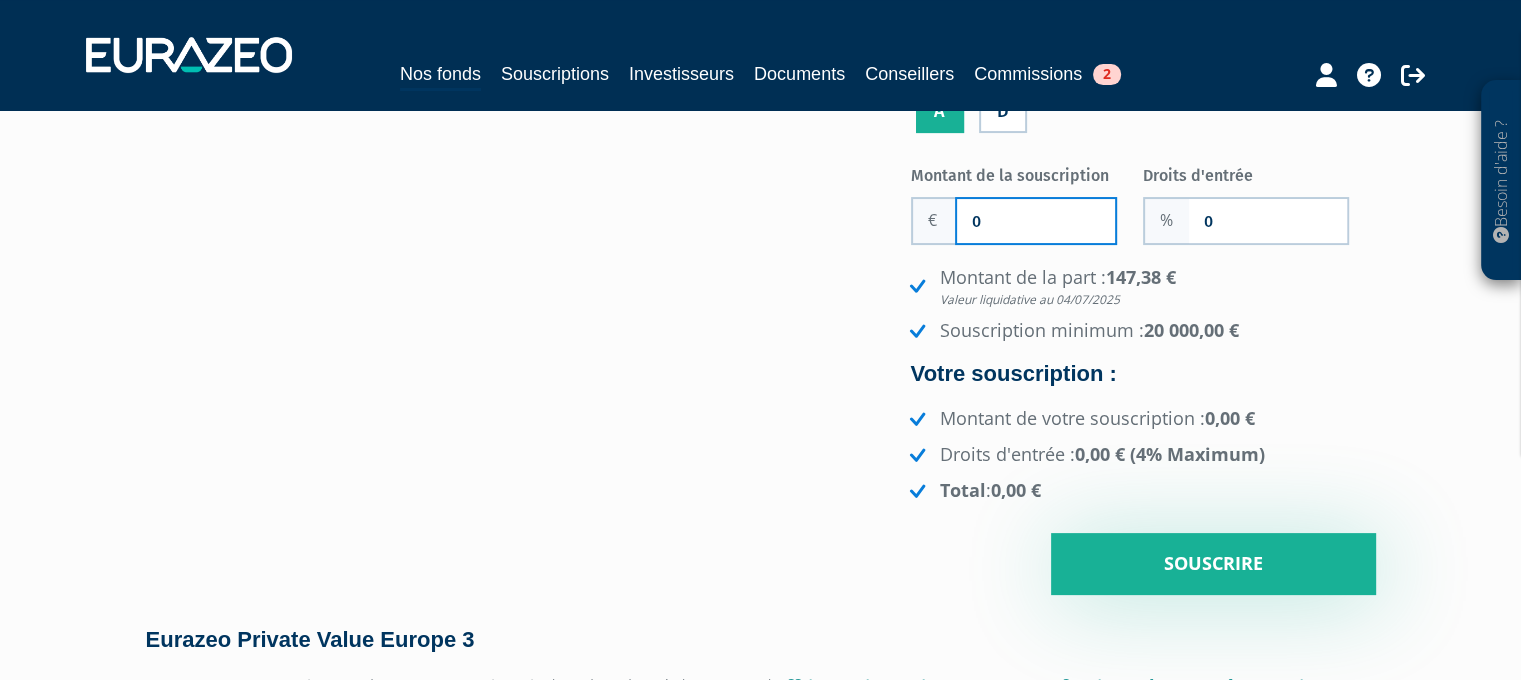 click on "0" at bounding box center [1036, 221] 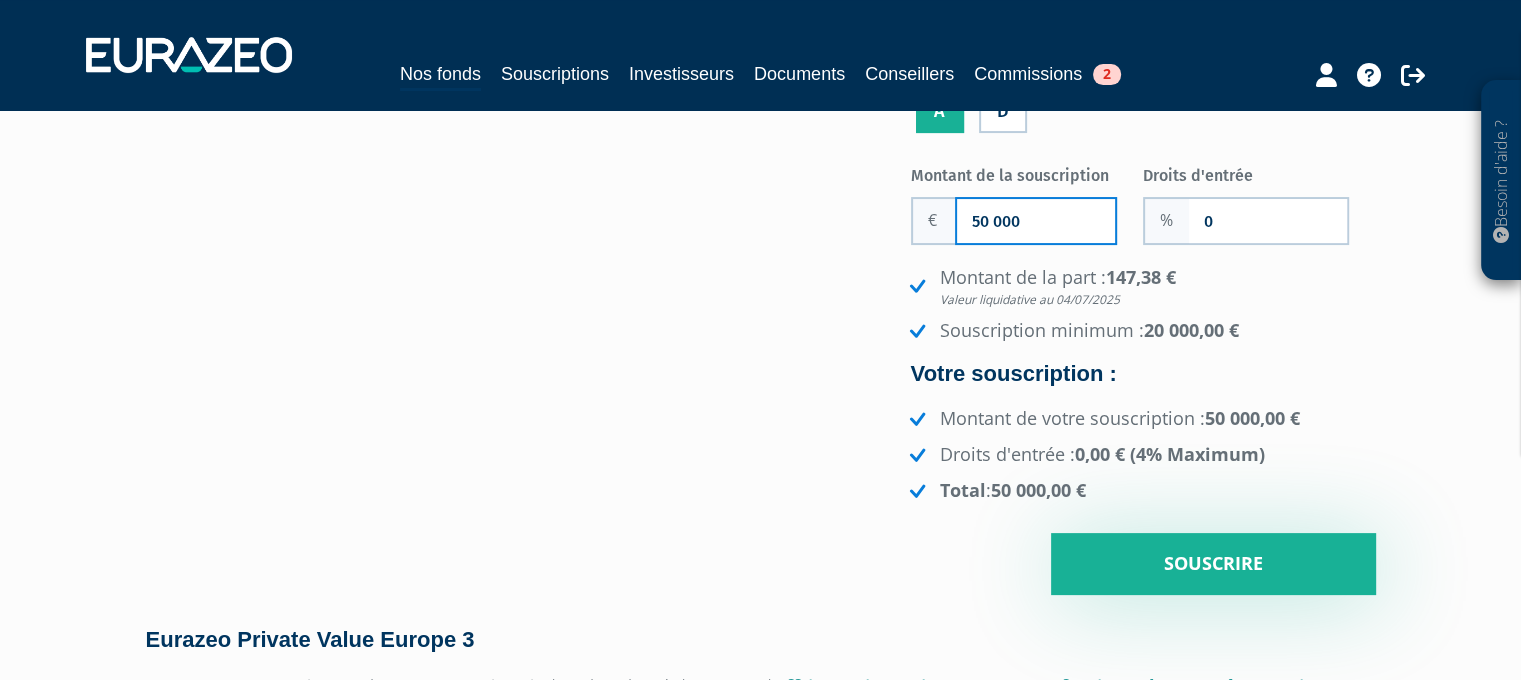 type on "50 000" 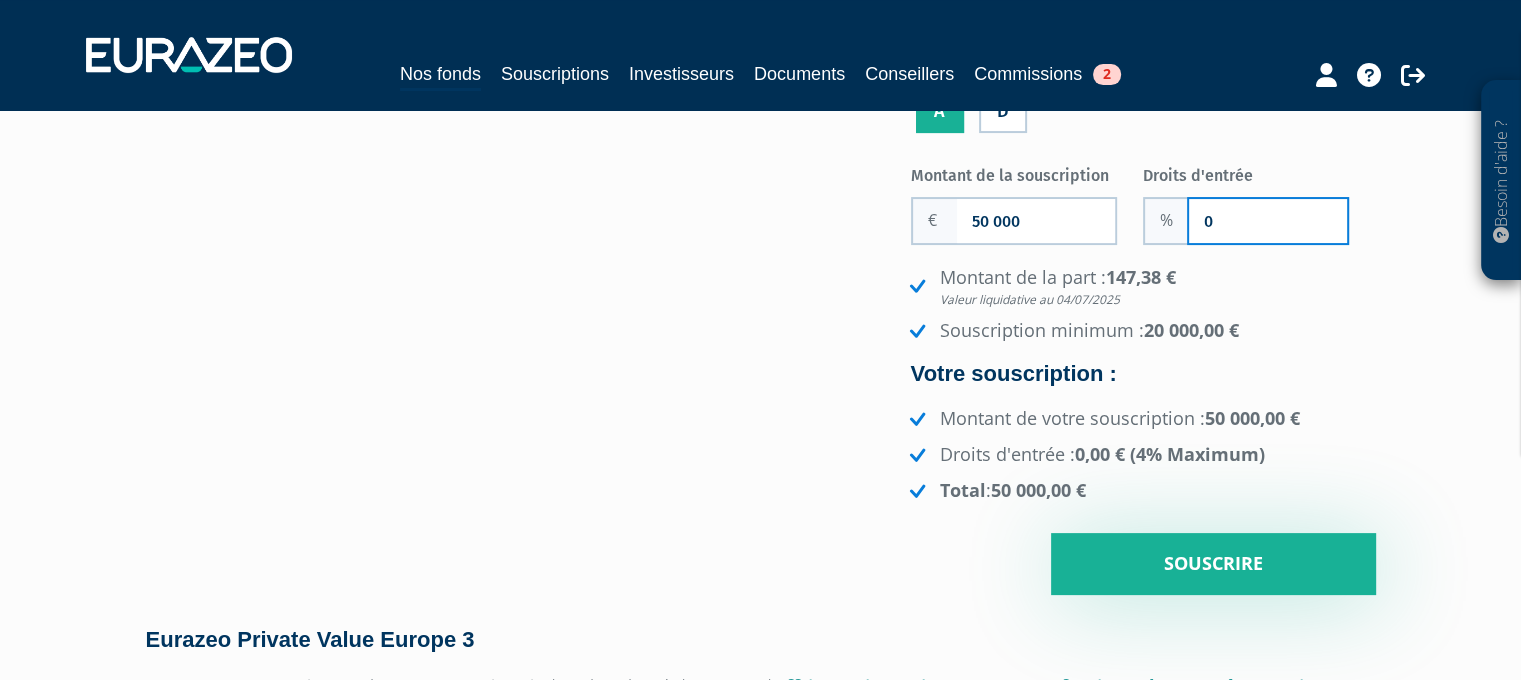 click on "0" at bounding box center [1268, 221] 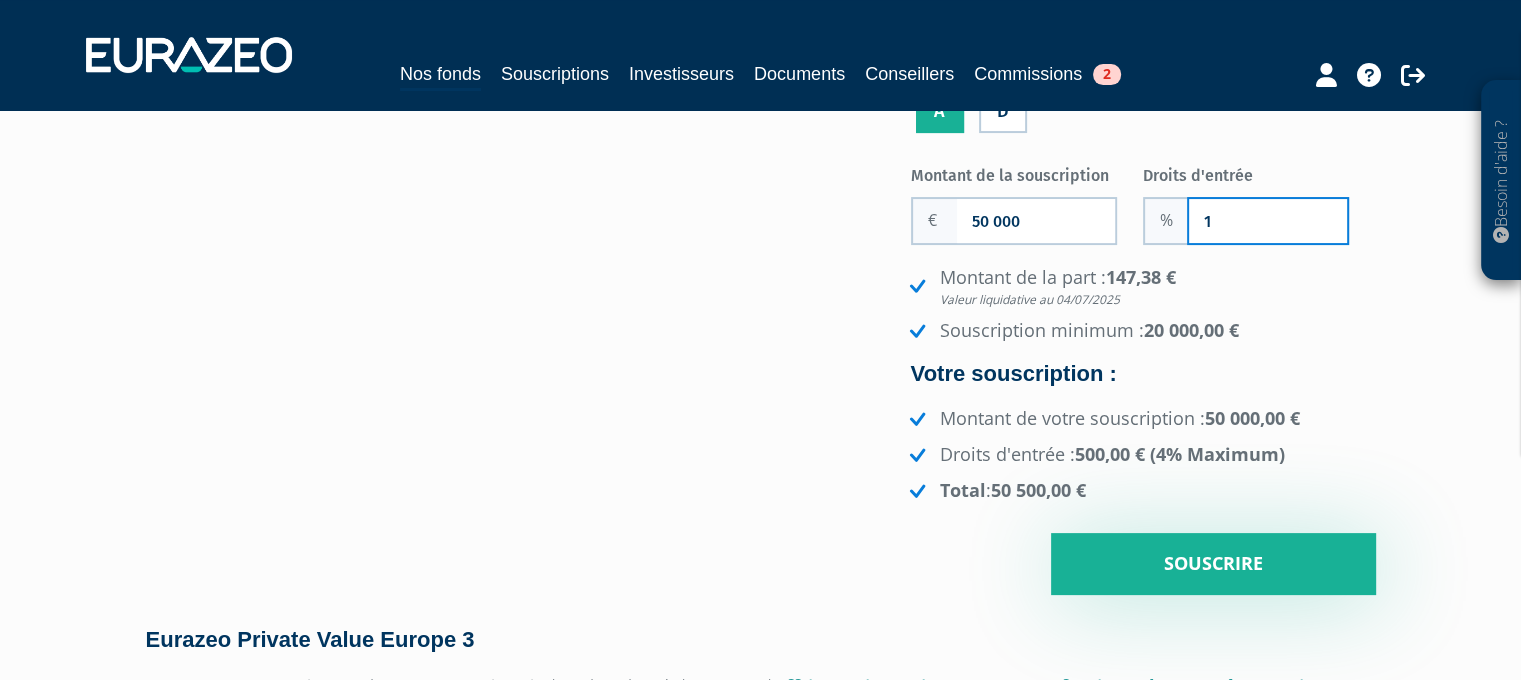 type on "1" 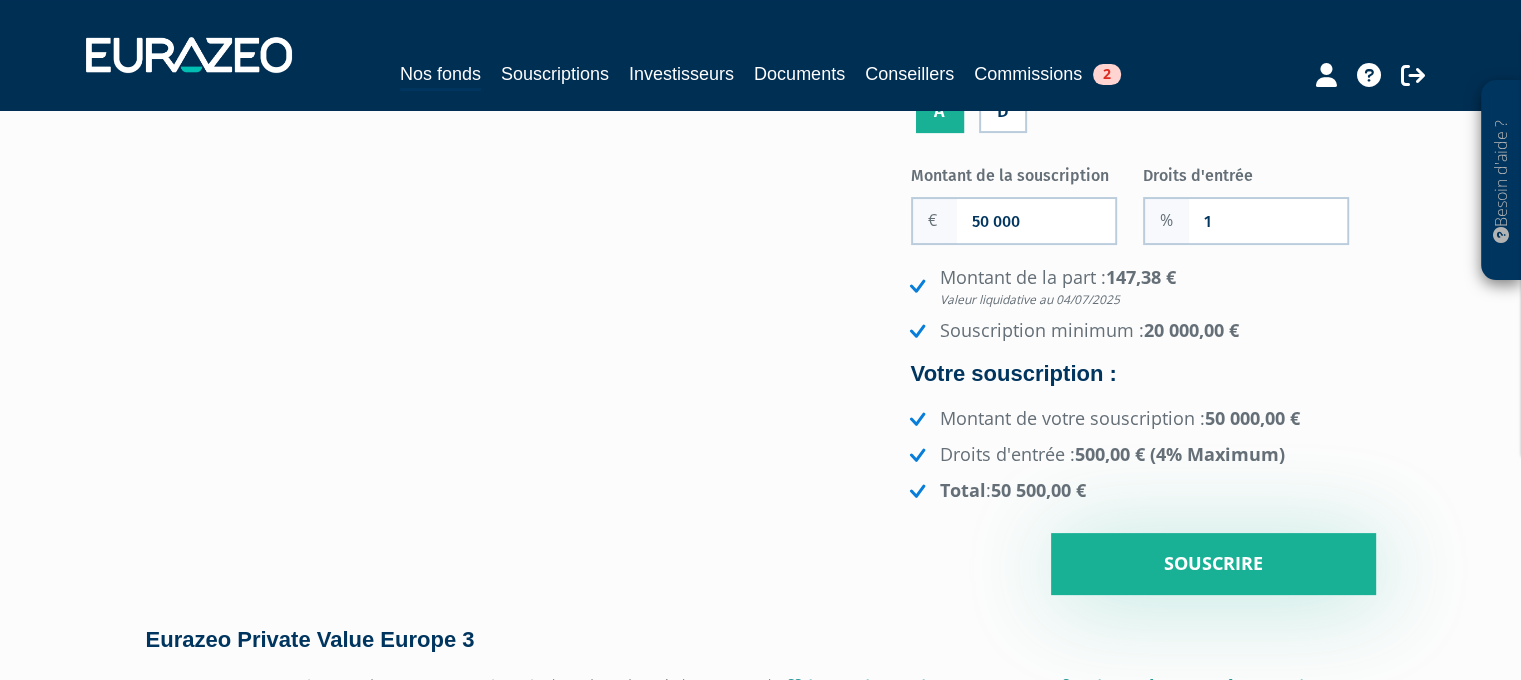click on "Besoin d'aide ?
×
J'ai besoin d'aide
Si vous avez une question à propos du fonctionnement de votre espace partenaire, ou souhaitez contacter notre équipe vous pouvez :
Contactez-nous
[PHONE]
2" at bounding box center [760, 3194] 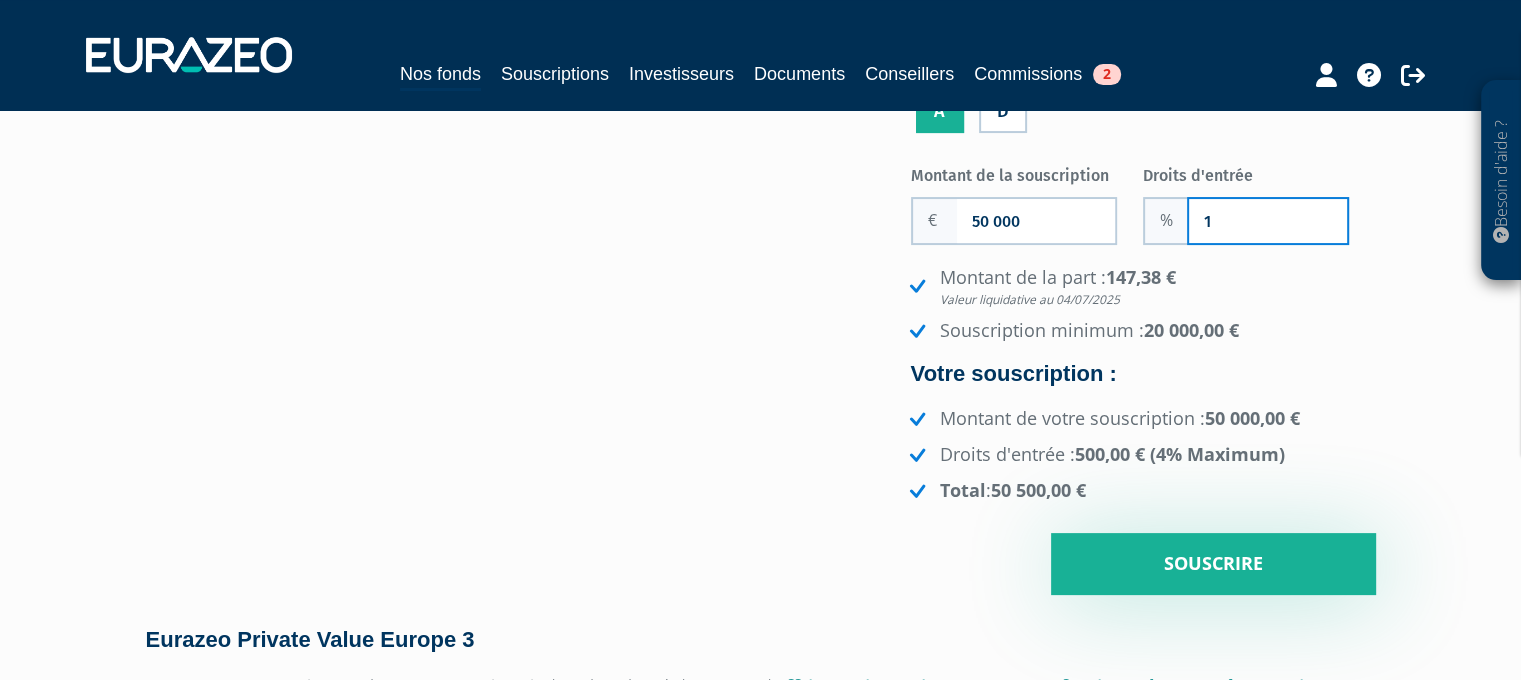 click on "1" at bounding box center (1268, 221) 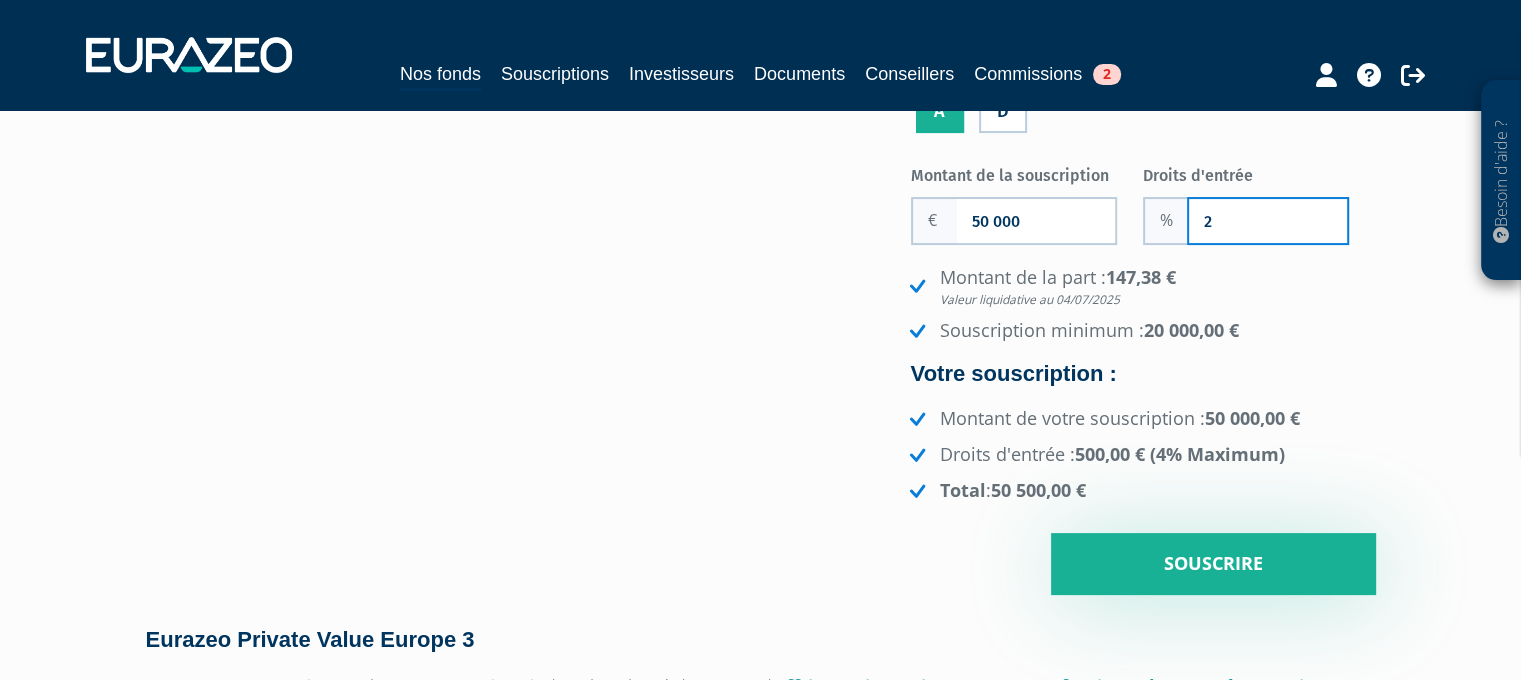 type on "2" 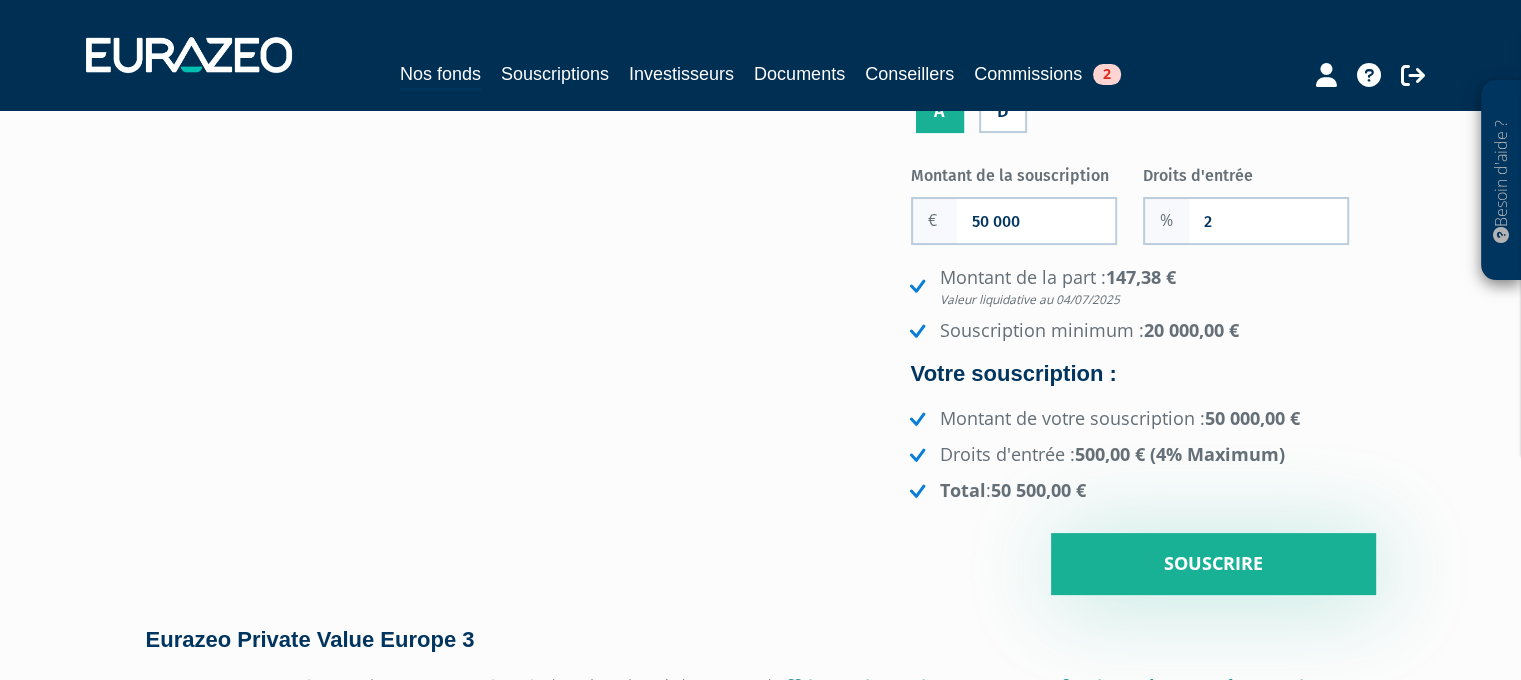 click on "Montant de votre souscription :   50 000,00 €" at bounding box center [1140, 419] 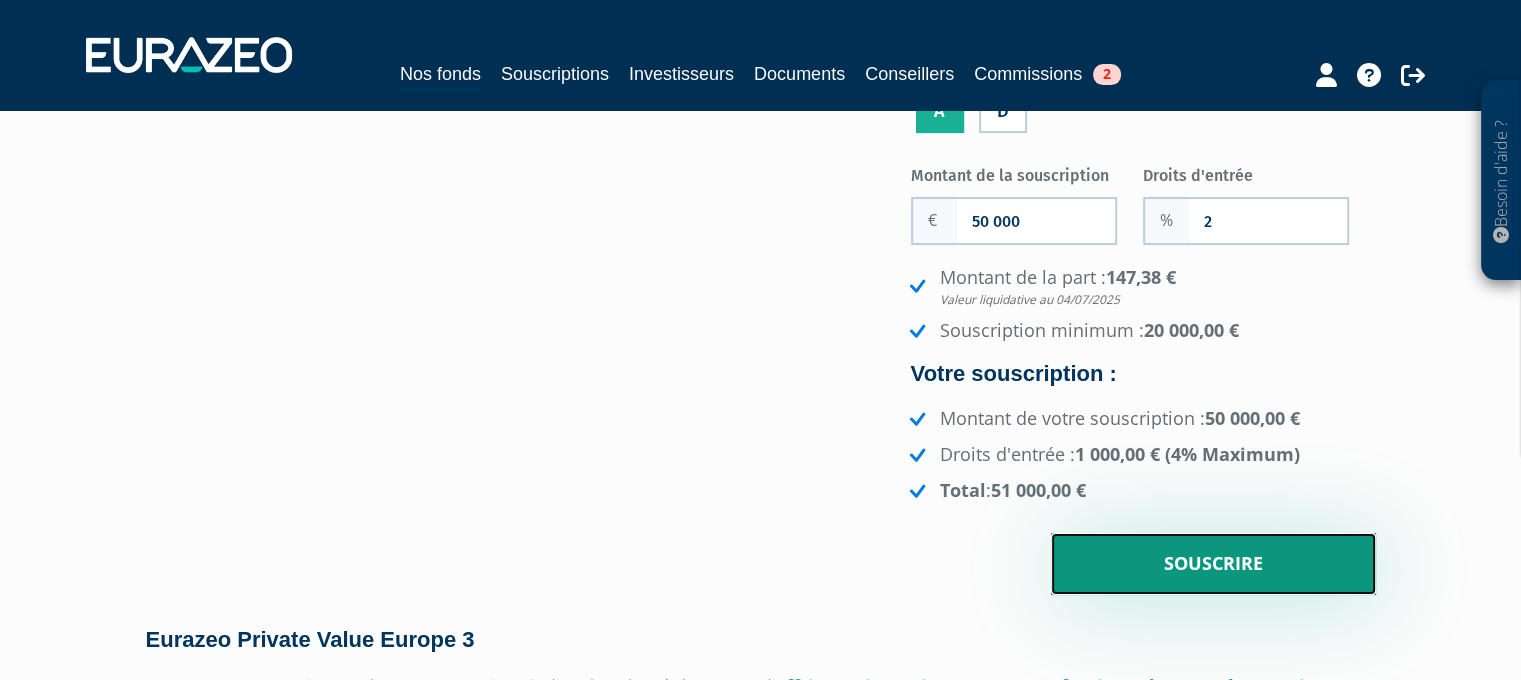 click on "Souscrire" at bounding box center (1213, 564) 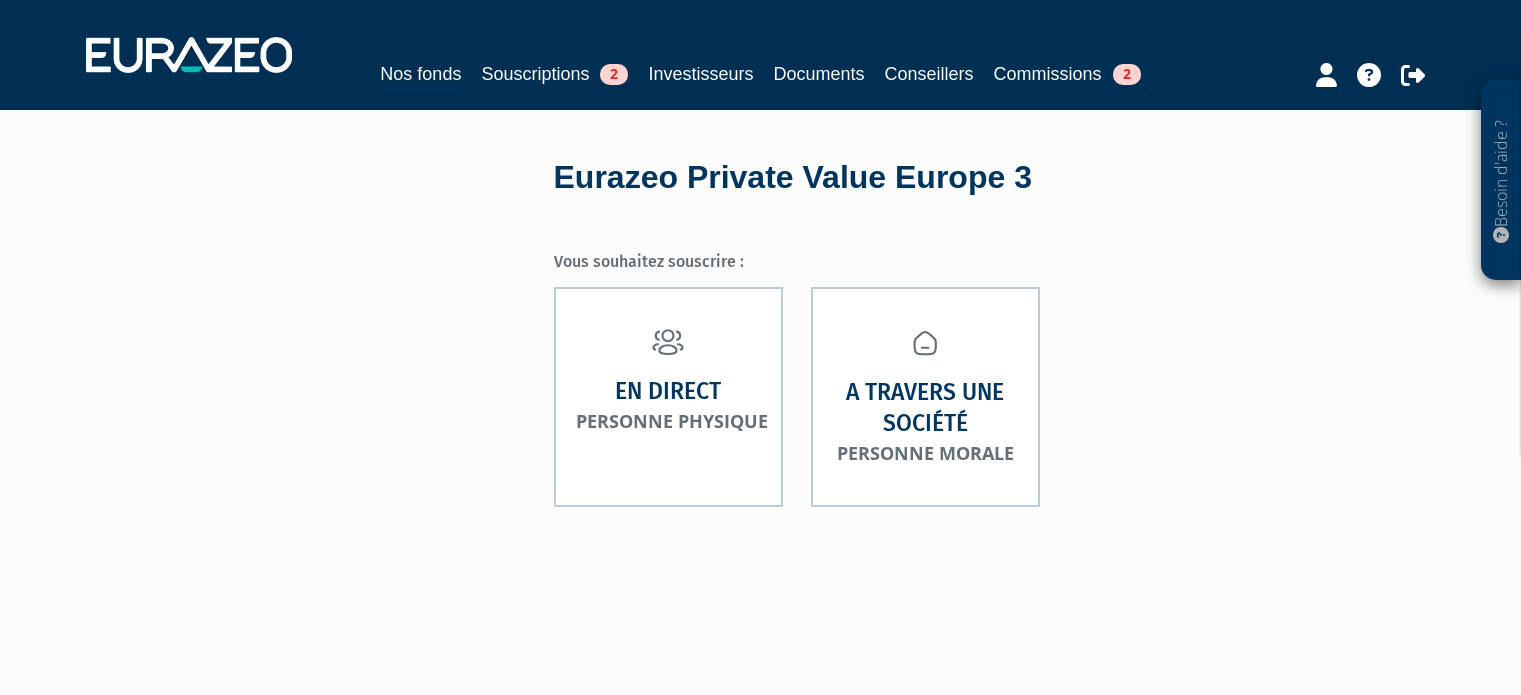 scroll, scrollTop: 0, scrollLeft: 0, axis: both 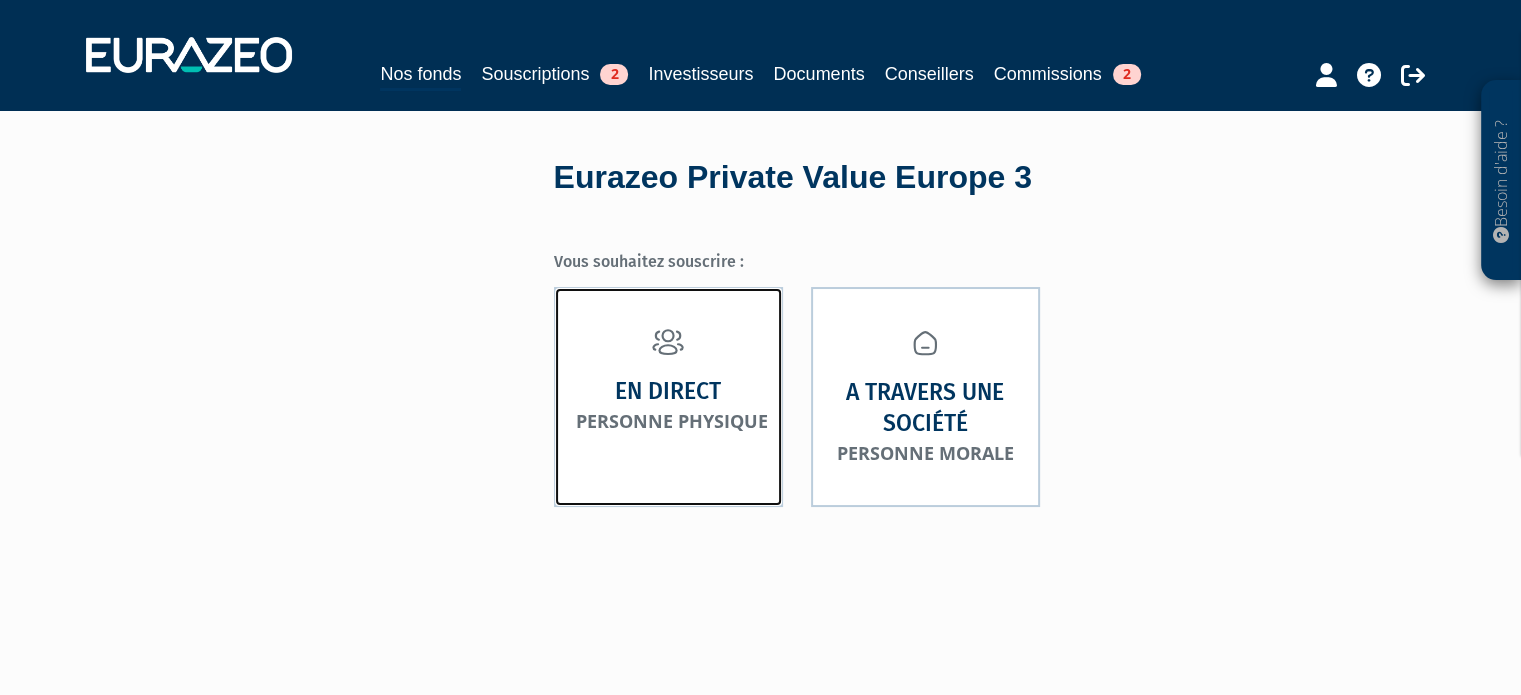 click on "En direct" at bounding box center [668, 391] 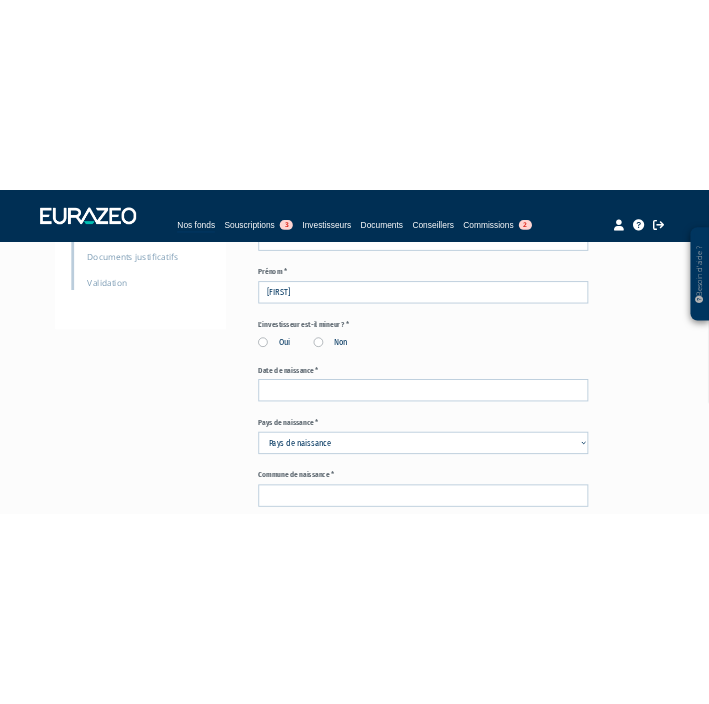 scroll, scrollTop: 520, scrollLeft: 0, axis: vertical 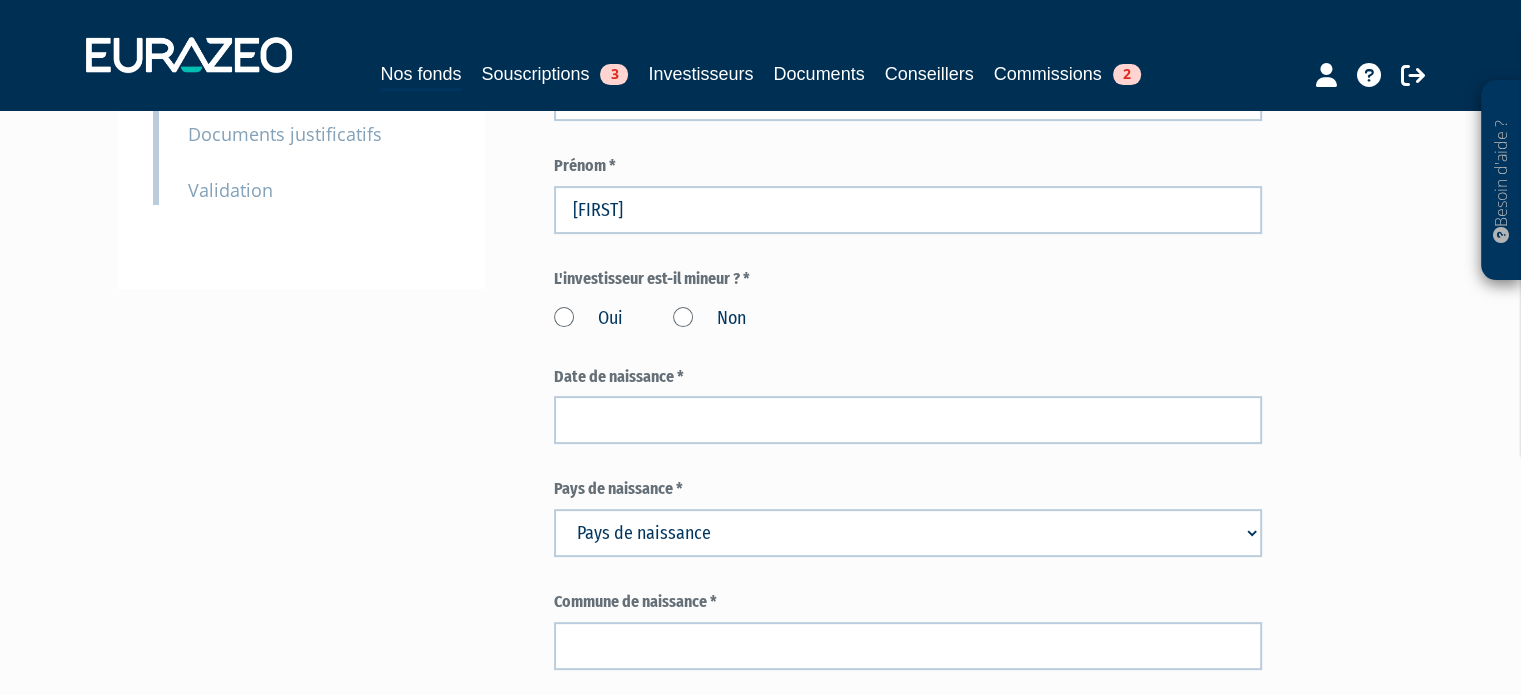 click on "Non" at bounding box center [709, 319] 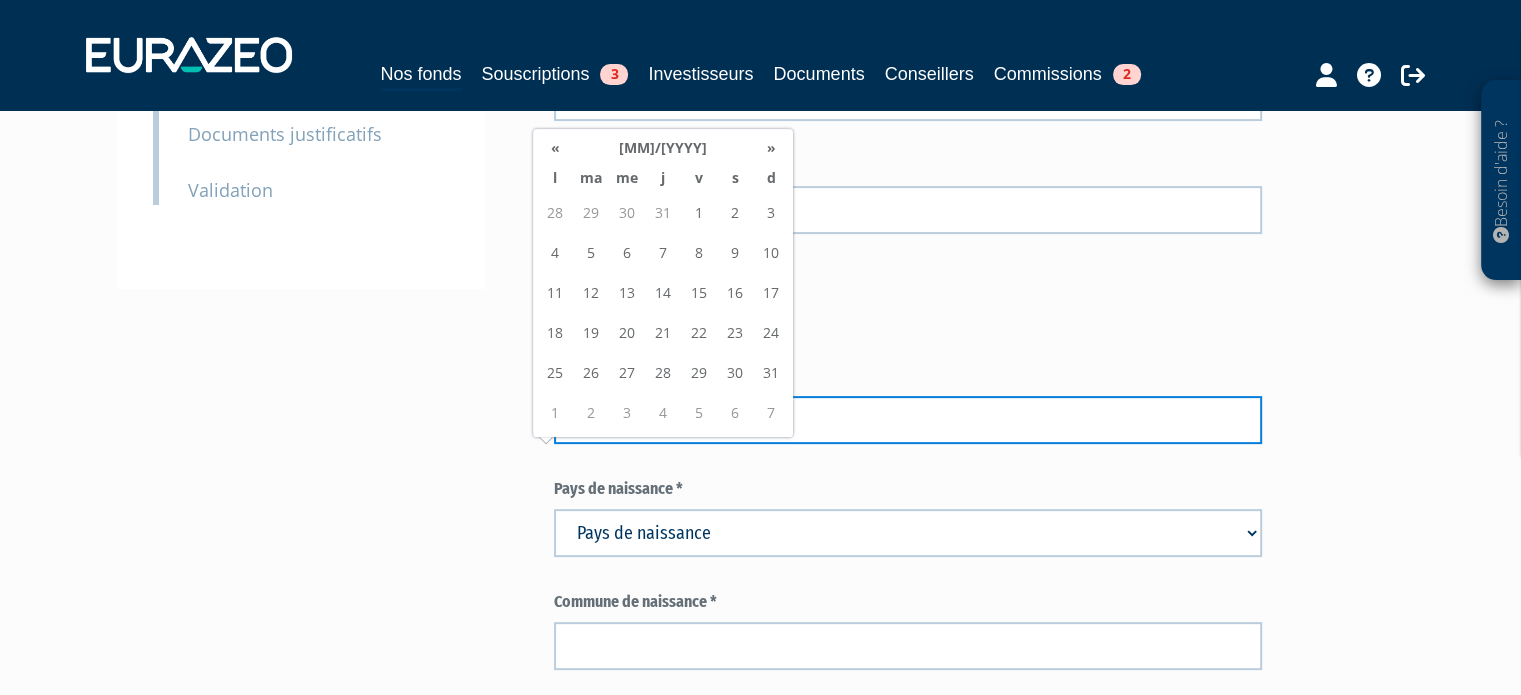 click at bounding box center [908, 420] 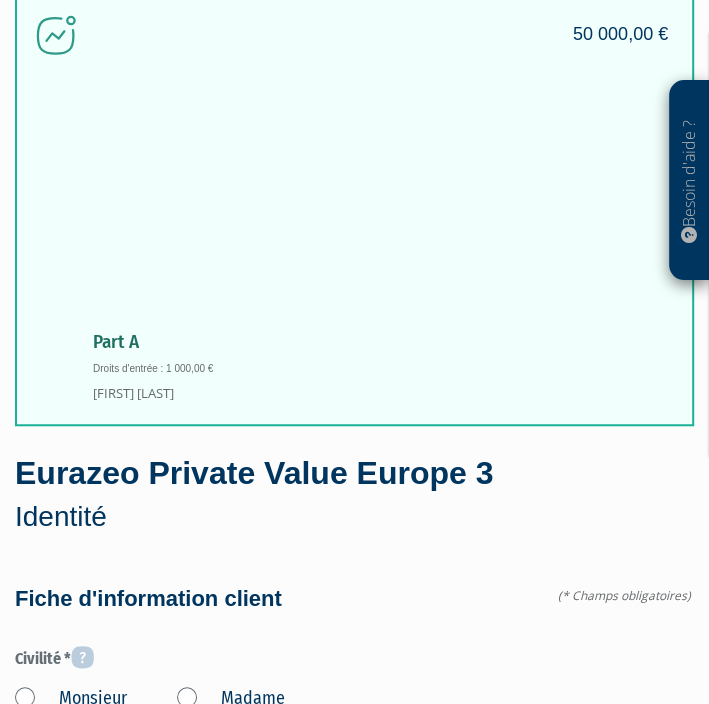 scroll, scrollTop: 0, scrollLeft: 0, axis: both 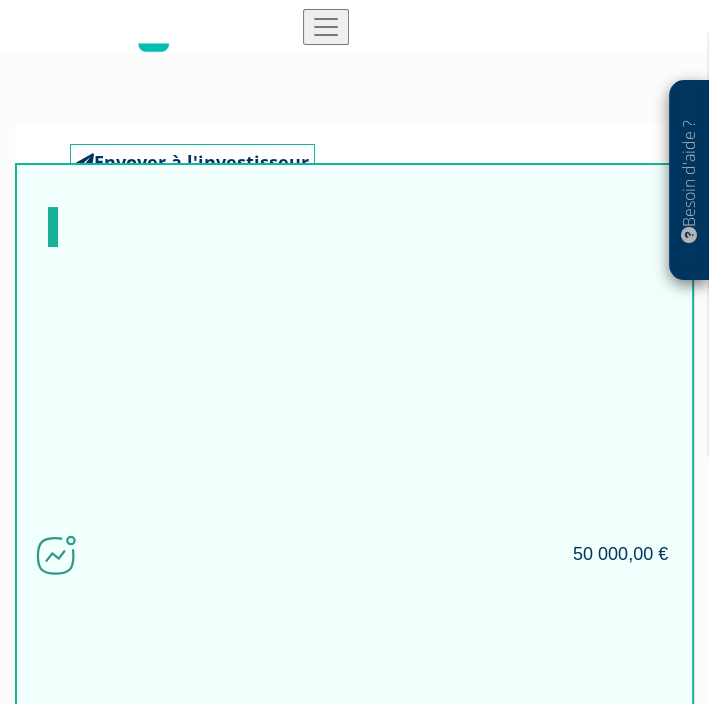 click on "Envoyer à l'investisseur
1
Identité
2
Coordonnées bancaires
3
Situation professionnelle
Situation financière  Oui" at bounding box center (354, 1892) 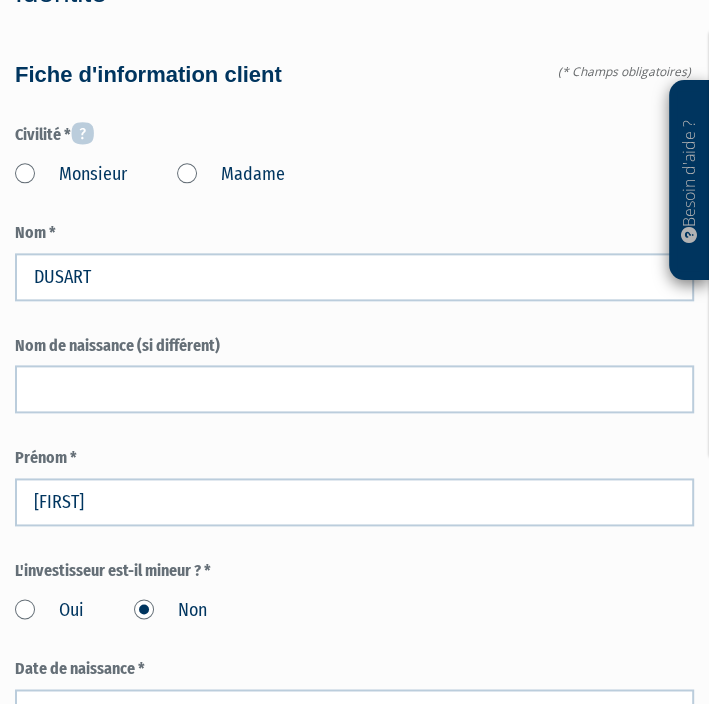 scroll, scrollTop: 976, scrollLeft: 0, axis: vertical 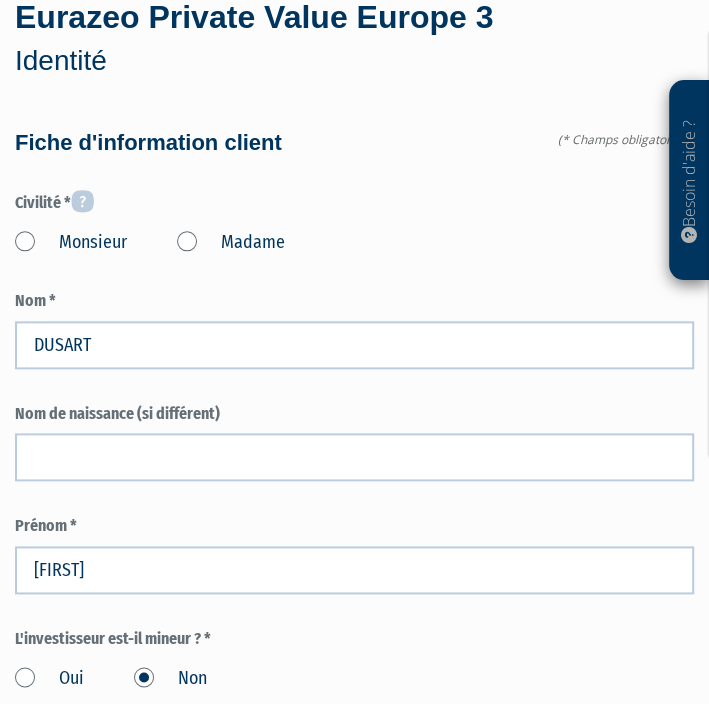 click on "Monsieur" at bounding box center [71, 243] 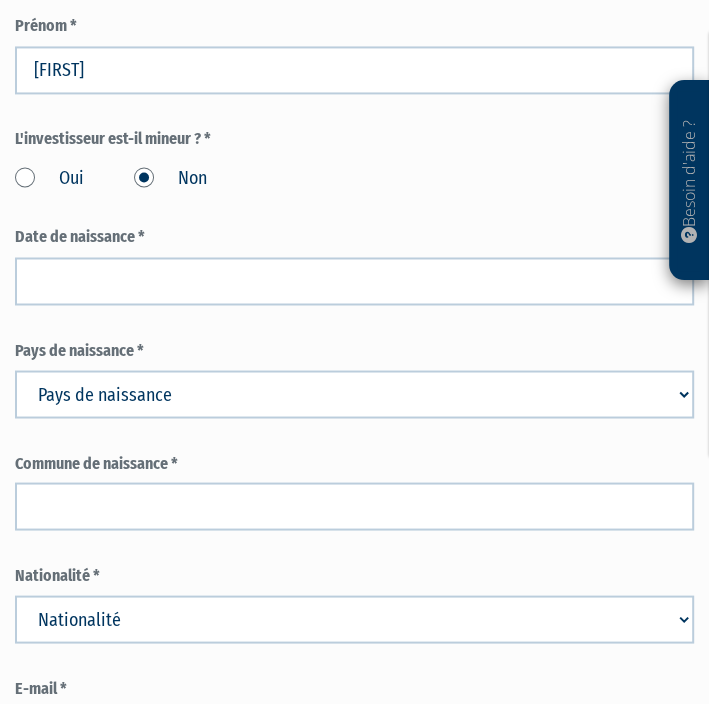 scroll, scrollTop: 1488, scrollLeft: 0, axis: vertical 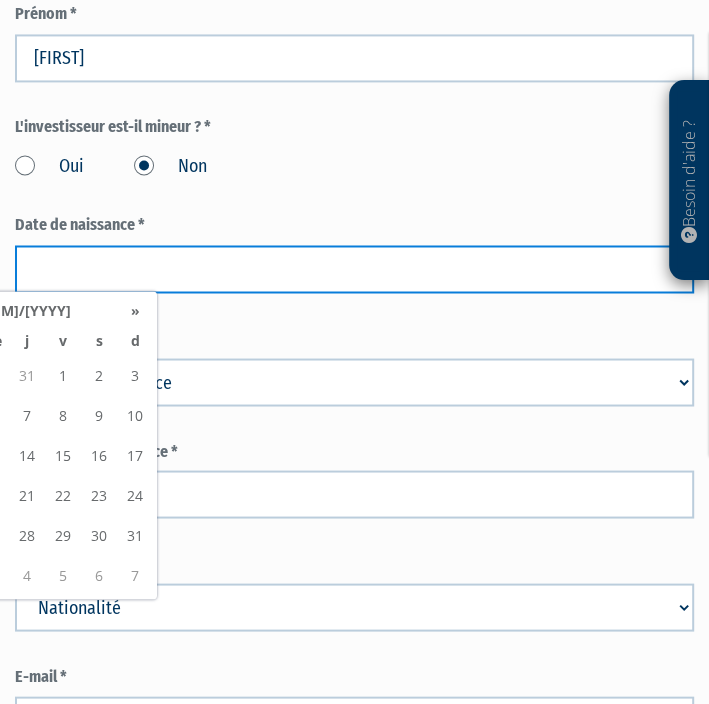 click at bounding box center [354, 269] 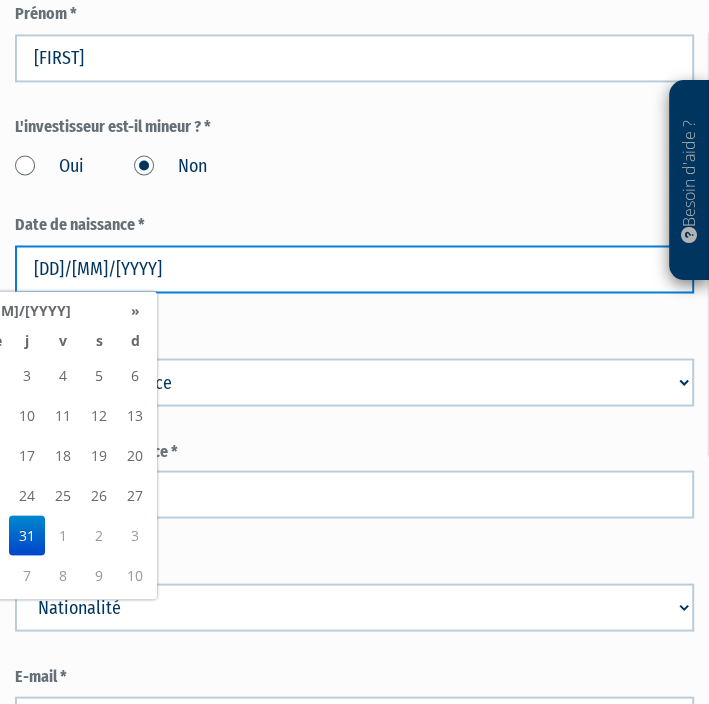 type on "31/08/1967" 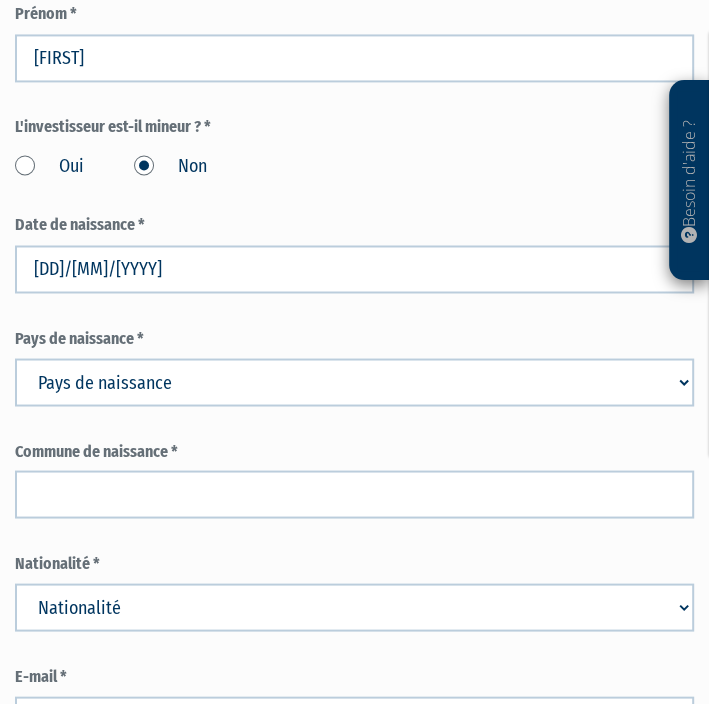 click on "(* Champs obligatoires)
Information sur l'apporteur d'affaire
Dénomination ou raison sociale de l'apporteur d'affaire
Monsieur" at bounding box center [354, 848] 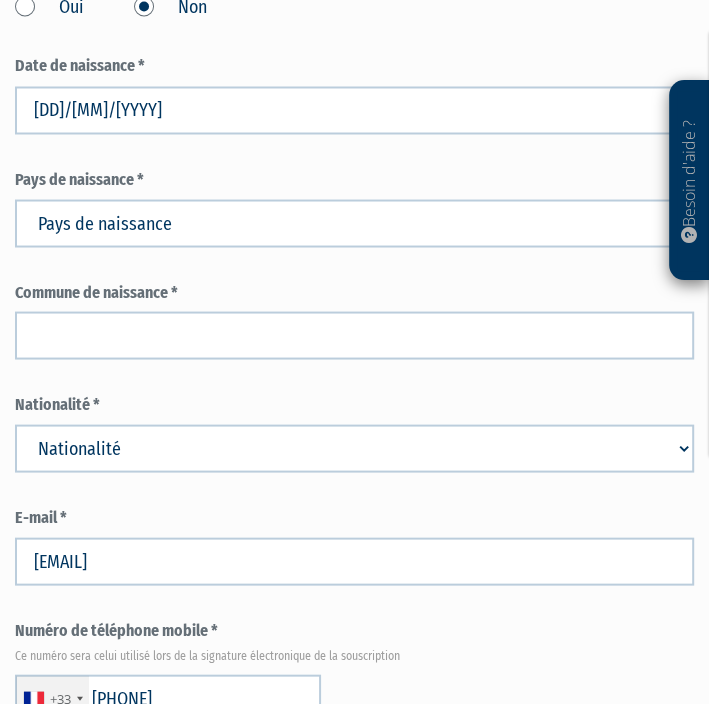 click on "Pays de naissance
Afghanistan
Afrique du Sud
Albanie
Algérie
Allemagne
Andorre" at bounding box center [354, 223] 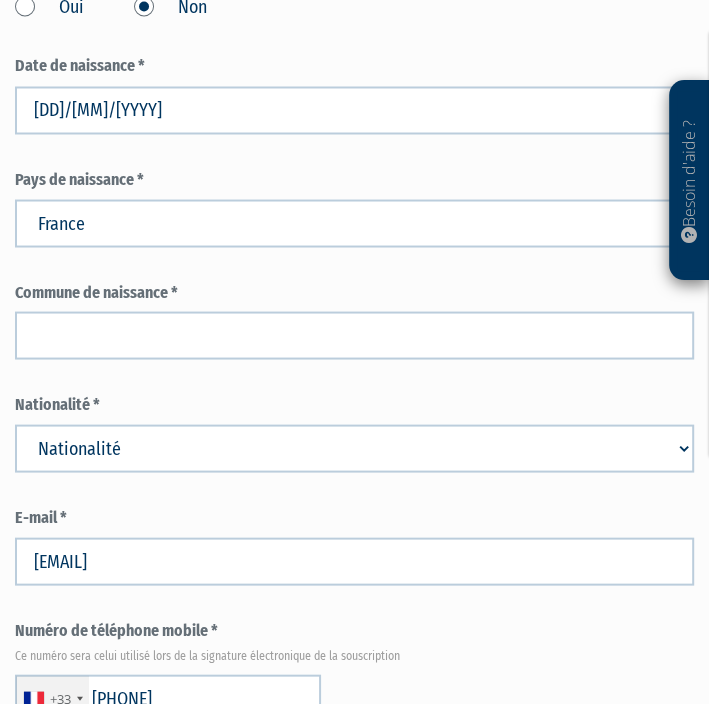 click on "Pays de naissance
Afghanistan
Afrique du Sud
Albanie
Algérie
Allemagne
Andorre" at bounding box center (354, 223) 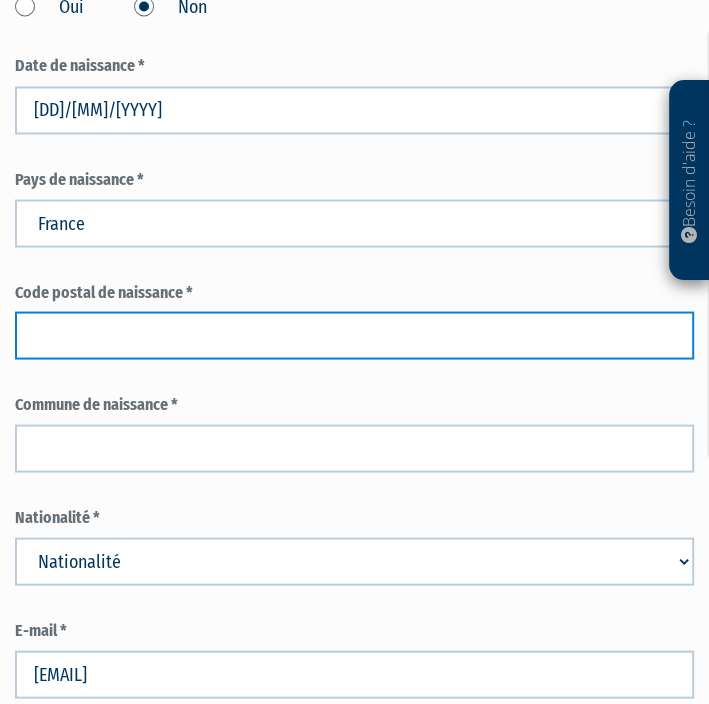 click at bounding box center [354, 335] 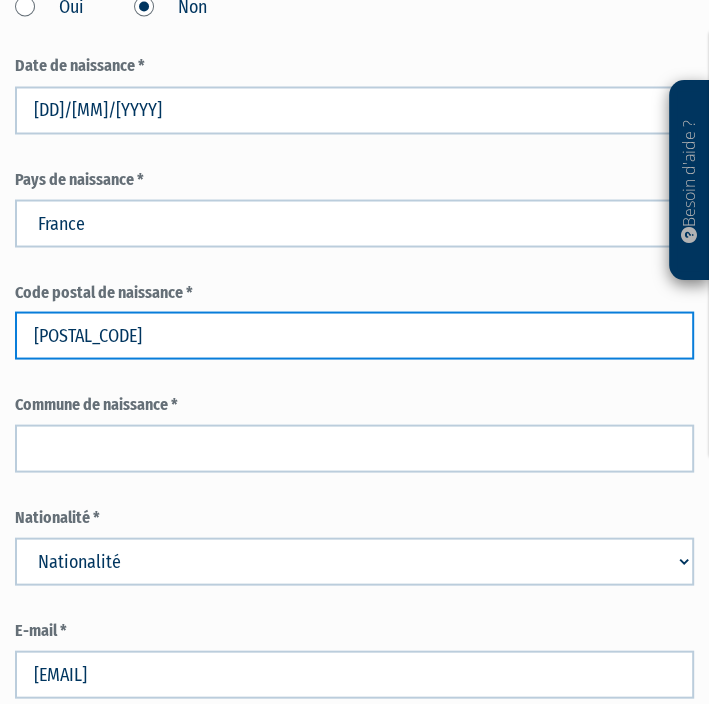 type on "42300" 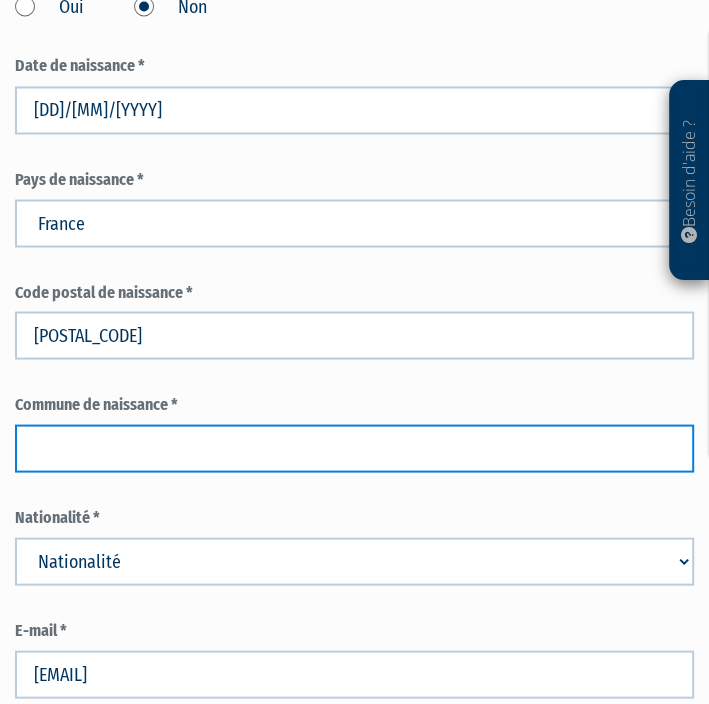 click at bounding box center [354, 448] 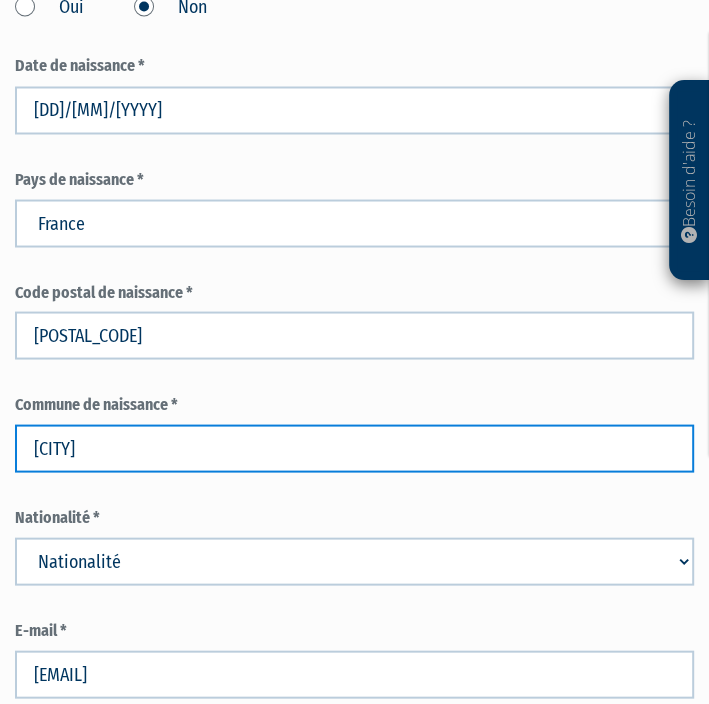 type on "ROANNE" 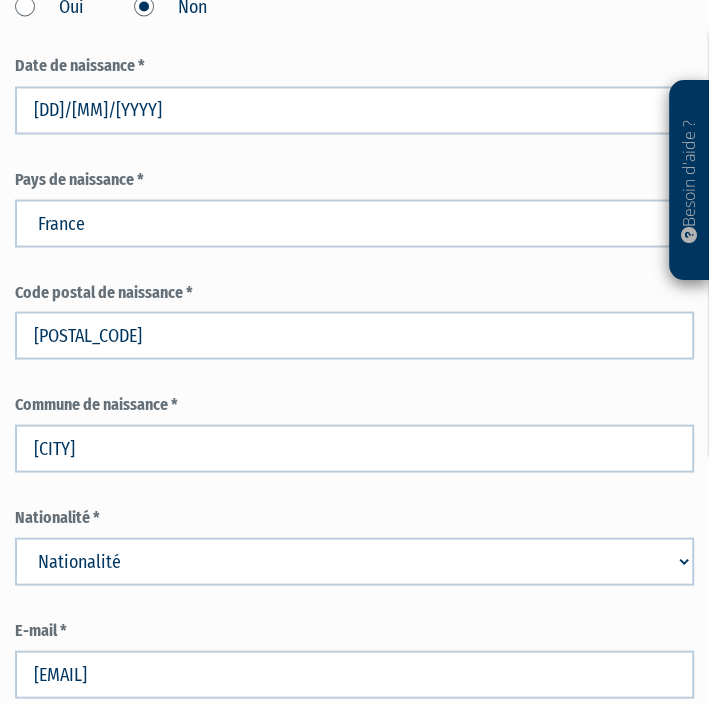 click on "Nationalité
Afghanistan
Afrique du Sud
Albanie
Algérie
Allemagne
Andorre" at bounding box center [354, 561] 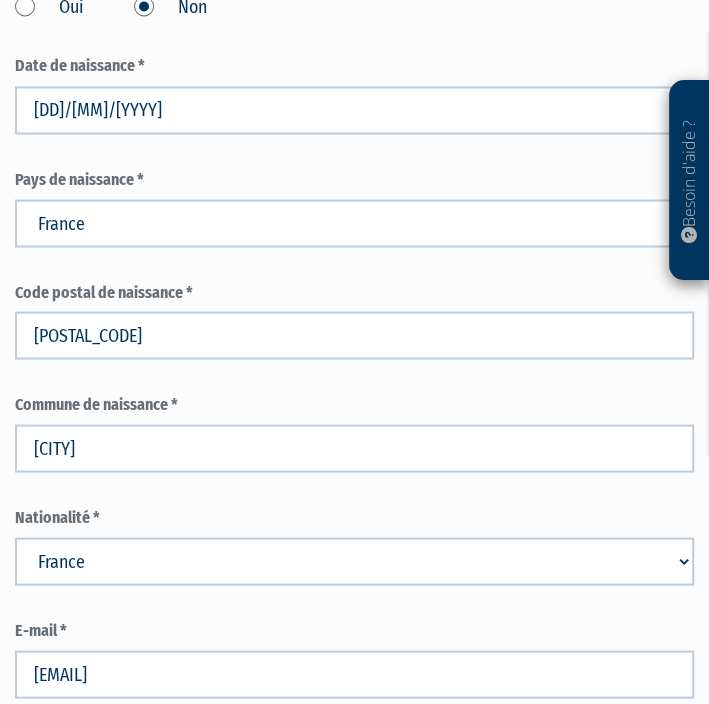 click on "Nationalité
Afghanistan
Afrique du Sud
Albanie
Algérie
Allemagne
Andorre" at bounding box center [354, 561] 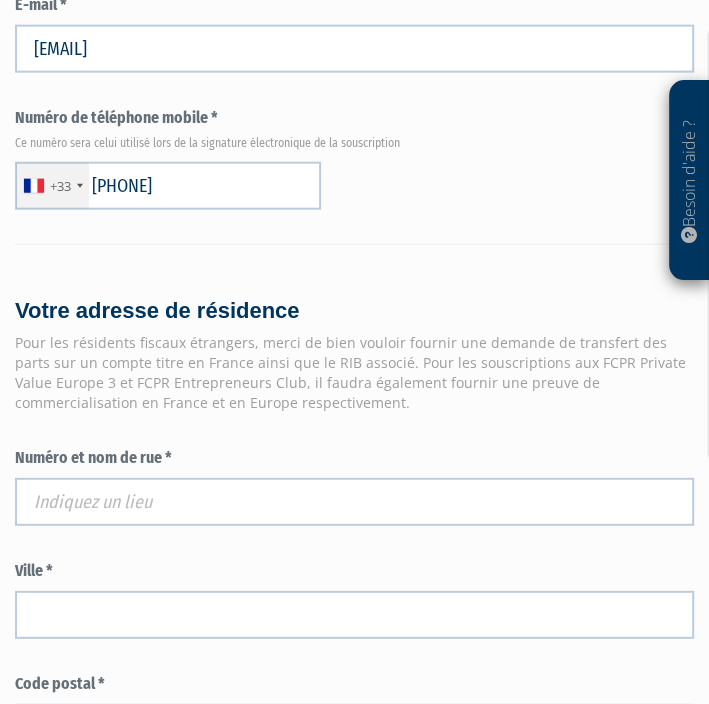 scroll, scrollTop: 2654, scrollLeft: 0, axis: vertical 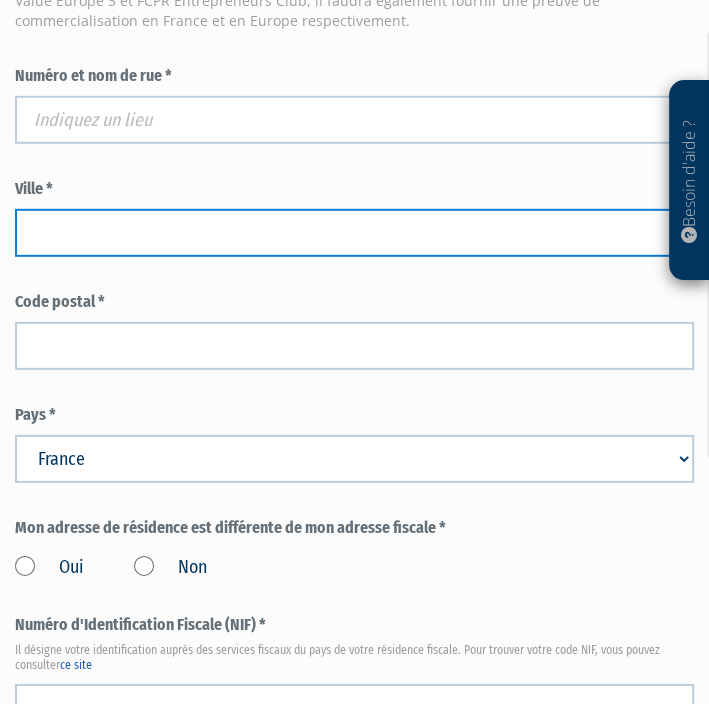 click at bounding box center (354, 233) 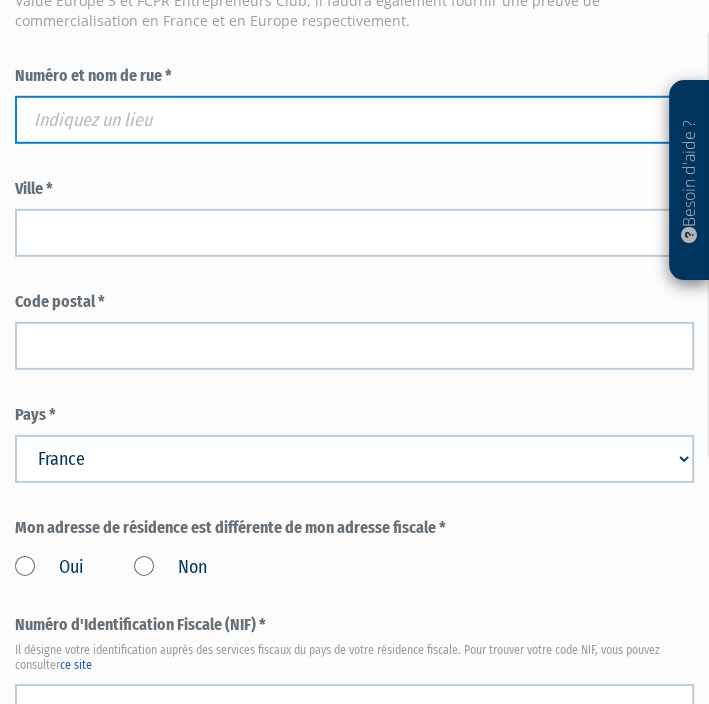click at bounding box center [354, 120] 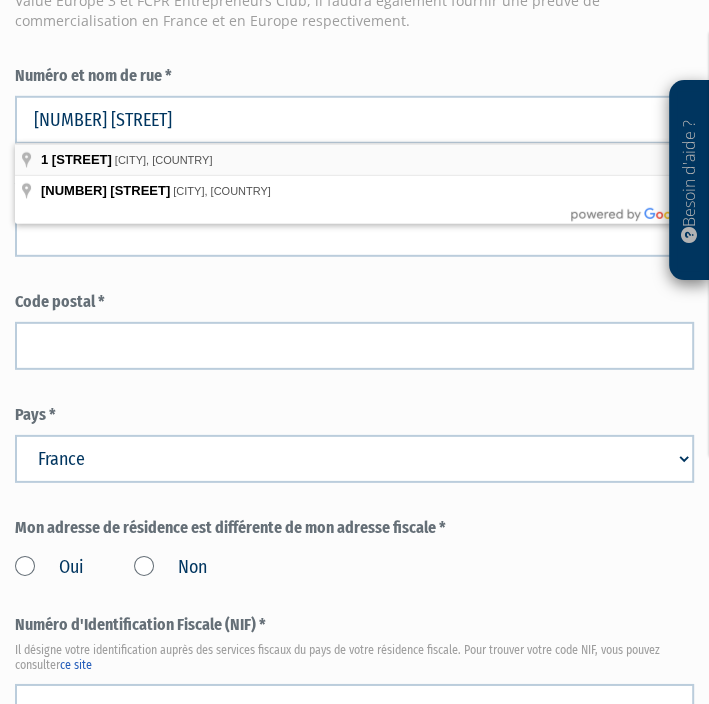 type on "1 Chemin du Beuradoux, Châtel-Guyon, France" 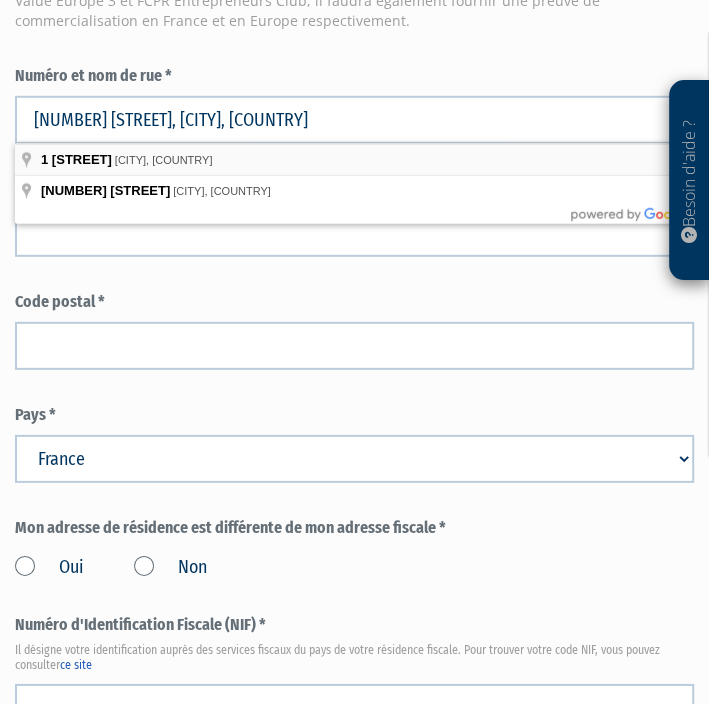 type on "Châtel-Guyon" 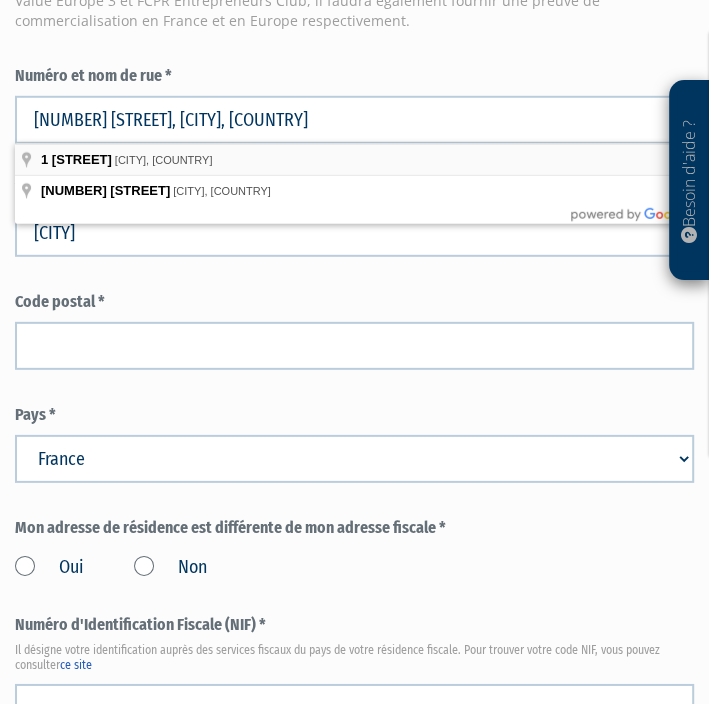 type on "63140" 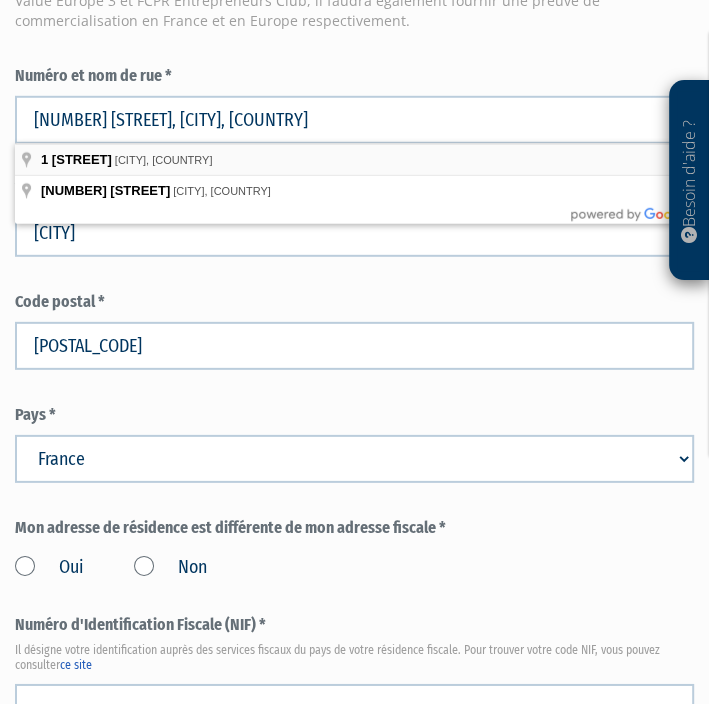 type on "1 Chemin du Beuradoux" 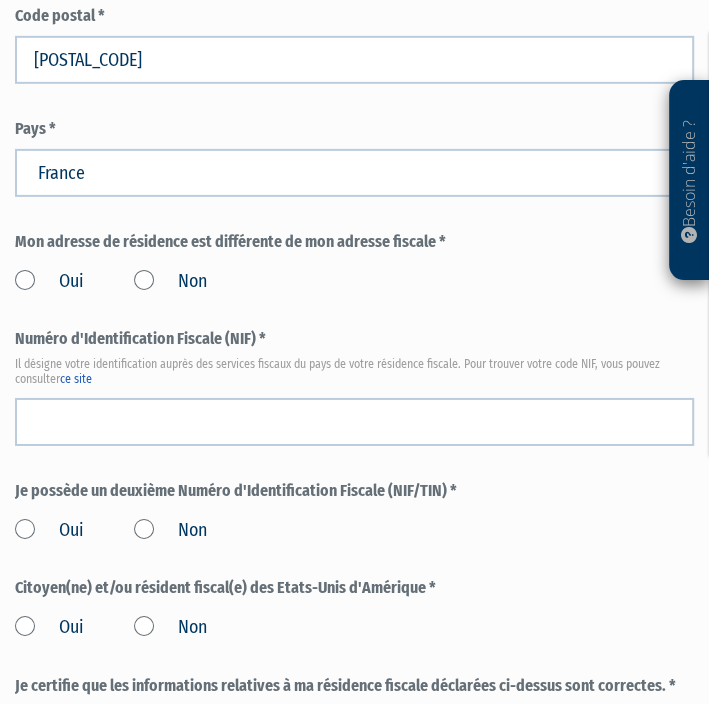 scroll, scrollTop: 2940, scrollLeft: 0, axis: vertical 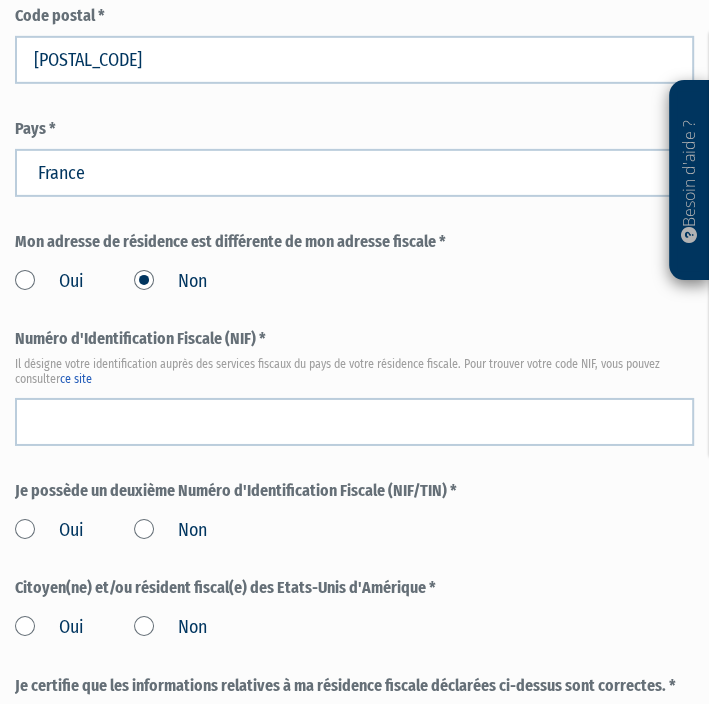 click on "Il désigne votre identification auprès des services fiscaux du pays de votre résidence fiscale. Pour trouver votre code NIF, vous pouvez consulter  ce site" at bounding box center (354, 371) 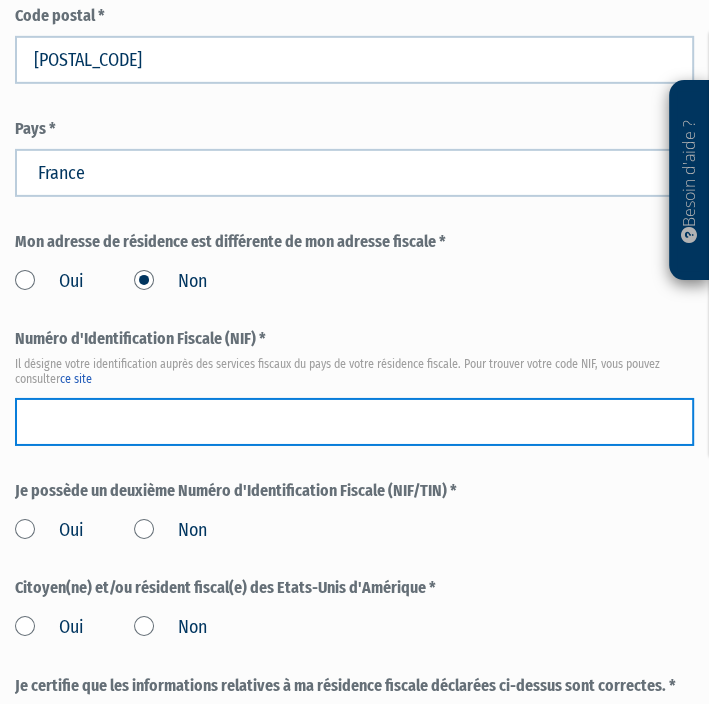 click at bounding box center (354, 422) 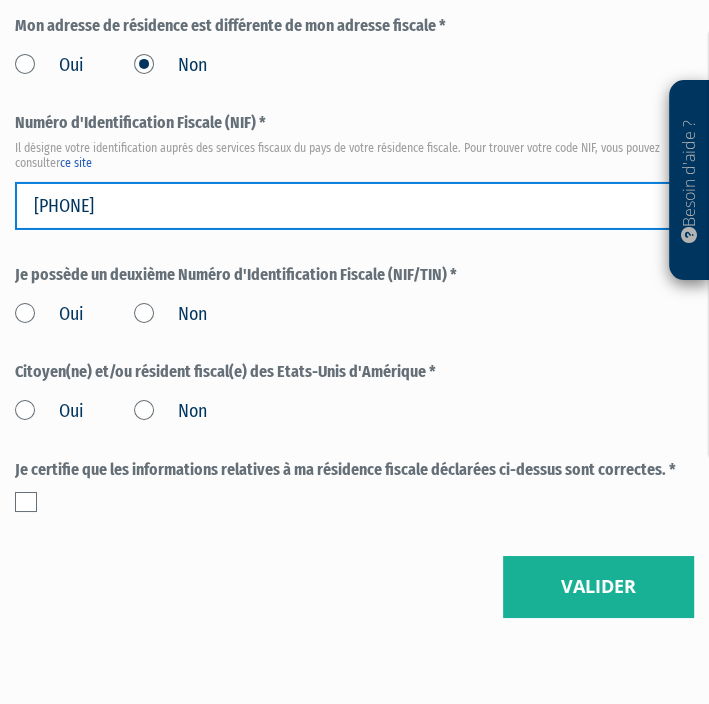 scroll, scrollTop: 3159, scrollLeft: 0, axis: vertical 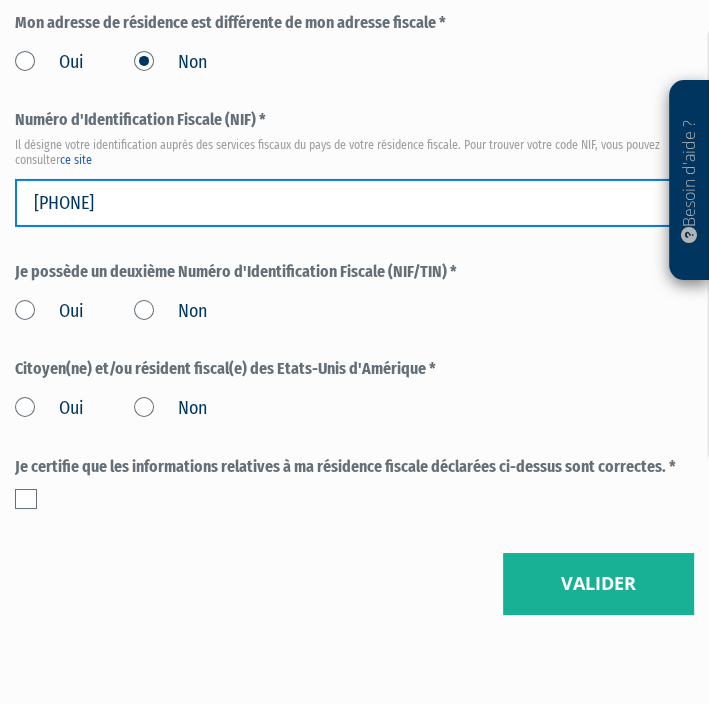 type on "0480584980211" 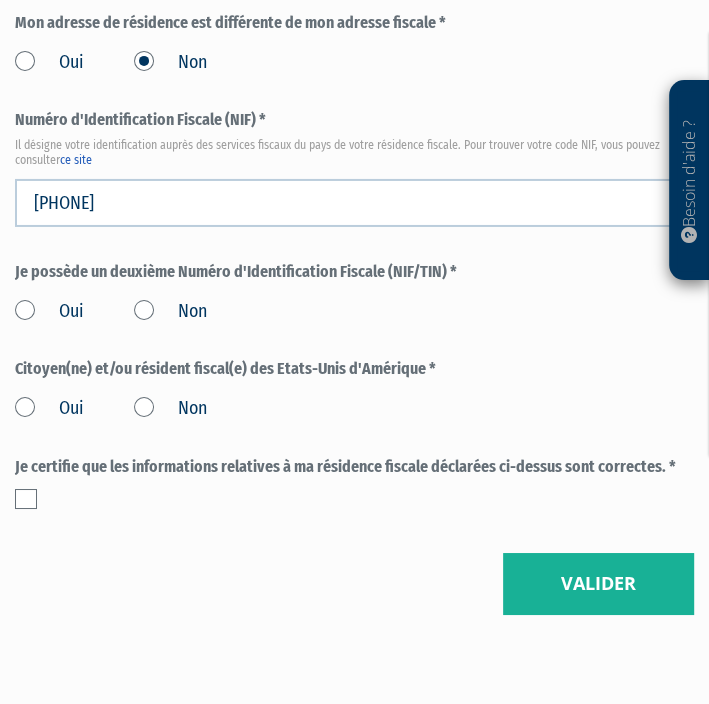 click on "Non" at bounding box center [170, 312] 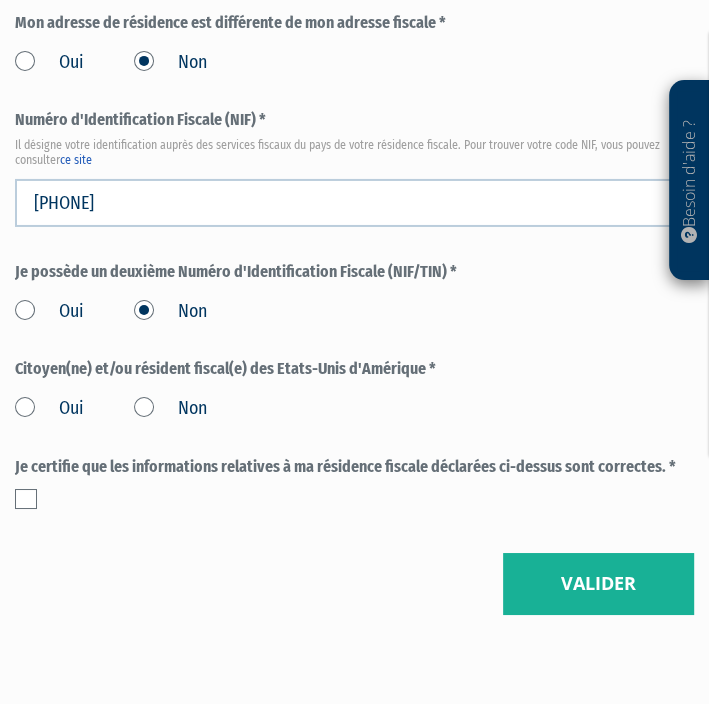 click on "Non" at bounding box center (170, 409) 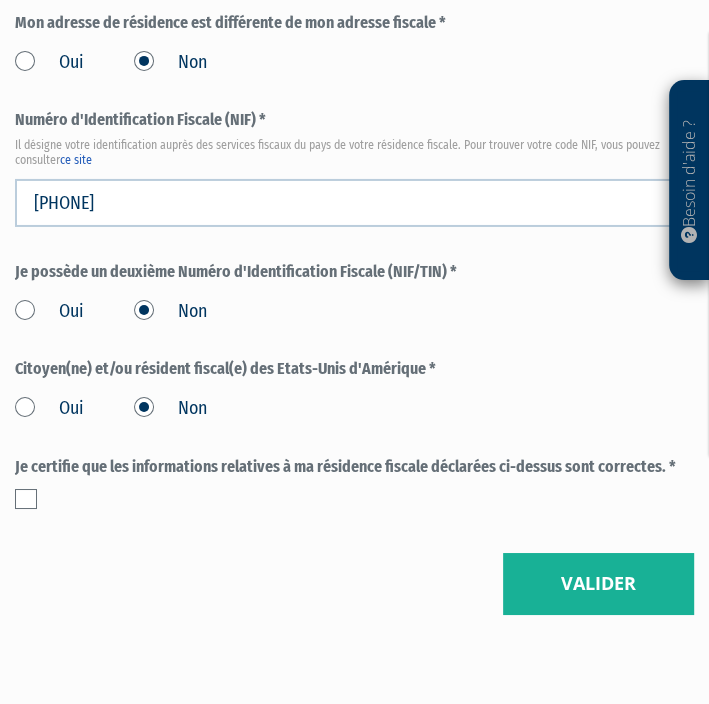 click at bounding box center [26, 499] 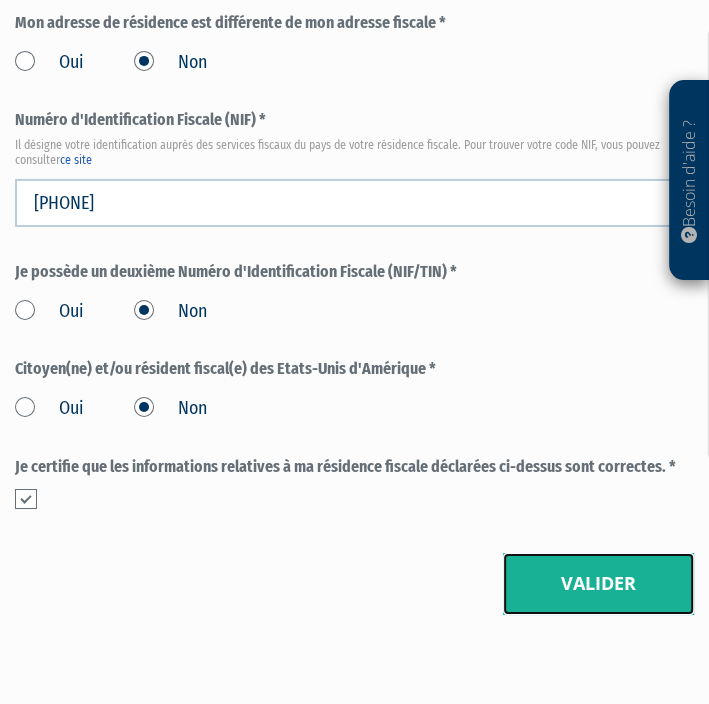 click on "Valider" at bounding box center [598, 584] 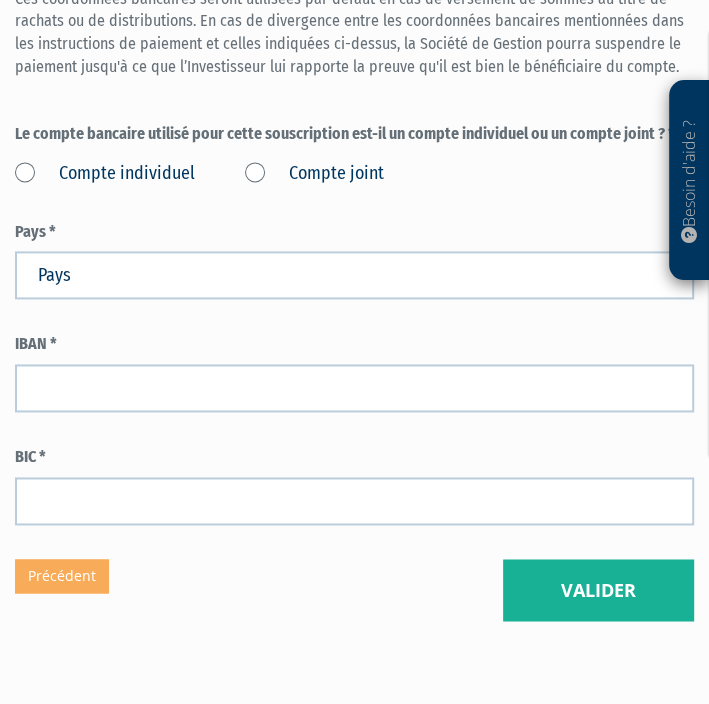 scroll, scrollTop: 1120, scrollLeft: 0, axis: vertical 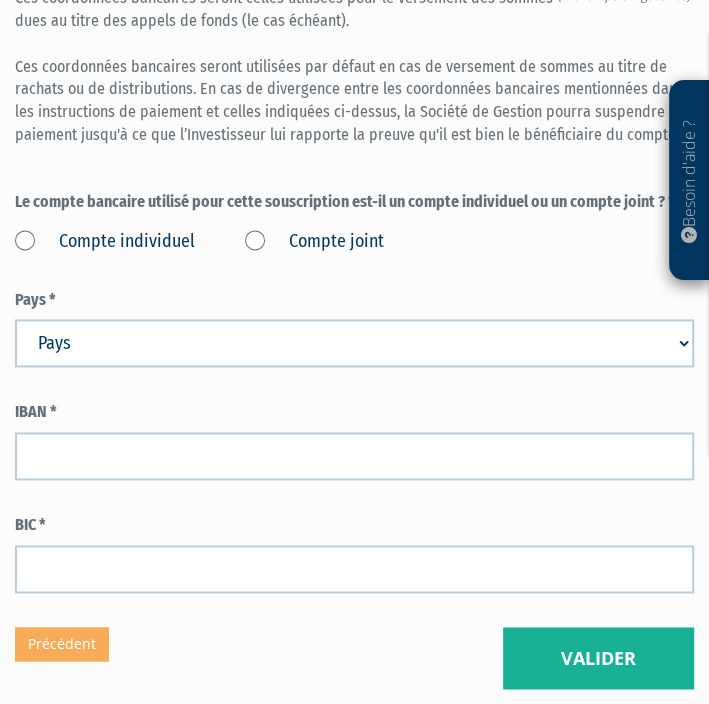 click on "Compte joint" at bounding box center (314, 242) 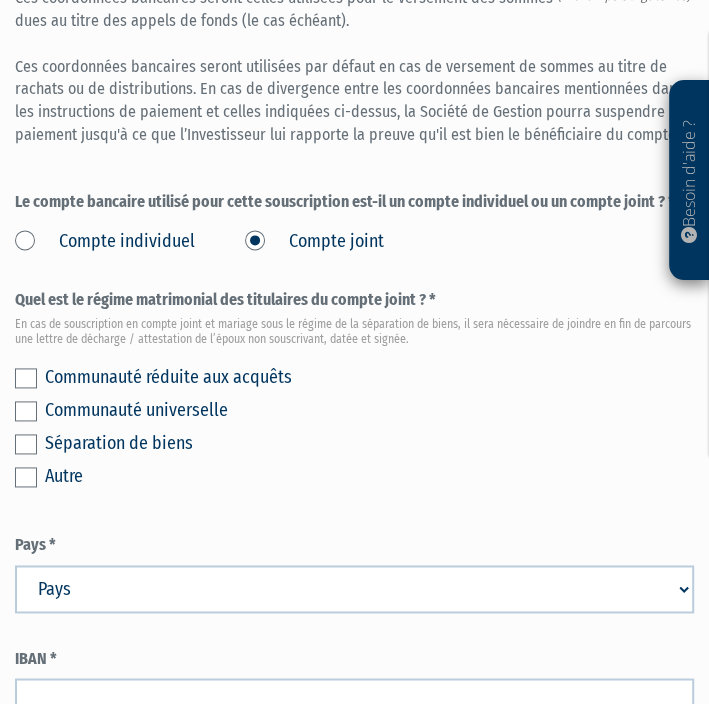 click at bounding box center (26, 378) 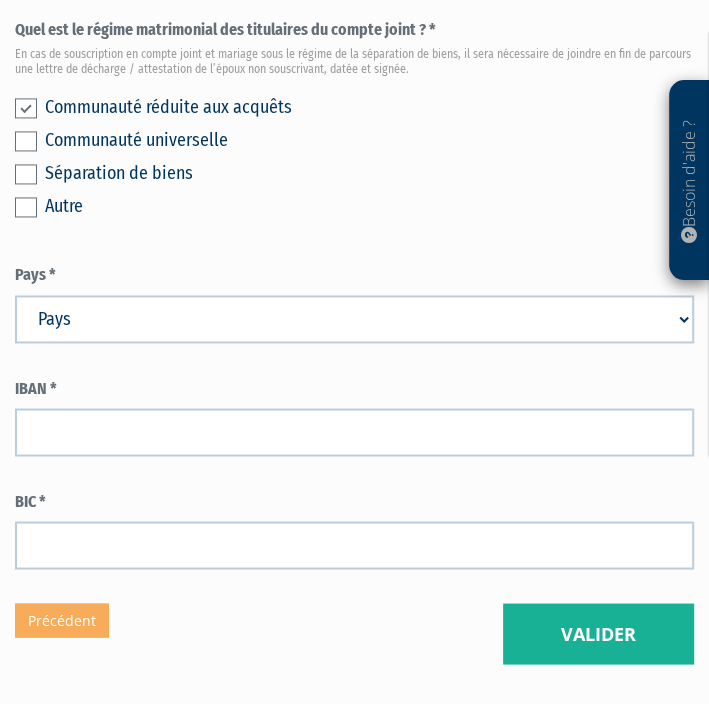 scroll, scrollTop: 1391, scrollLeft: 0, axis: vertical 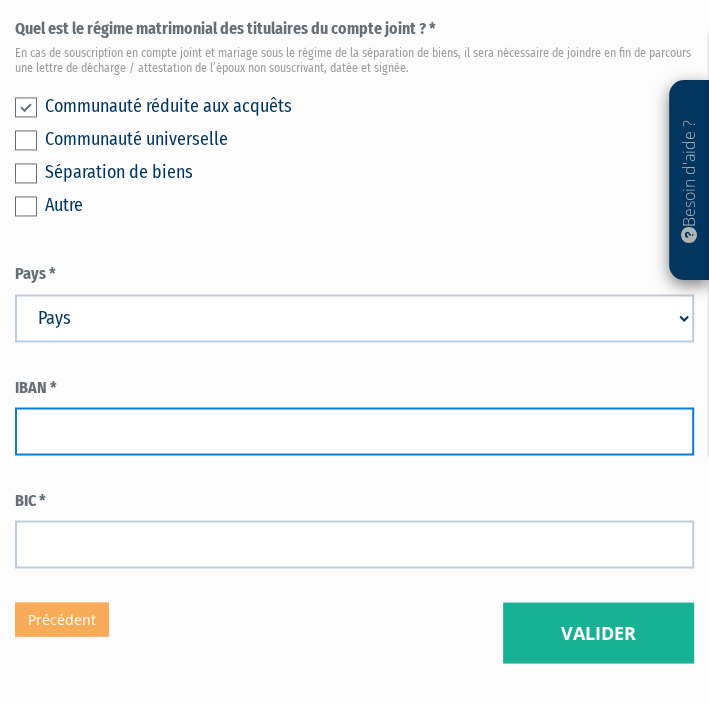 click at bounding box center [354, 431] 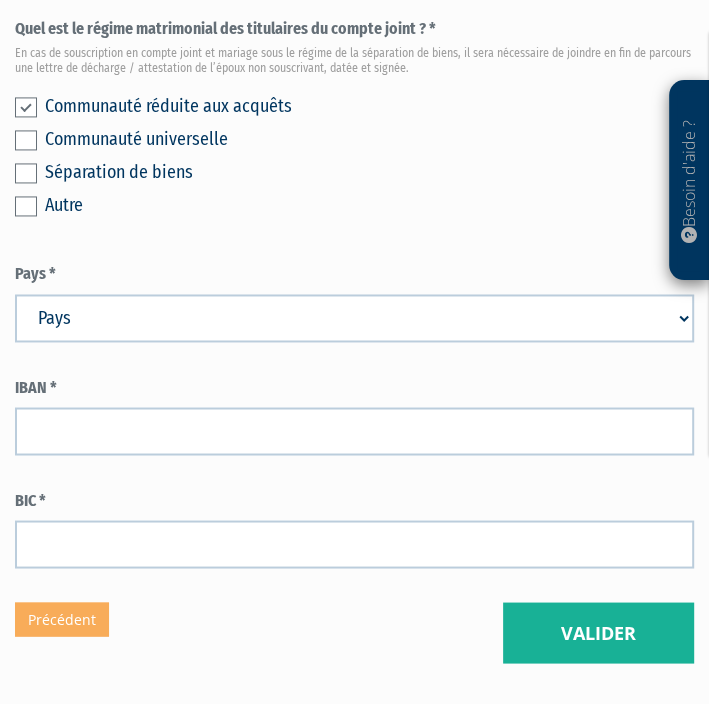 click on "Pays
Afghanistan
Afrique du Sud
Albanie
Algérie
Allemagne
Andorre" at bounding box center (354, 318) 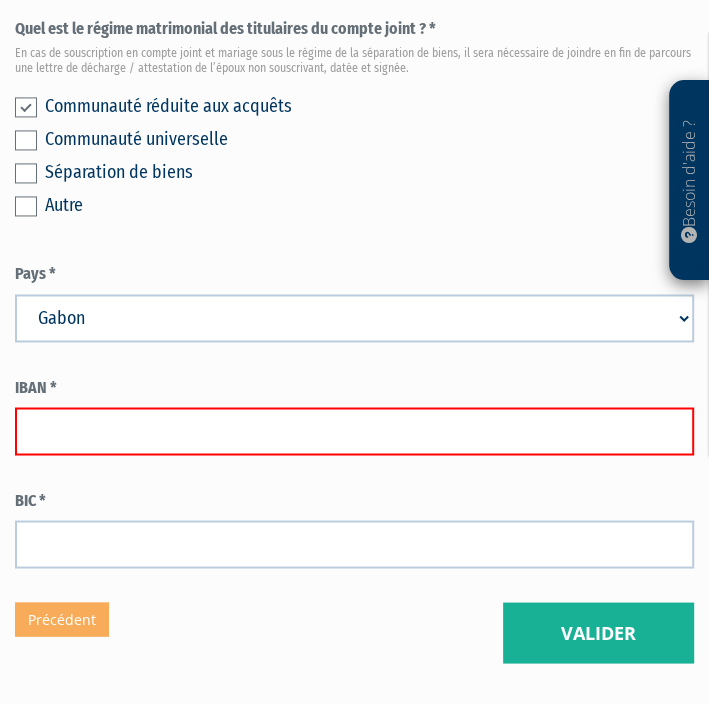 click on "Pays
Afghanistan
Afrique du Sud
Albanie
Algérie
Allemagne
Andorre" at bounding box center [354, 318] 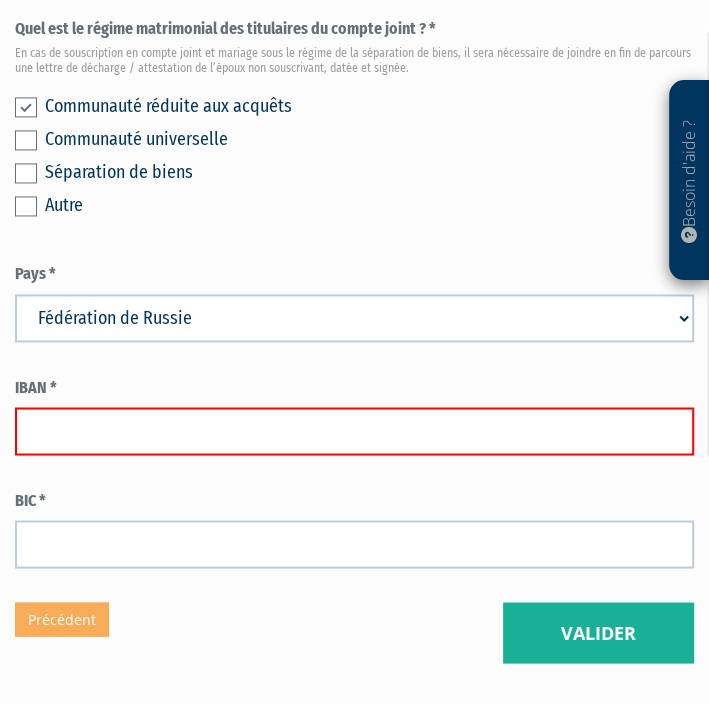 select on "75" 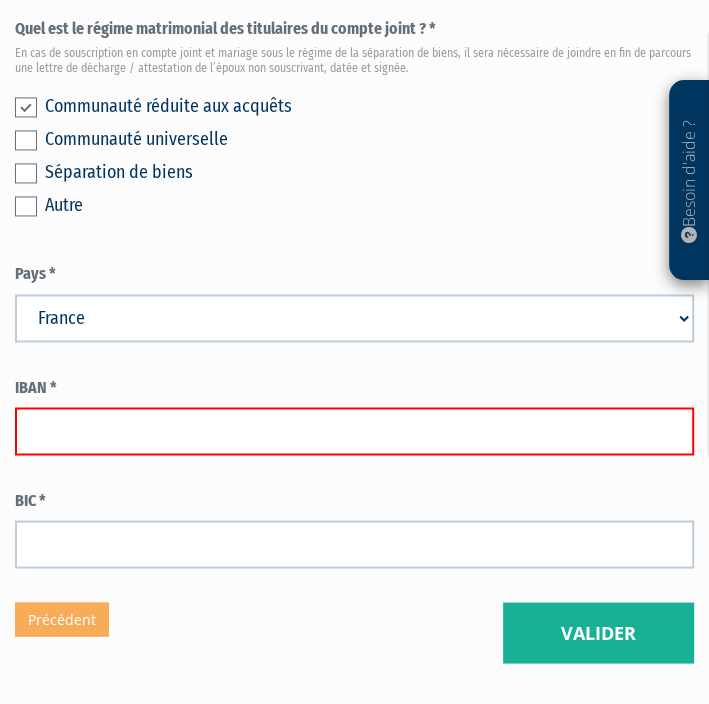 click at bounding box center (354, 431) 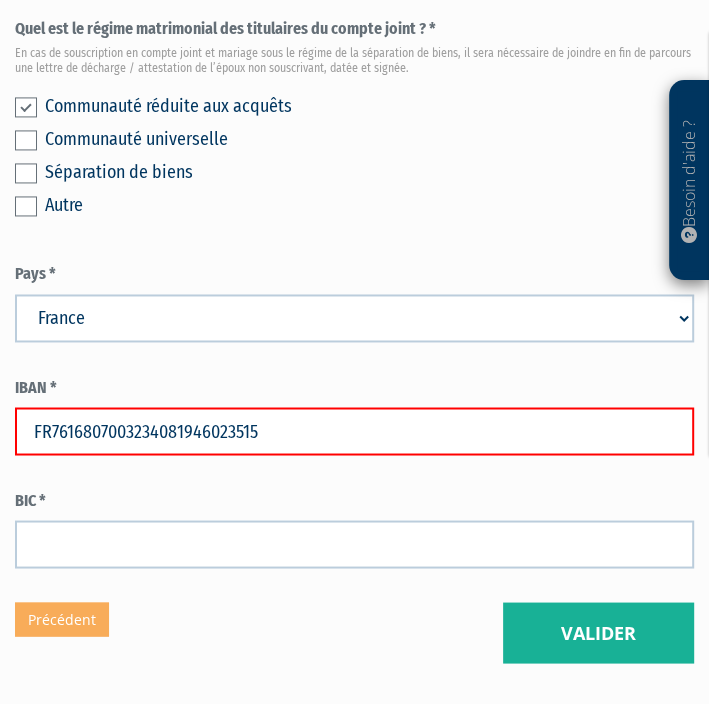 type on "FR7616807003234081946023515" 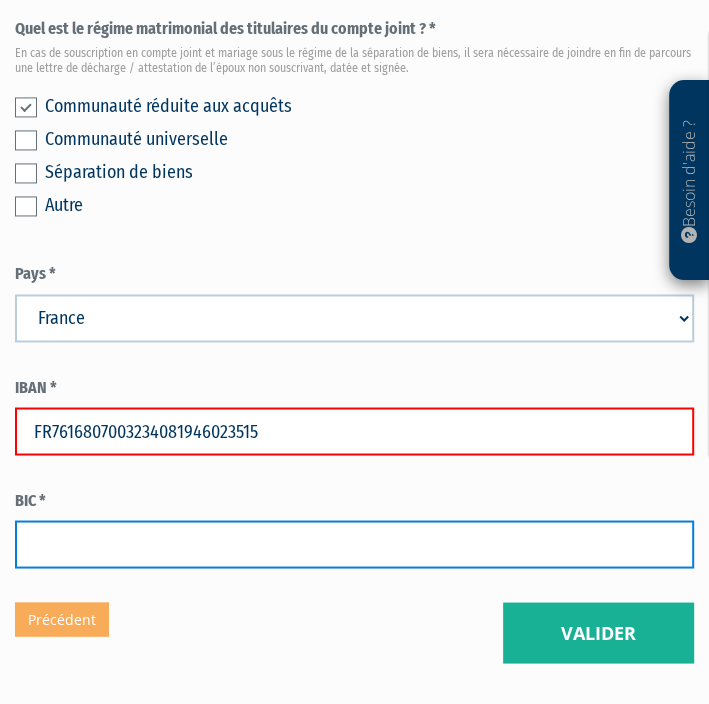 click at bounding box center (354, 544) 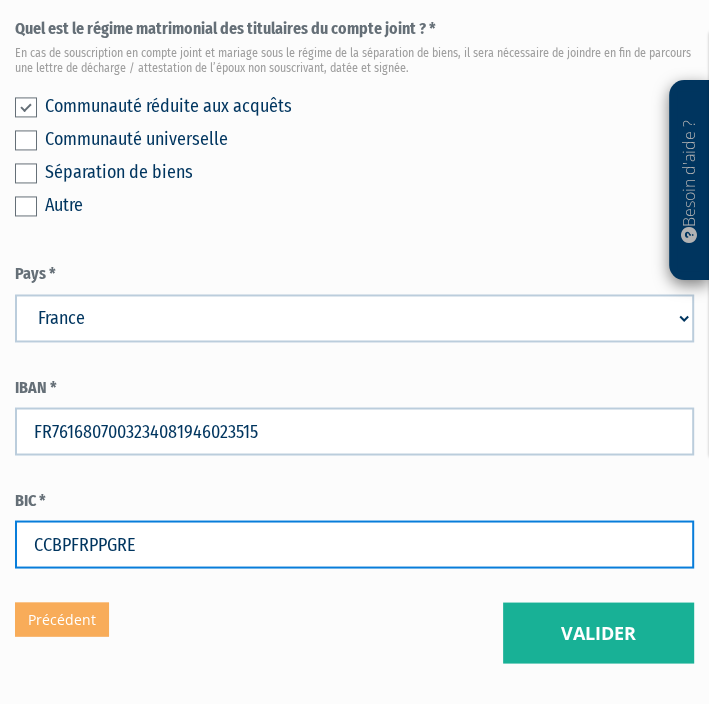 type on "CCBPFRPPGRE" 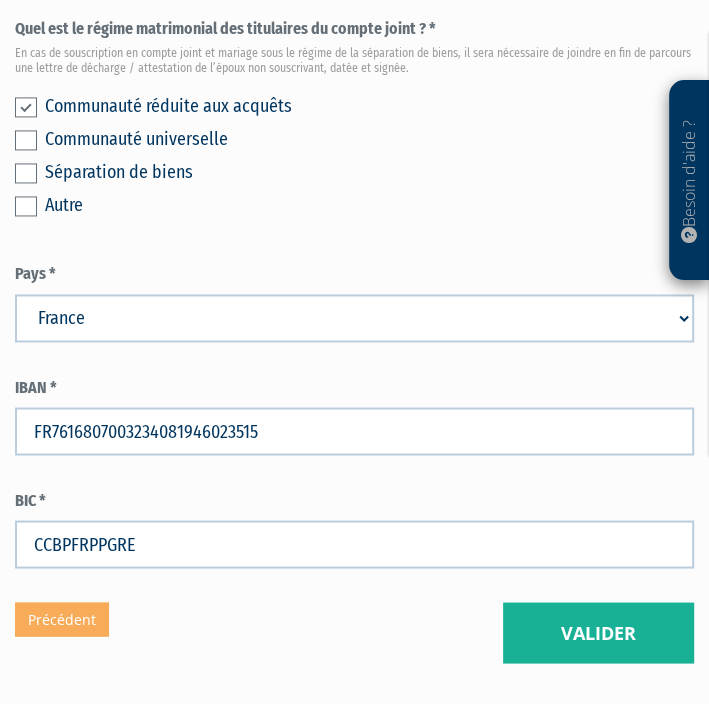 click on "Part A
50 000,00 €
Droits d'entrée : 1 000,00 €
Frédéric DUSART
Eurazeo Private Value Europe 3                         Coordonnées bancaires
(* Champs obligatoires)
Ces coordonnées bancaires seront celles utilisées pour le versement des sommes dues au titre des appels de fonds (le cas échéant).
Compte individuel Autre" at bounding box center (354, -283) 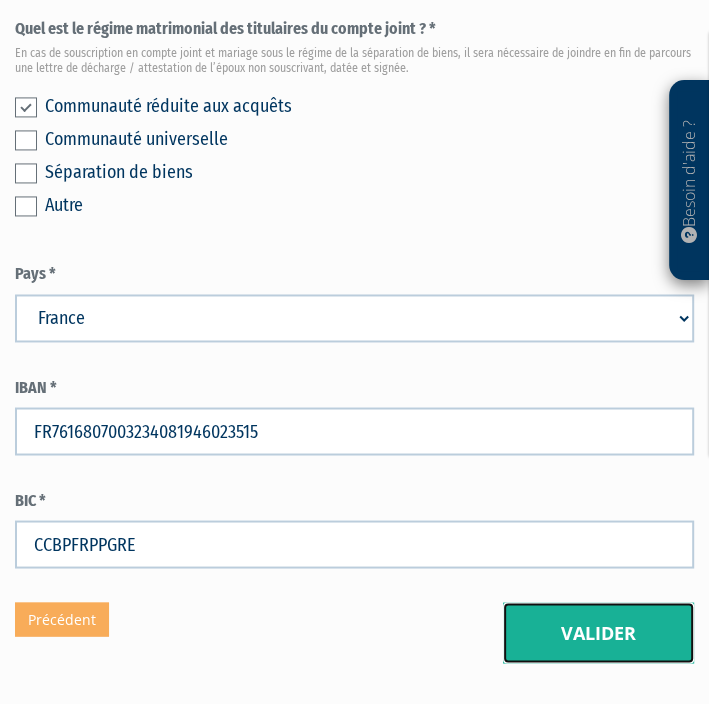 click on "Valider" at bounding box center (598, 633) 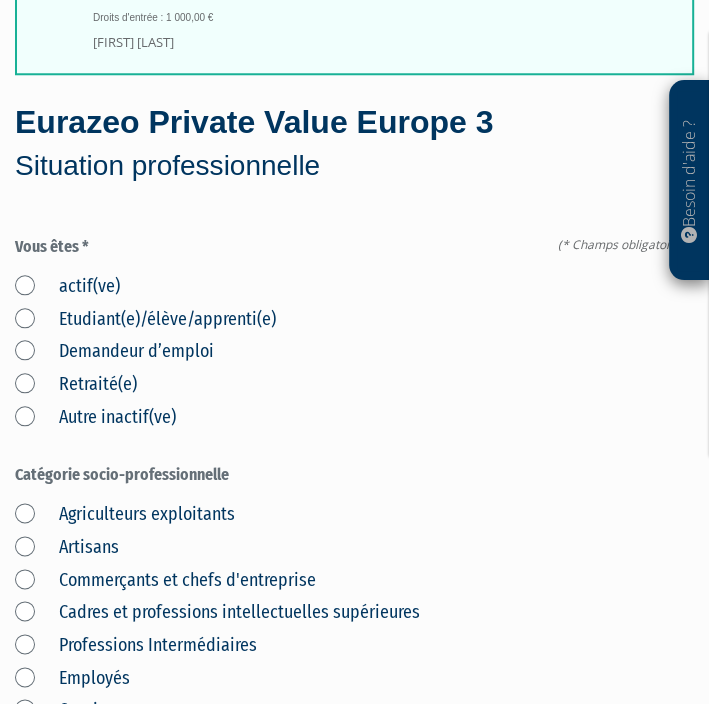 scroll, scrollTop: 943, scrollLeft: 0, axis: vertical 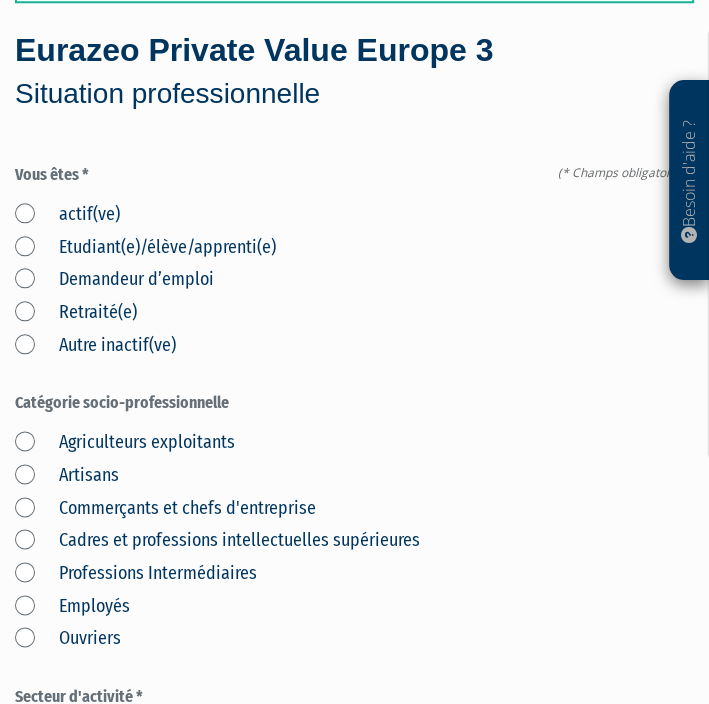 click on "actif(ve)" at bounding box center (67, 215) 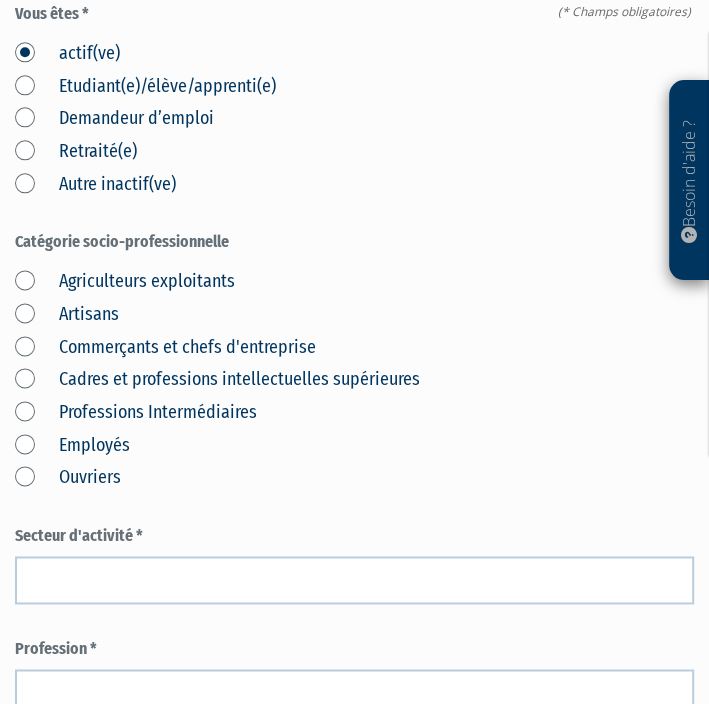 scroll, scrollTop: 1104, scrollLeft: 0, axis: vertical 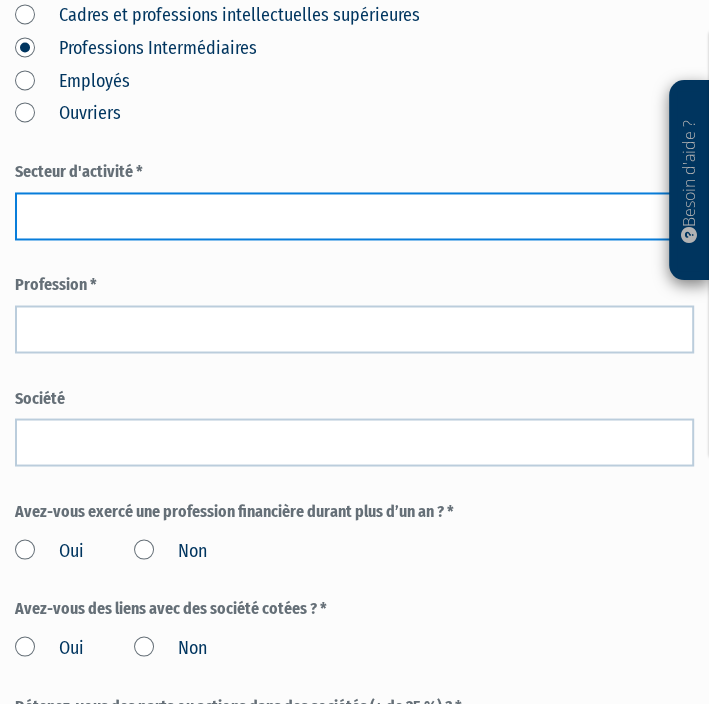 click at bounding box center [354, 216] 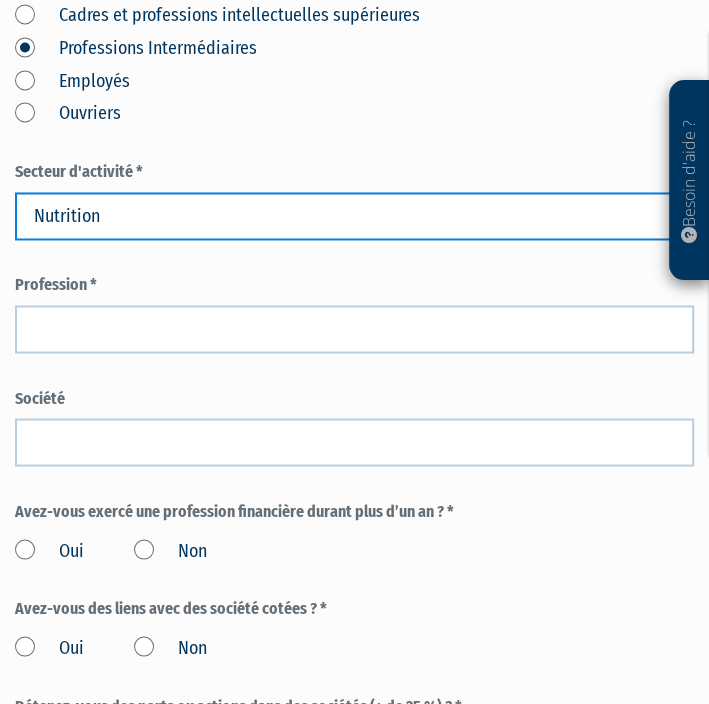 type on "Nutrition" 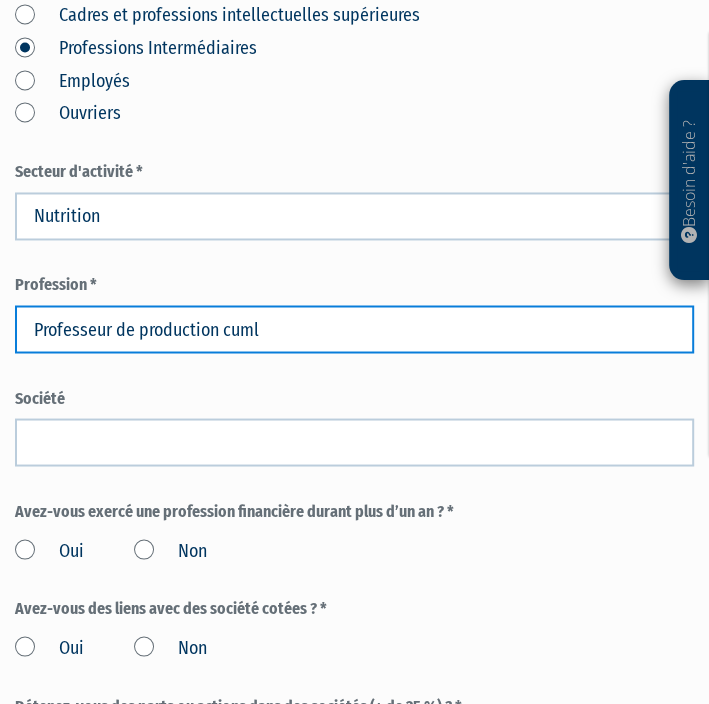 click on "Professeur de production cuml" at bounding box center [354, 329] 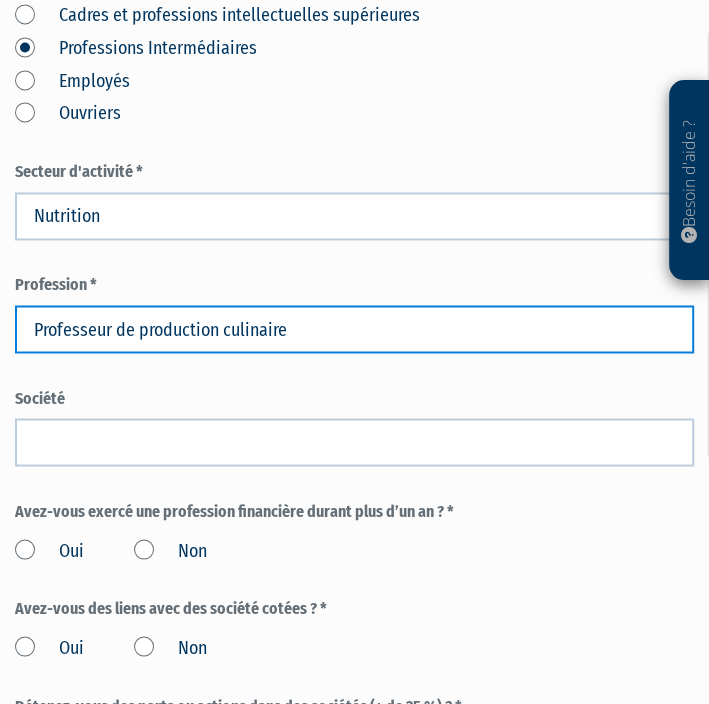 type on "Professeur de production culinaire" 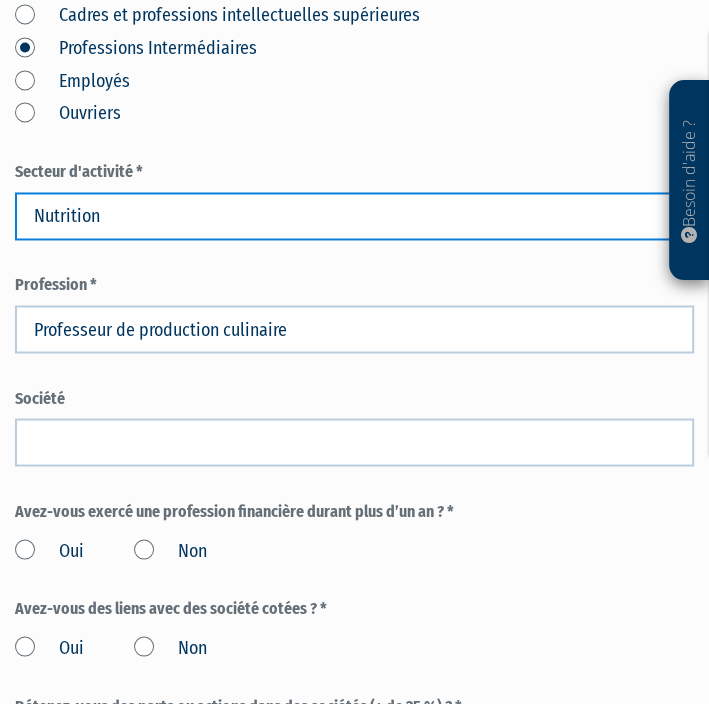 drag, startPoint x: 248, startPoint y: 219, endPoint x: 12, endPoint y: 187, distance: 238.1596 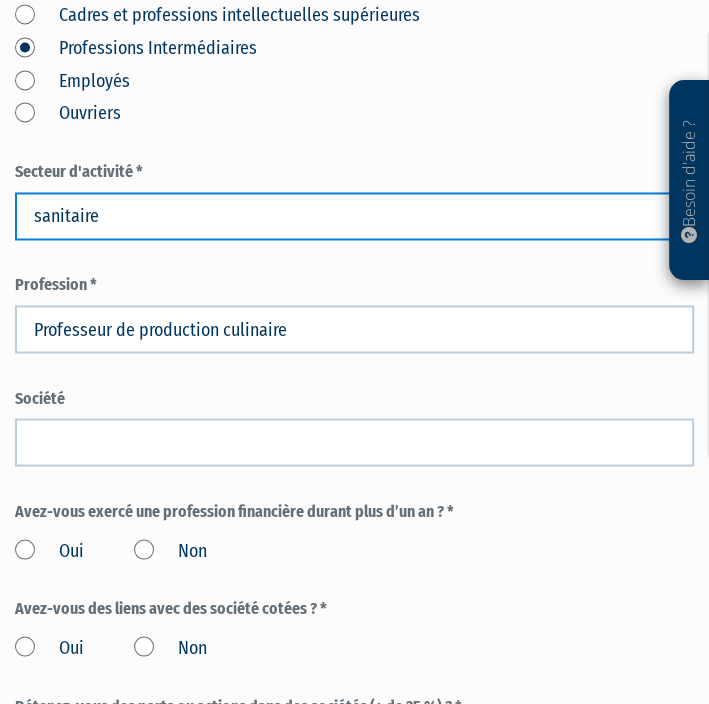 type on "sanitaire" 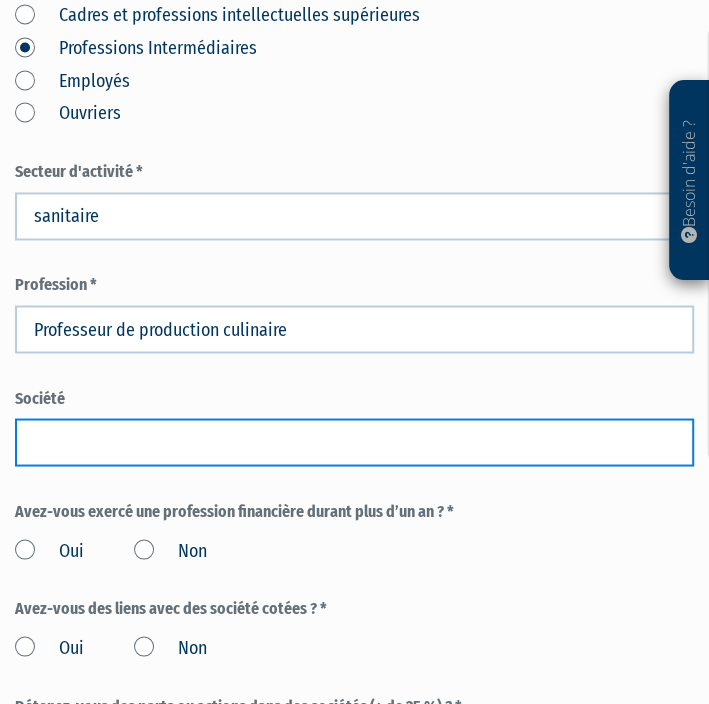 click at bounding box center [354, 442] 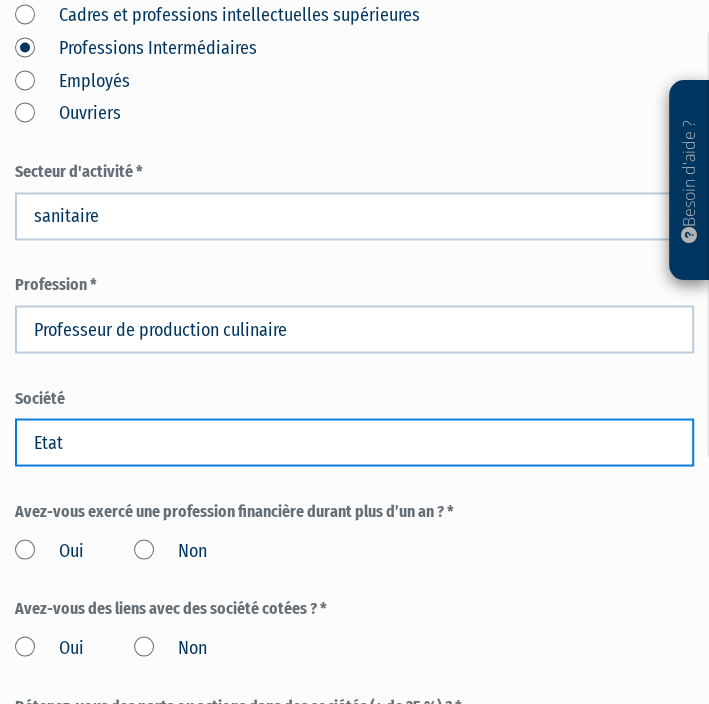 type on "Etat" 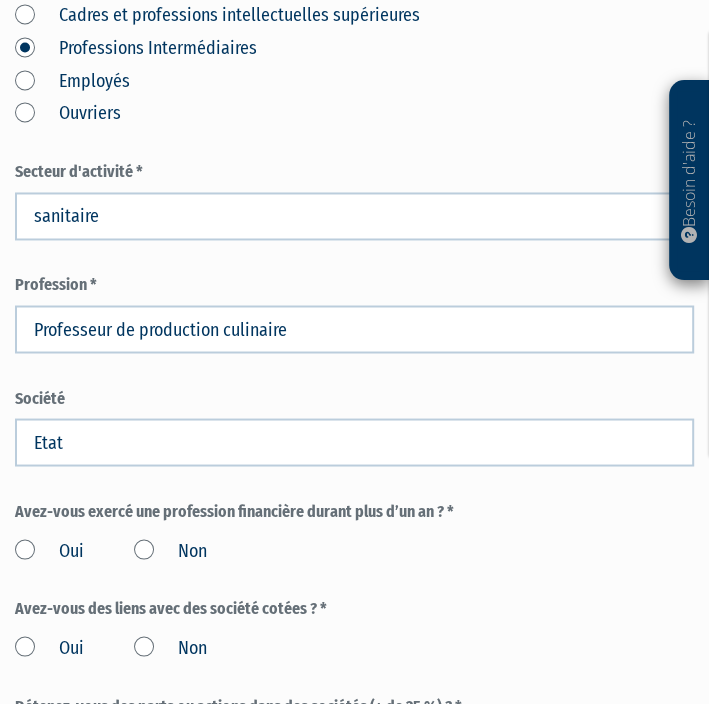 click on "(* Champs obligatoires)
Vous êtes *
actif(ve)
Etudiant(e)/élève/apprenti(e)
Demandeur d’emploi
Retraité(e)
Etat" at bounding box center [354, 320] 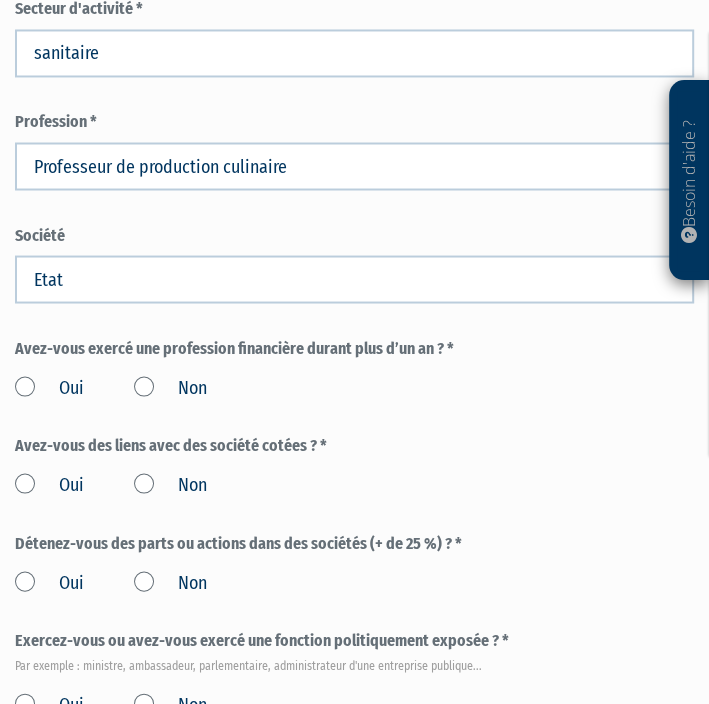 scroll, scrollTop: 1674, scrollLeft: 0, axis: vertical 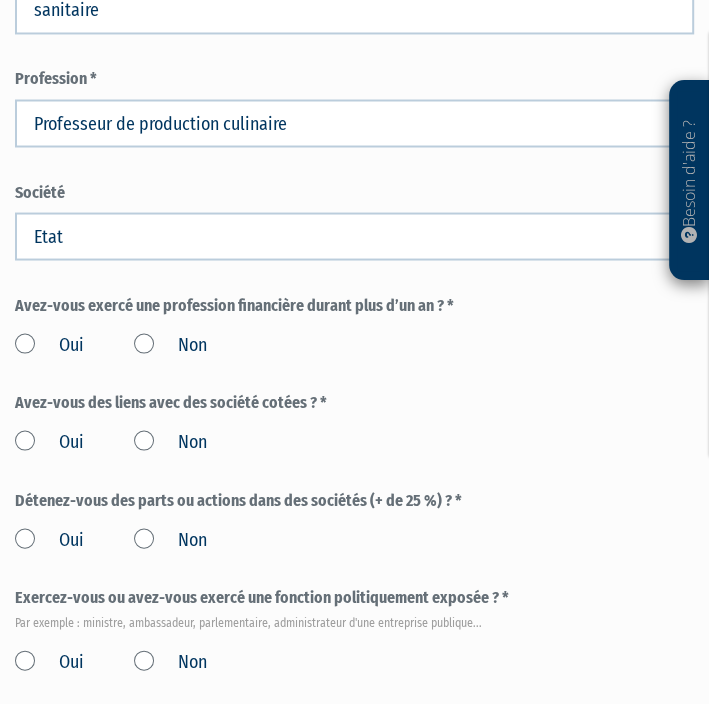click on "Non" at bounding box center [170, 345] 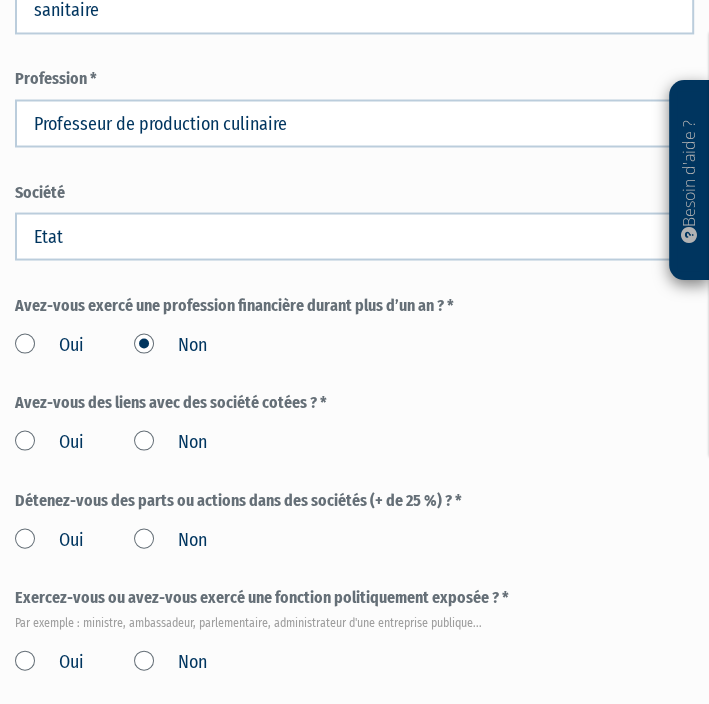 click on "Non" at bounding box center [170, 442] 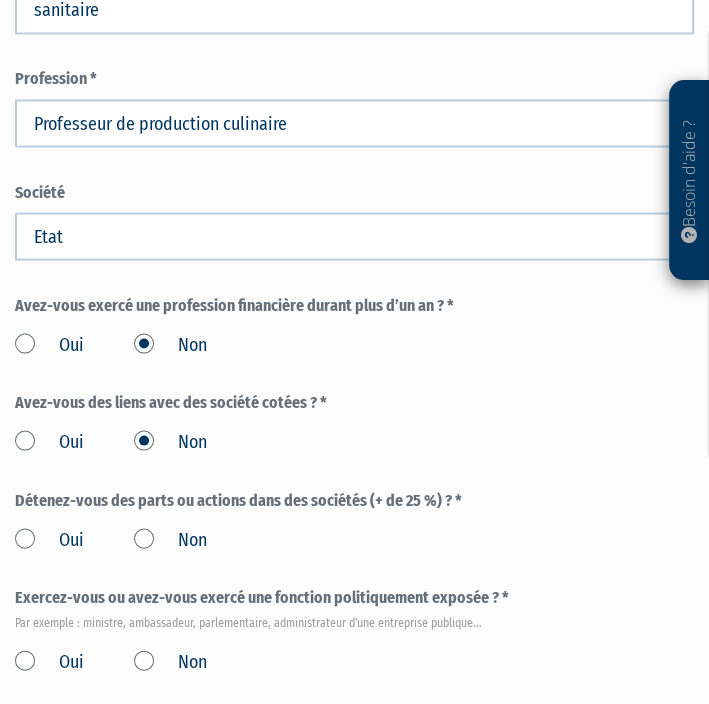 click on "Non" at bounding box center (170, 540) 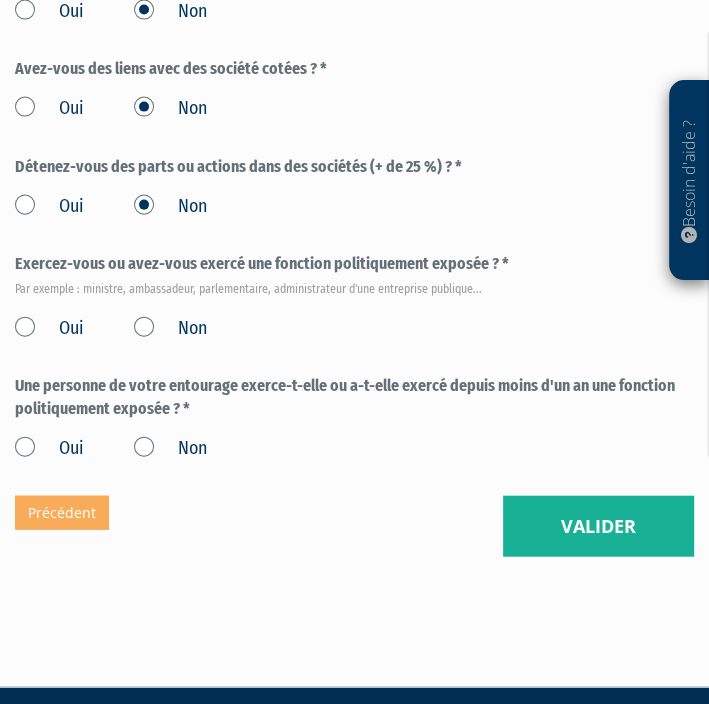 scroll, scrollTop: 2008, scrollLeft: 0, axis: vertical 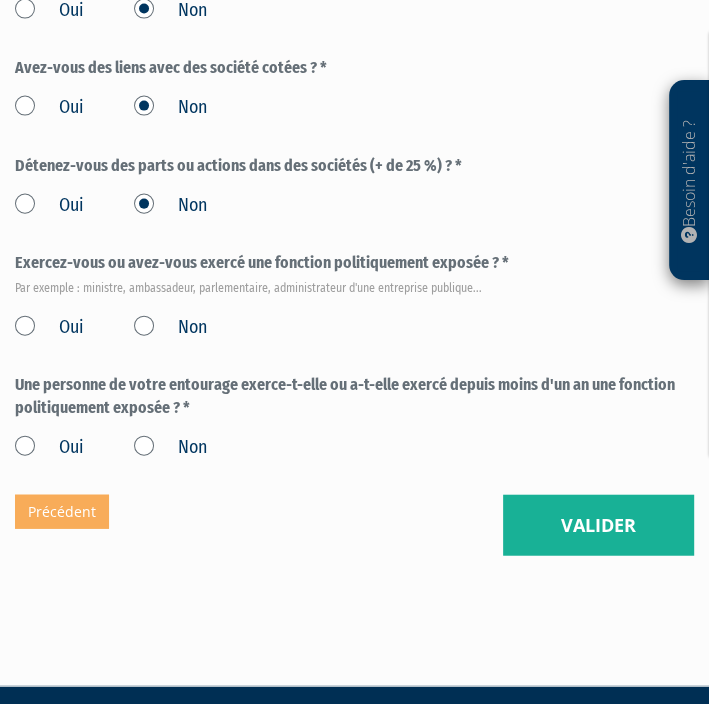 click on "Non" at bounding box center [170, 328] 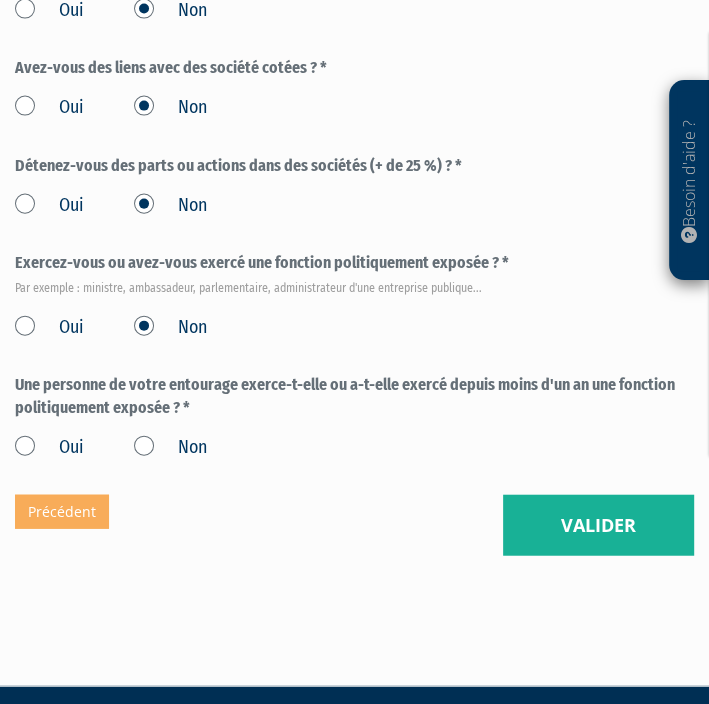 click on "Non" at bounding box center (170, 448) 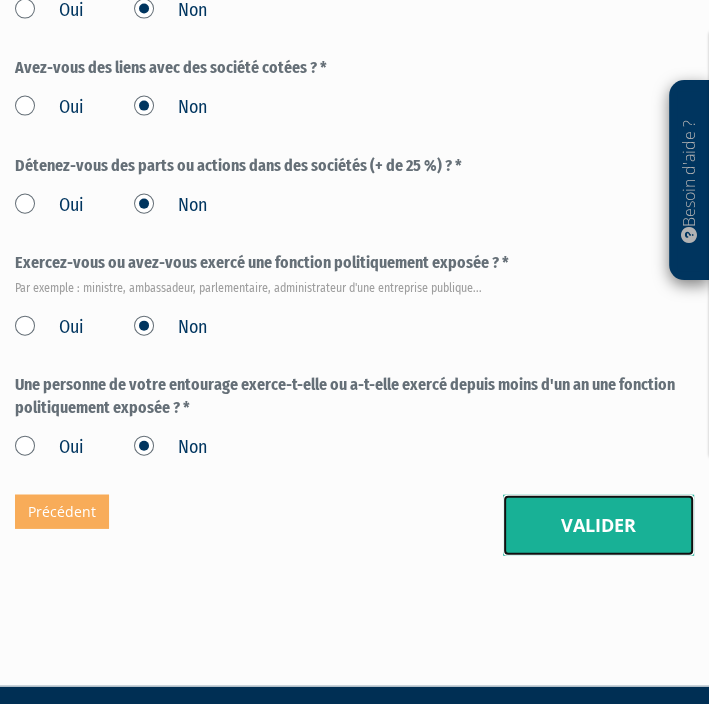 click on "Valider" at bounding box center [598, 526] 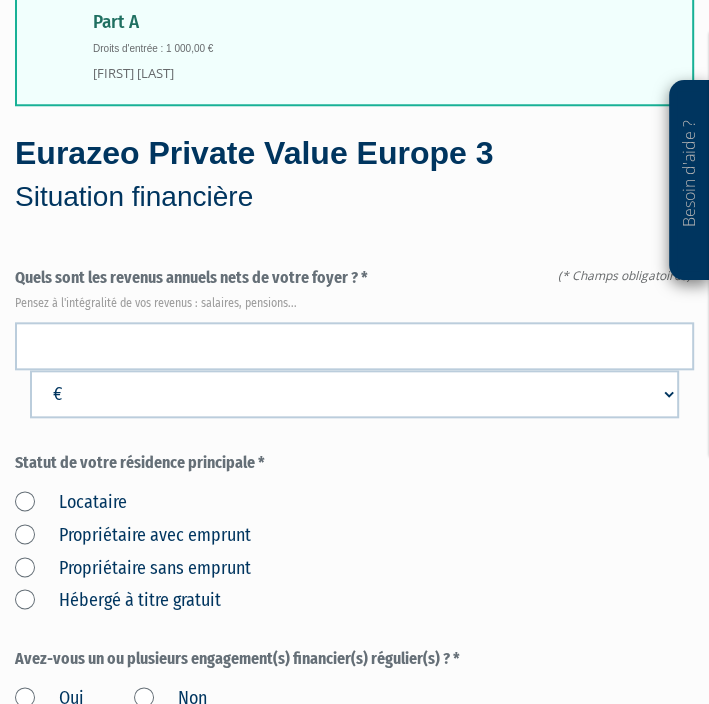 scroll, scrollTop: 918, scrollLeft: 0, axis: vertical 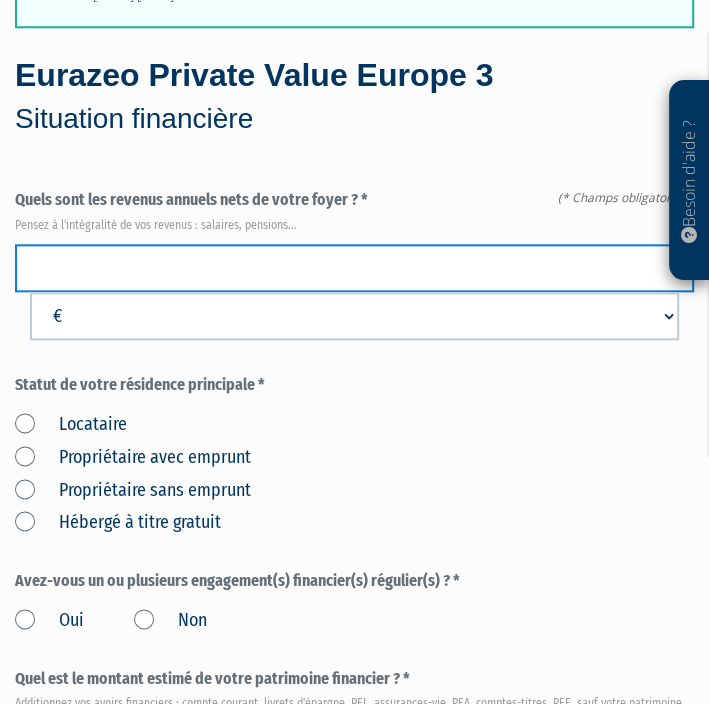 click at bounding box center (354, 268) 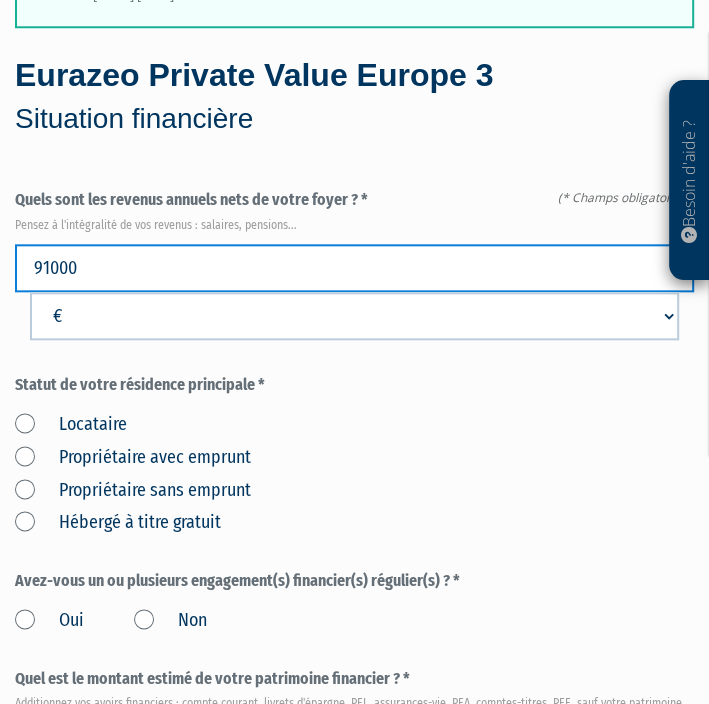 type on "91000" 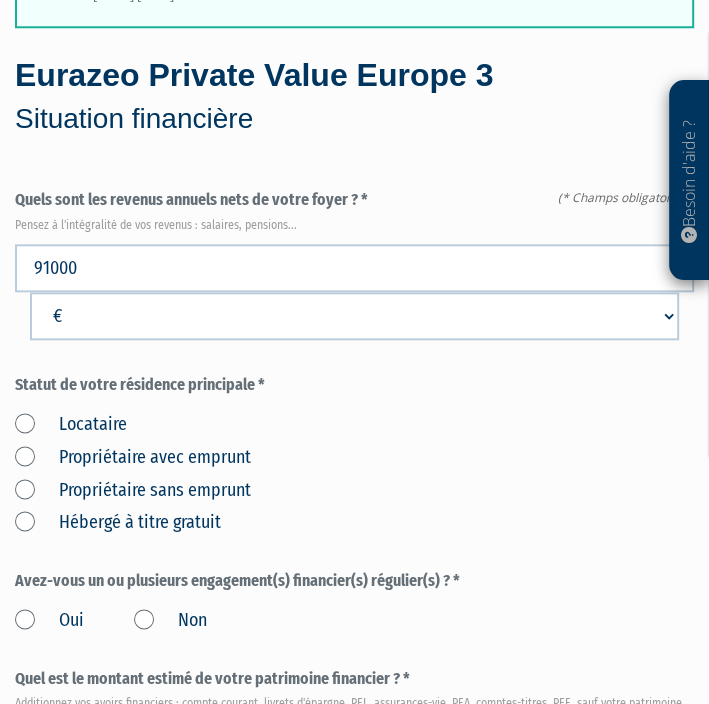 click on "Locataire
Propriétaire avec emprunt
Propriétaire sans emprunt
Hébergé à titre gratuit" at bounding box center [354, 470] 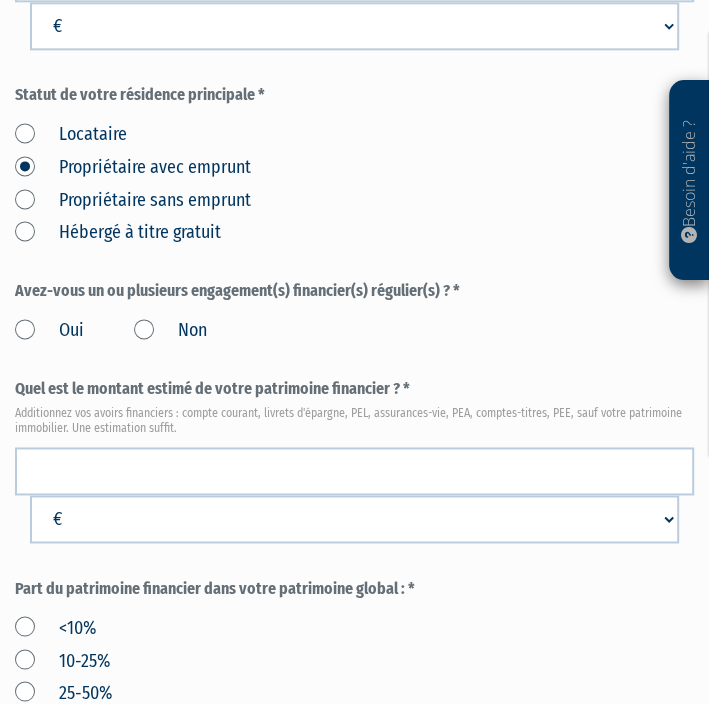 scroll, scrollTop: 1224, scrollLeft: 0, axis: vertical 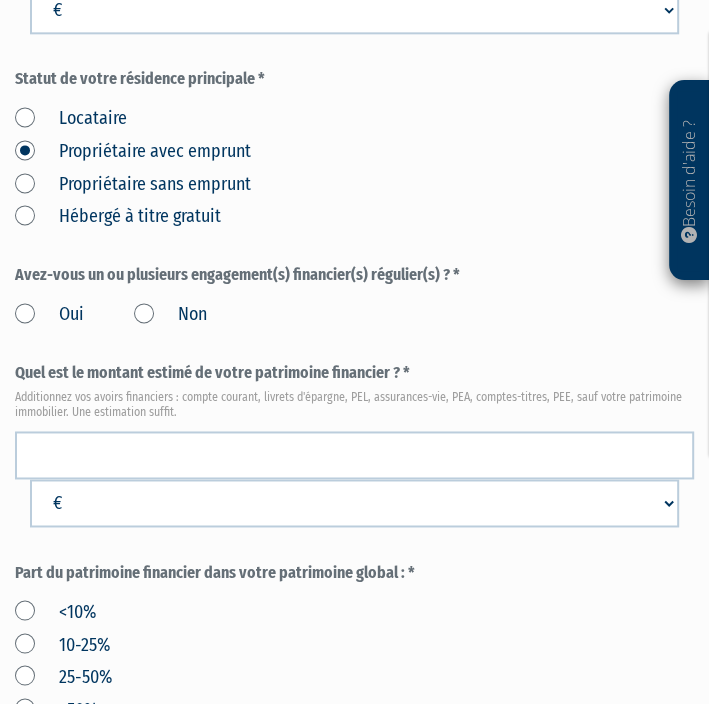 click on "Non" at bounding box center (170, 315) 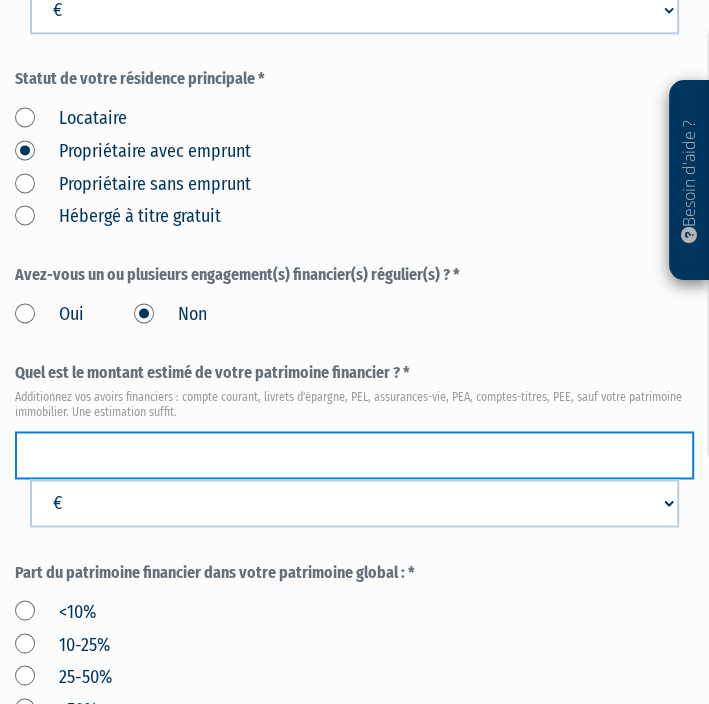 click at bounding box center (354, 455) 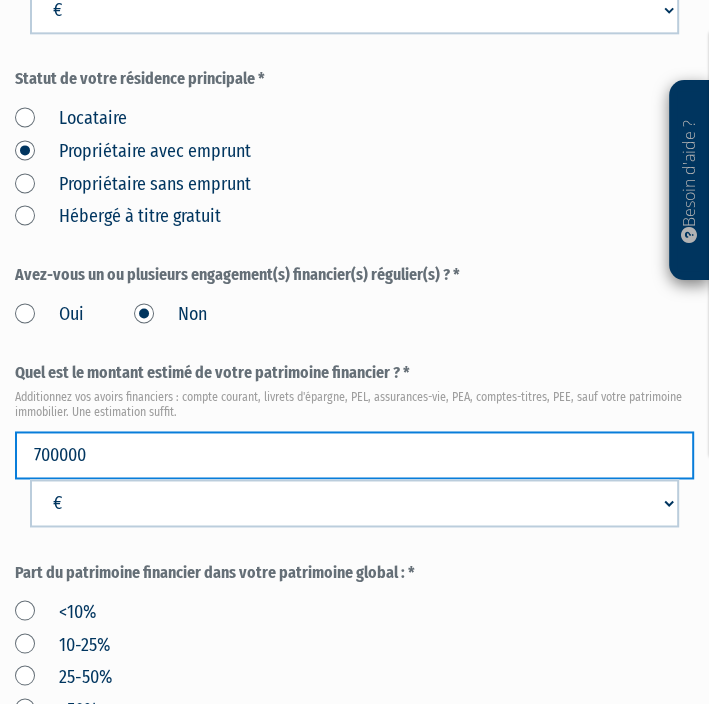 type on "700000" 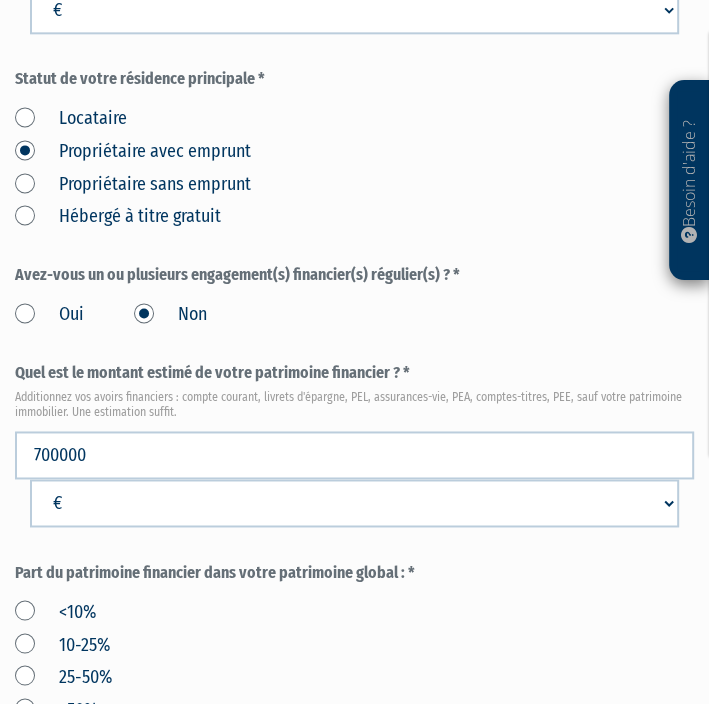 click on "Part du patrimoine financier dans votre patrimoine global : *" at bounding box center [354, 572] 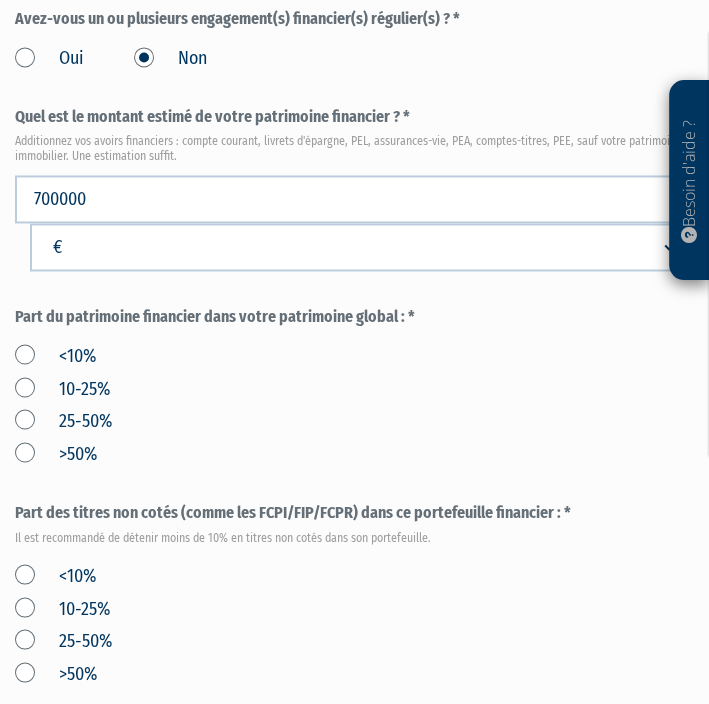 scroll, scrollTop: 1484, scrollLeft: 0, axis: vertical 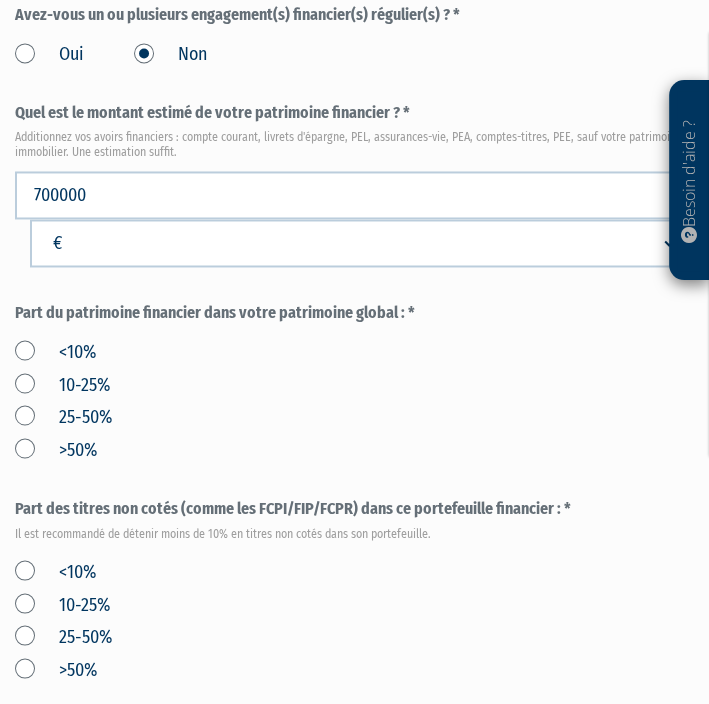 click on "25-50%" at bounding box center (63, 417) 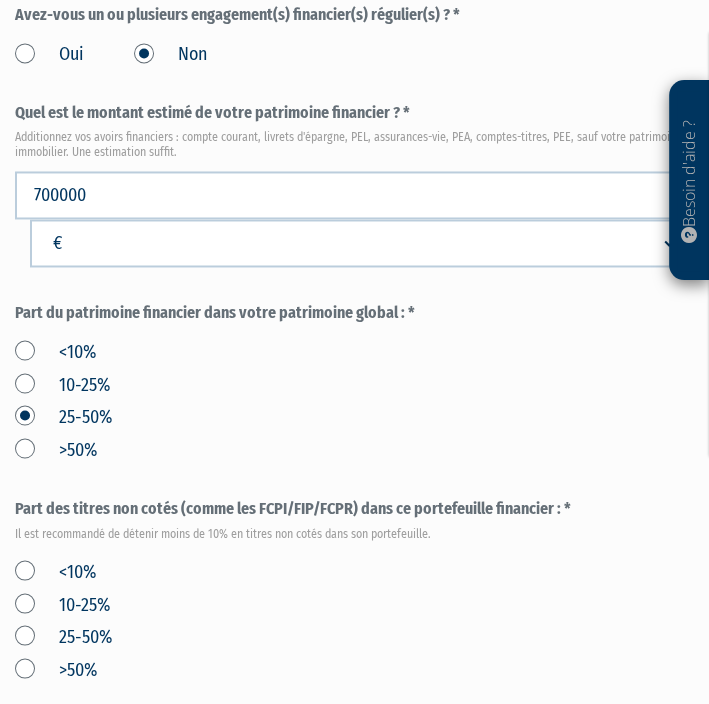 click on "<10%
10-25%
25-50%
>50%" at bounding box center [354, 397] 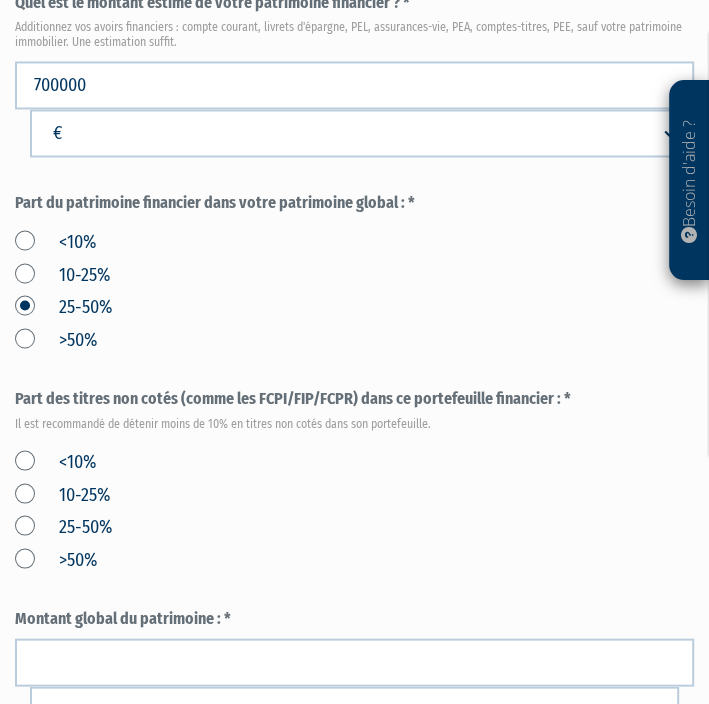scroll, scrollTop: 1652, scrollLeft: 0, axis: vertical 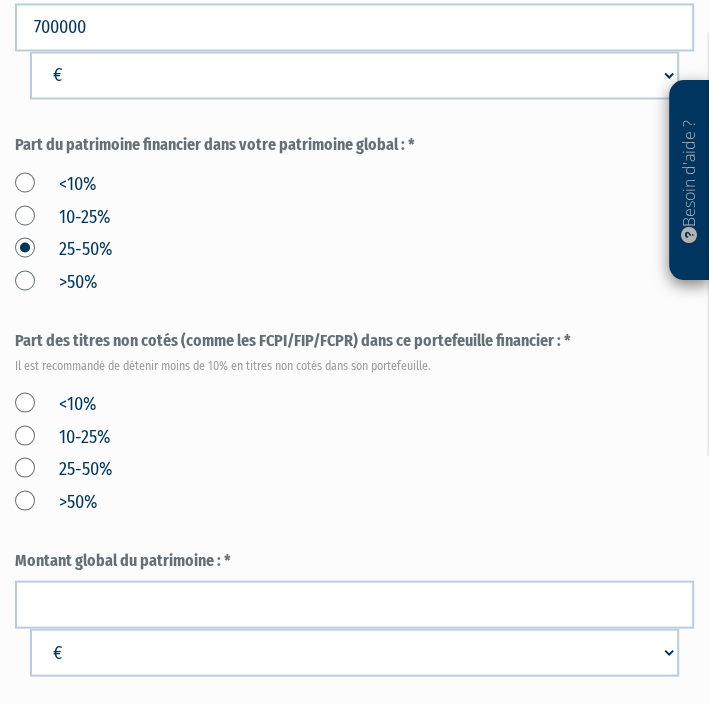click on "<10%" at bounding box center (55, 404) 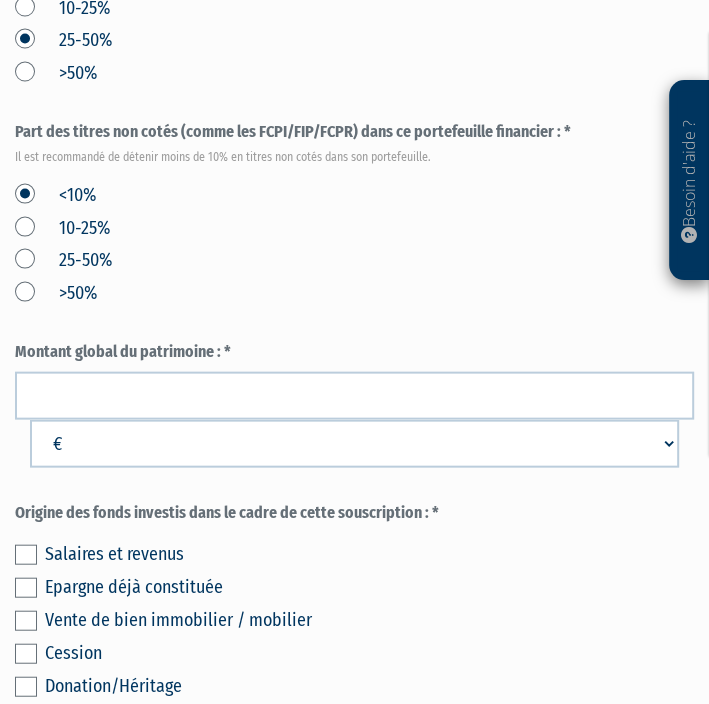 scroll, scrollTop: 1879, scrollLeft: 0, axis: vertical 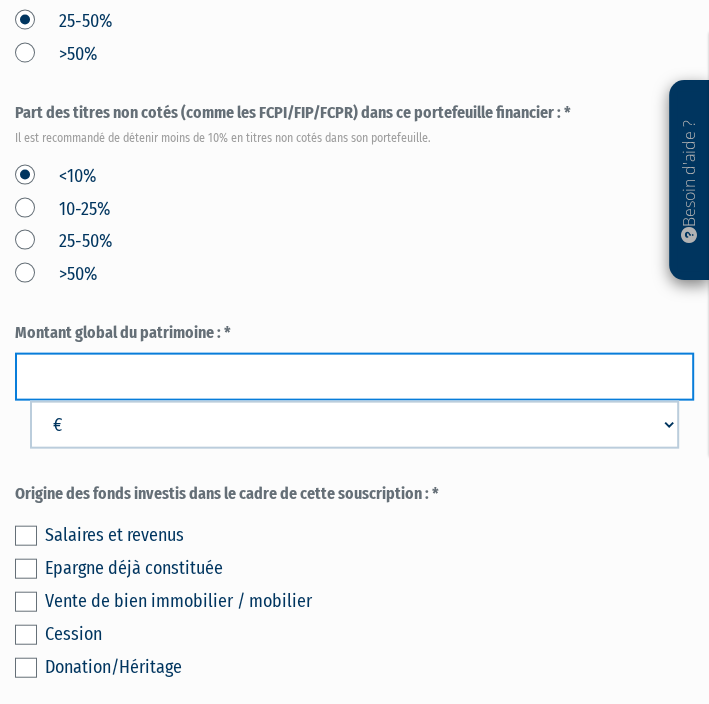 click at bounding box center (354, 377) 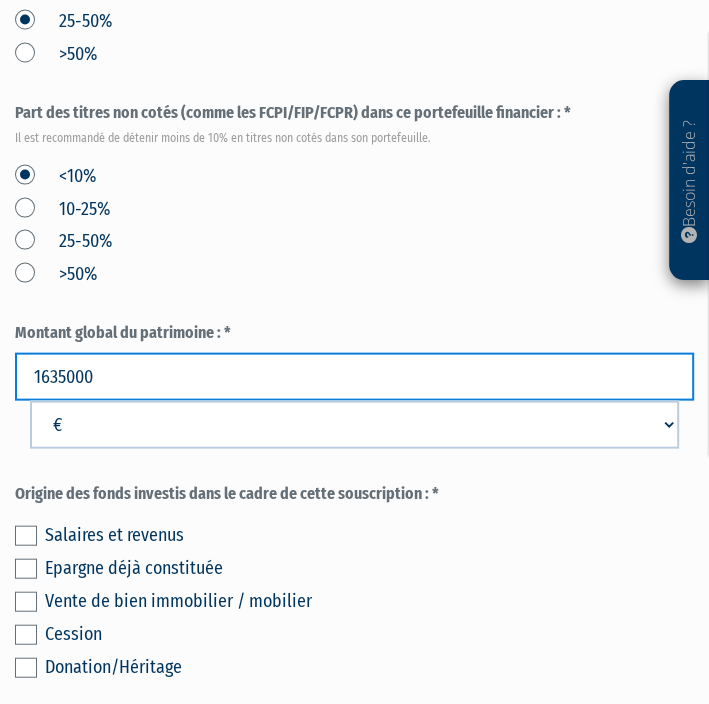 type on "1635000" 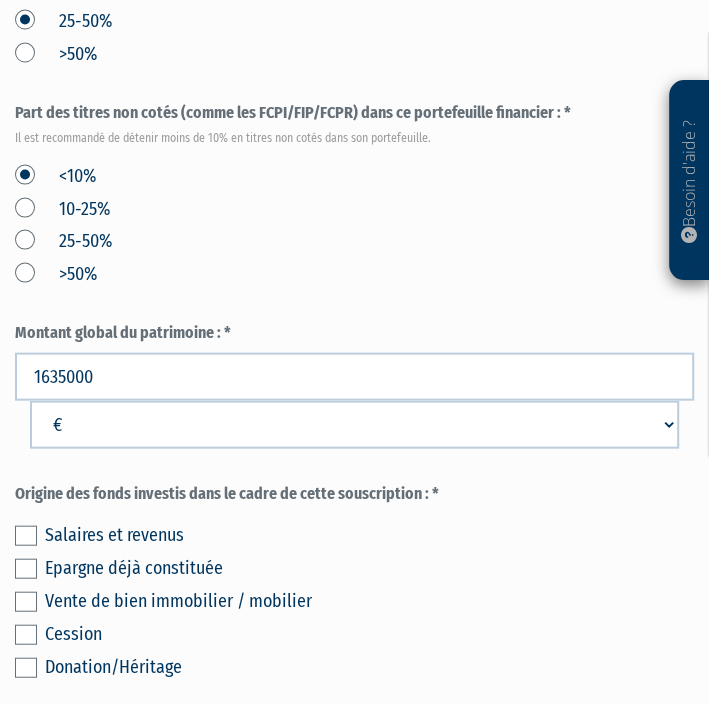 click on "<10%
10-25%
25-50%
>50%" at bounding box center (354, 222) 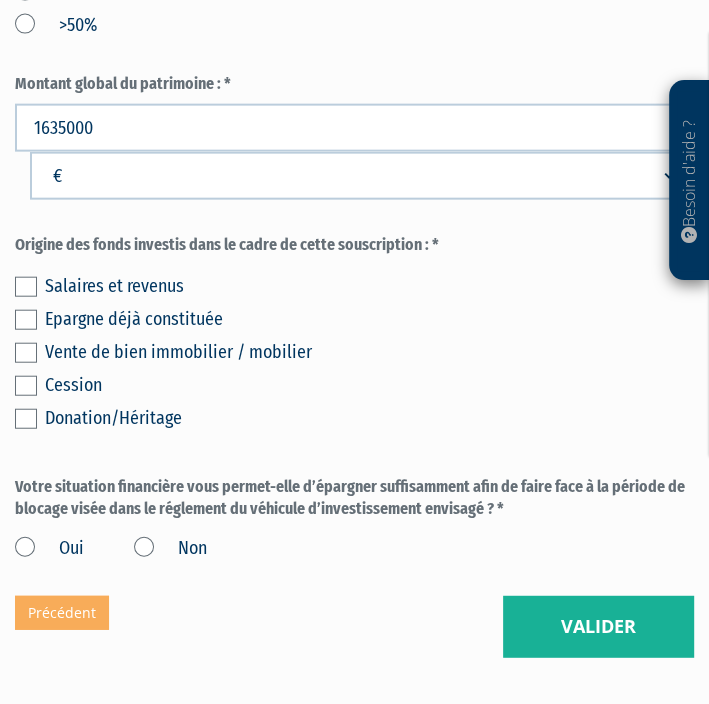 scroll, scrollTop: 2127, scrollLeft: 0, axis: vertical 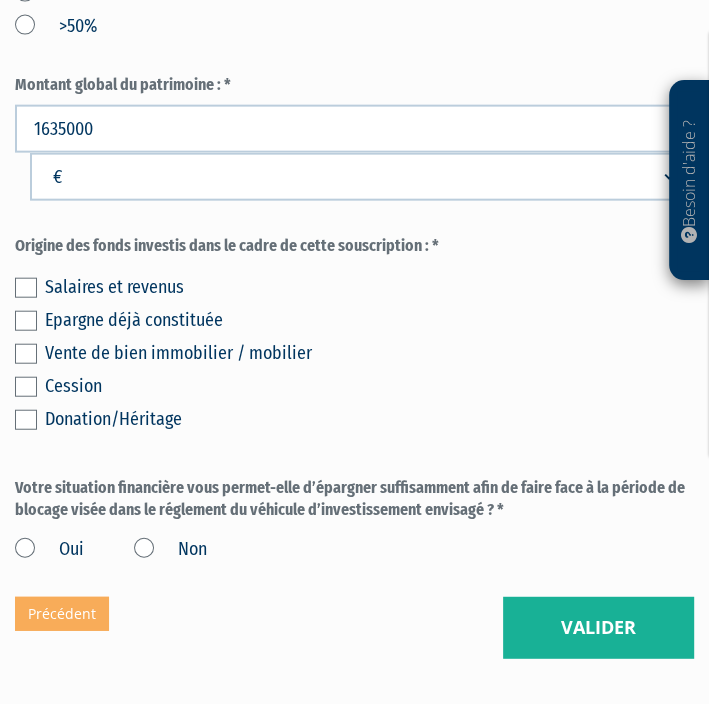 click at bounding box center (26, 354) 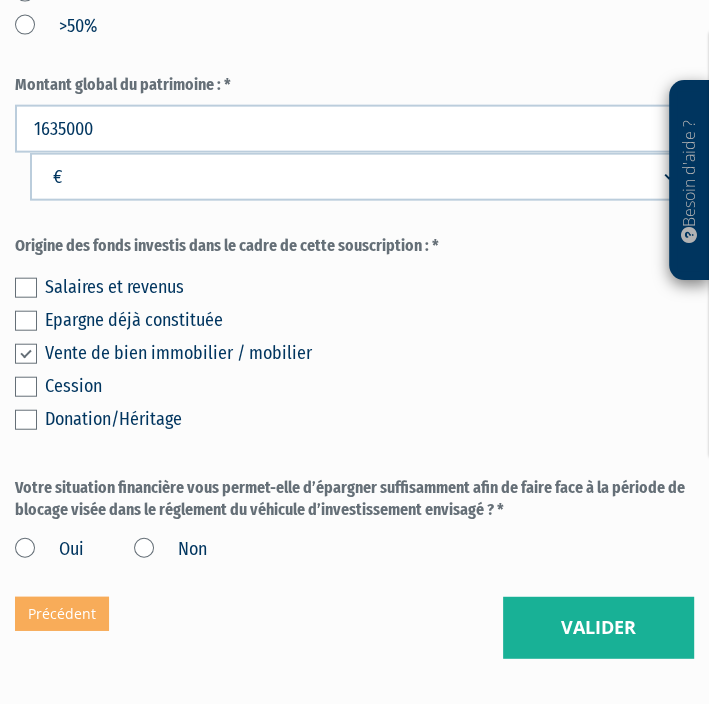 click on "Oui" at bounding box center [49, 550] 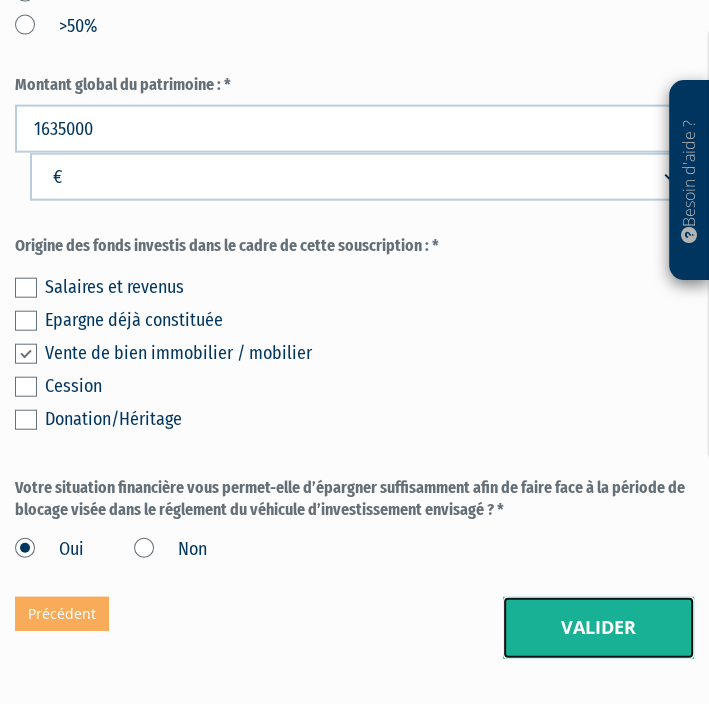 click on "Valider" at bounding box center [598, 628] 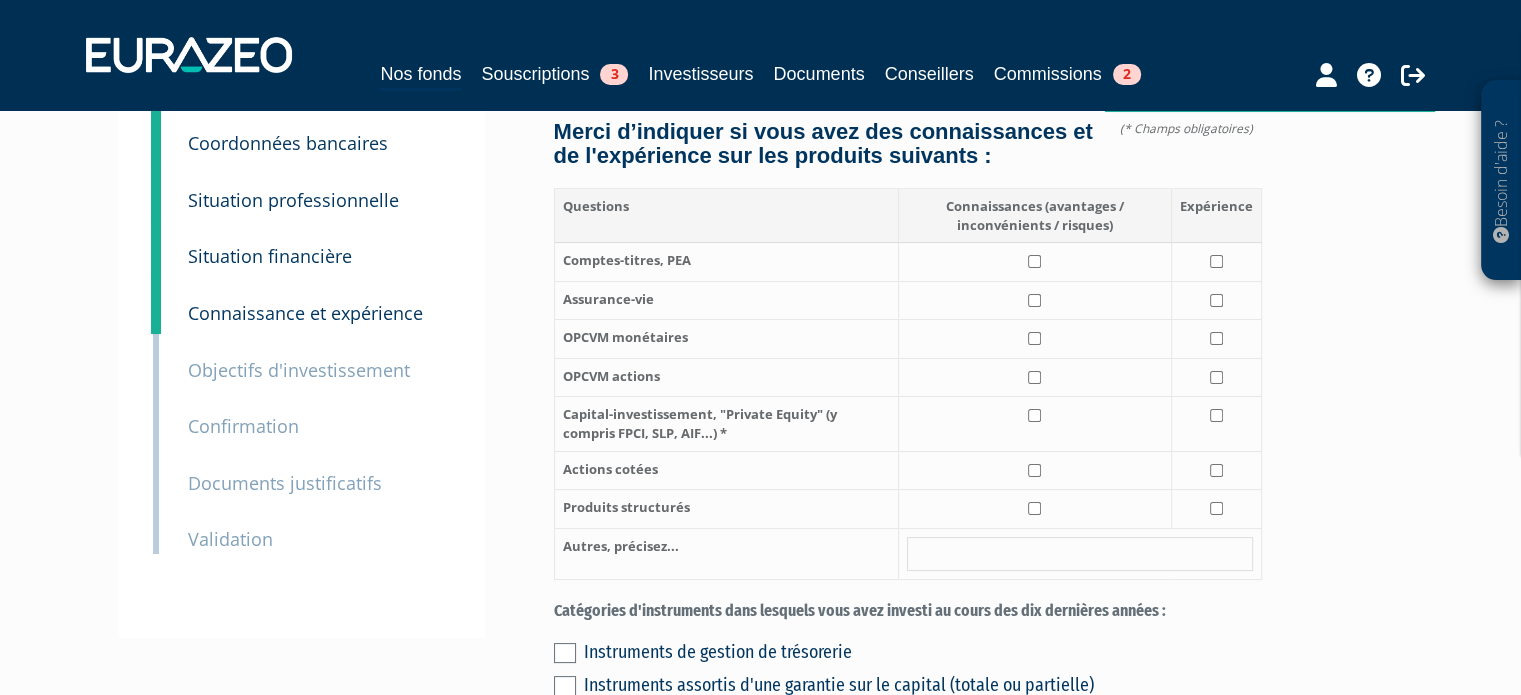 scroll, scrollTop: 170, scrollLeft: 0, axis: vertical 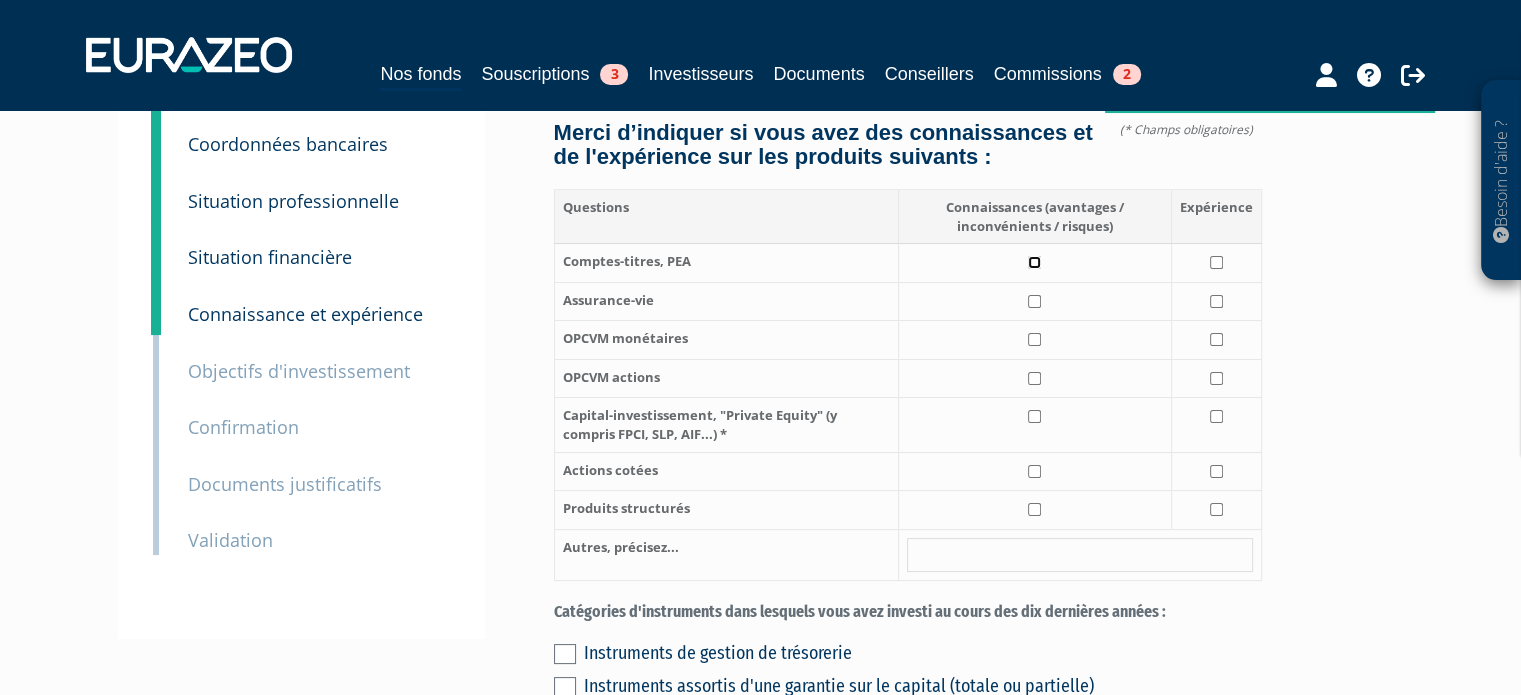 click at bounding box center [1034, 262] 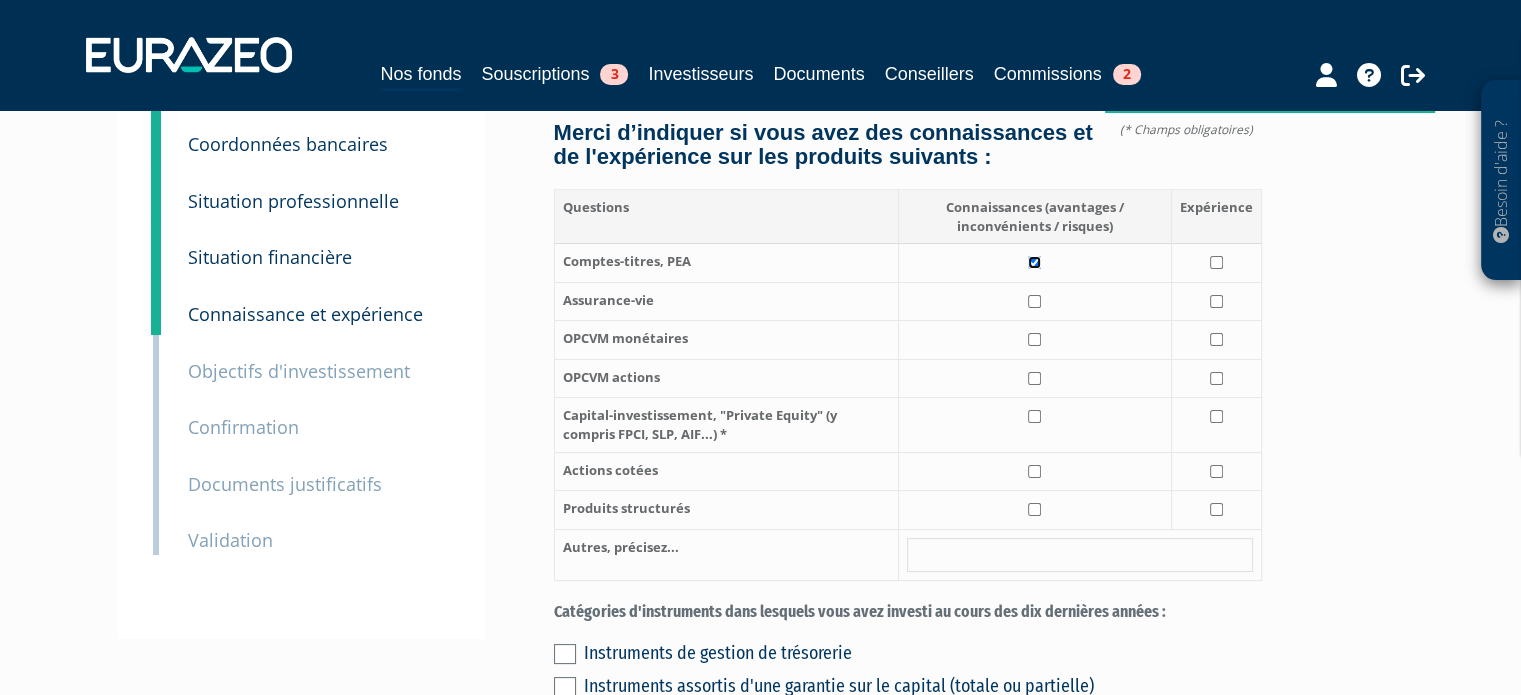 checkbox on "true" 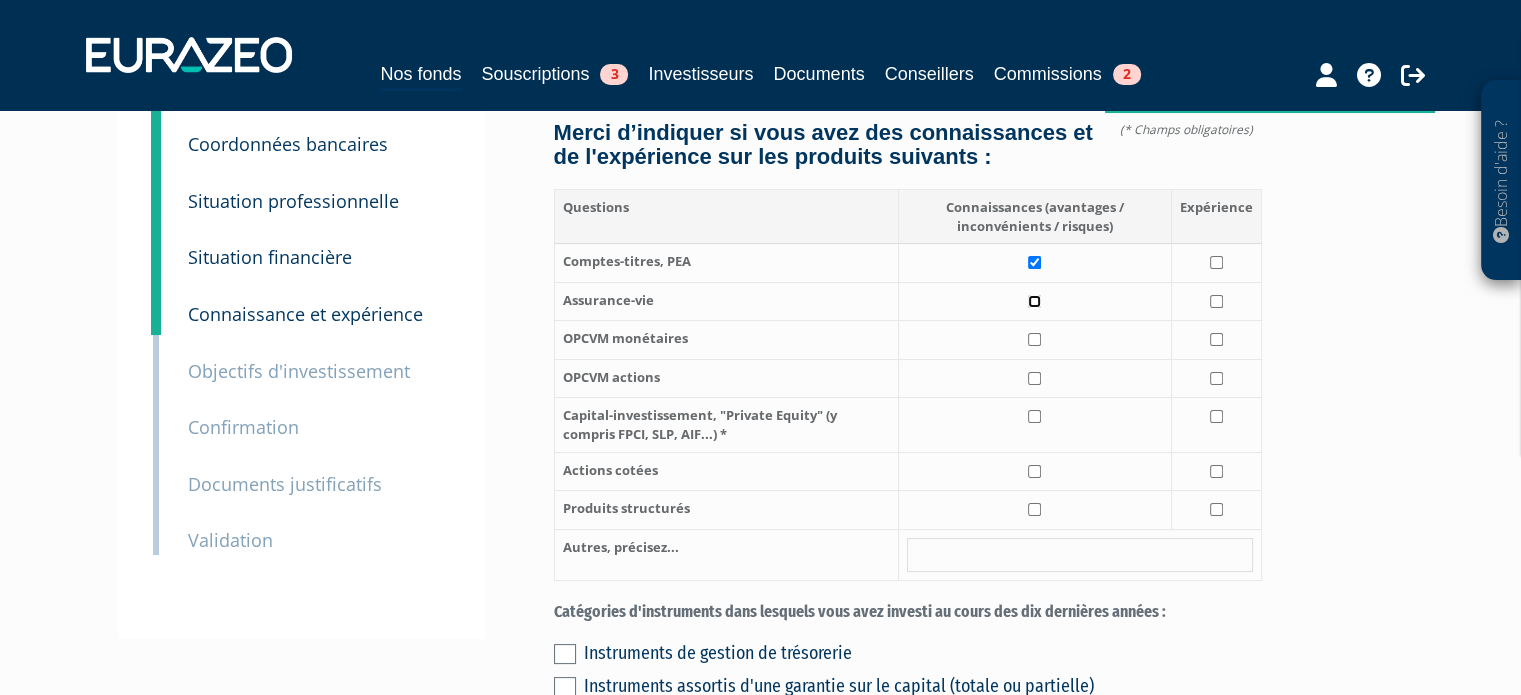 click at bounding box center [1034, 301] 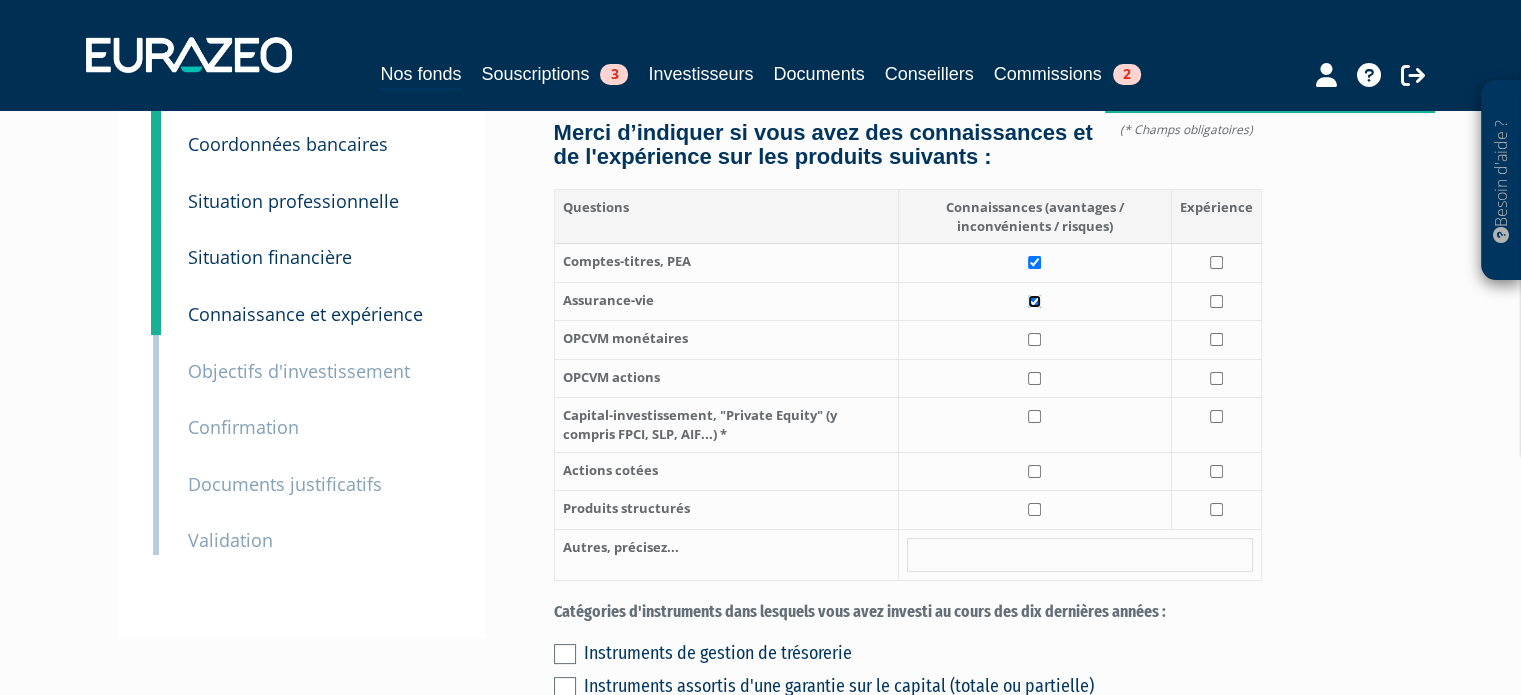 checkbox on "true" 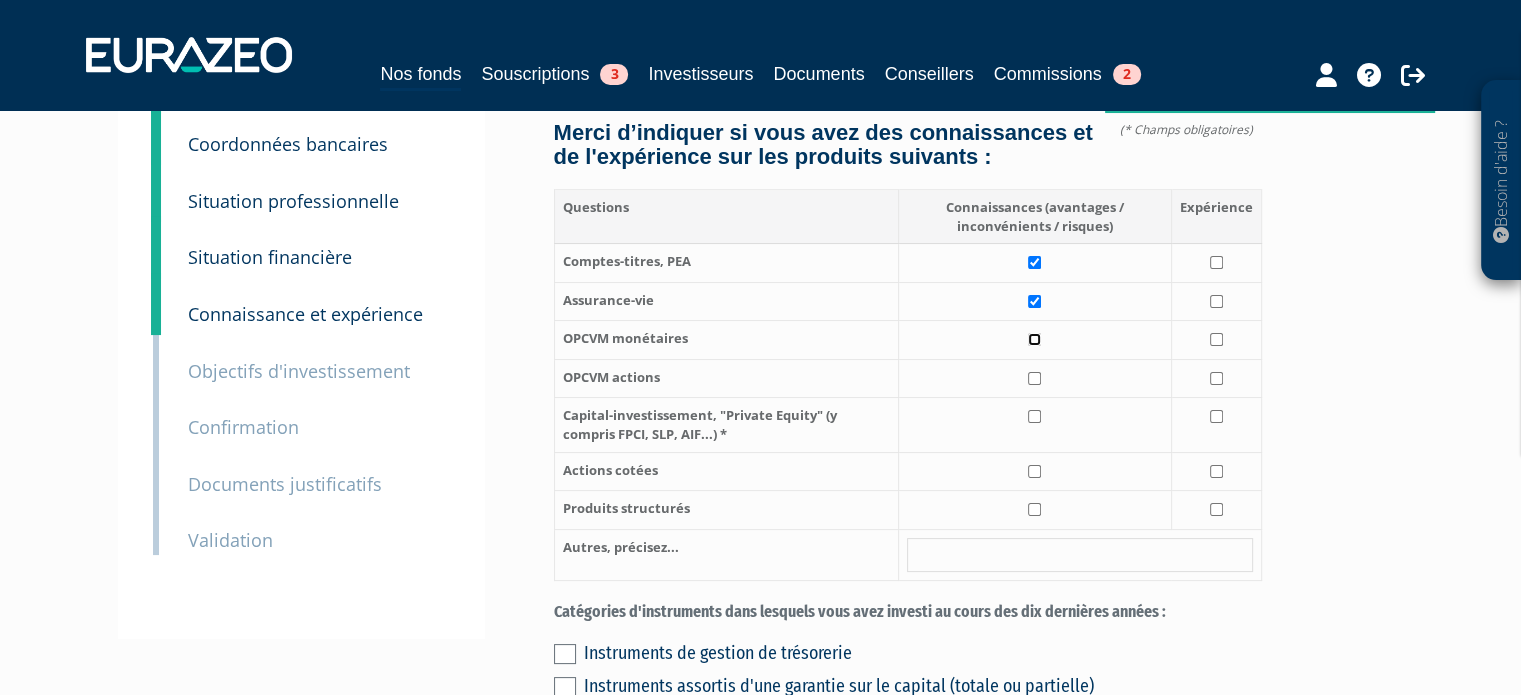 click at bounding box center [1034, 339] 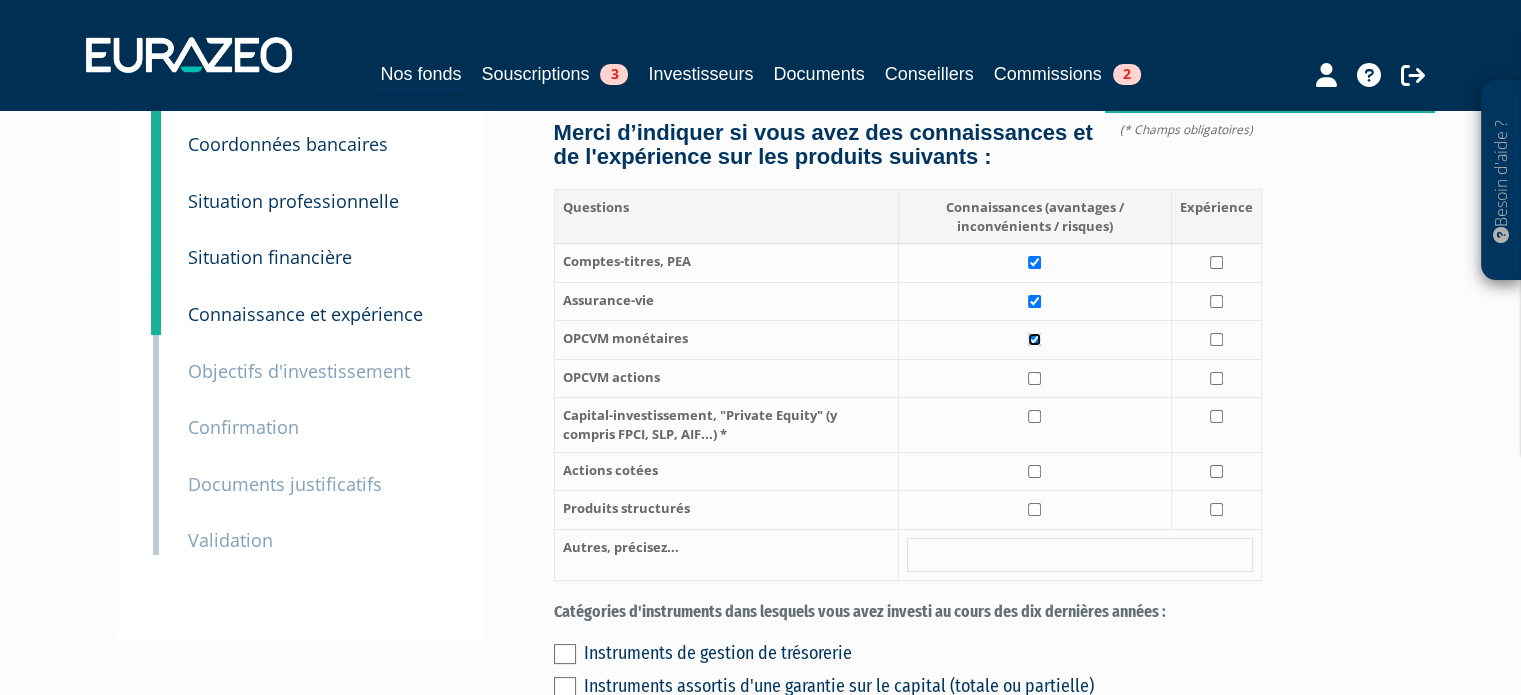 checkbox on "true" 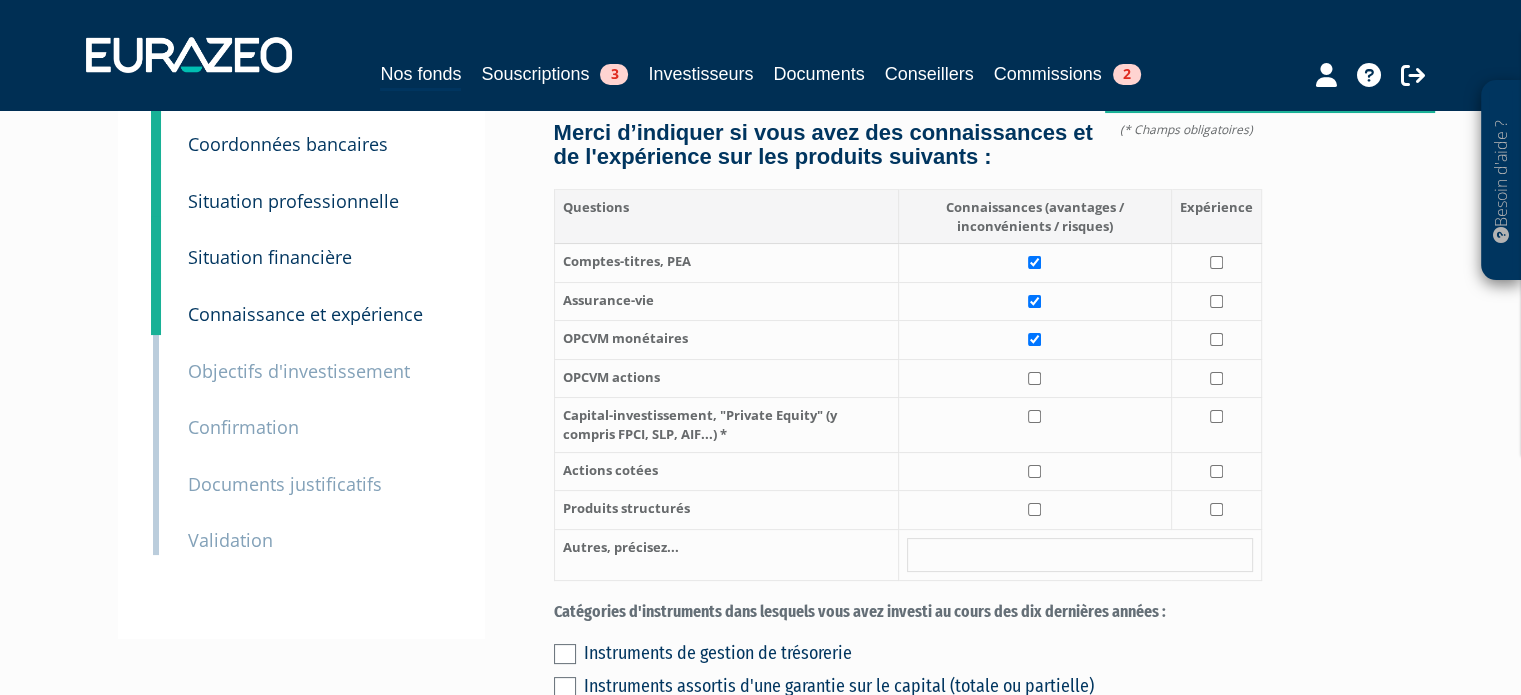 click at bounding box center (1034, 378) 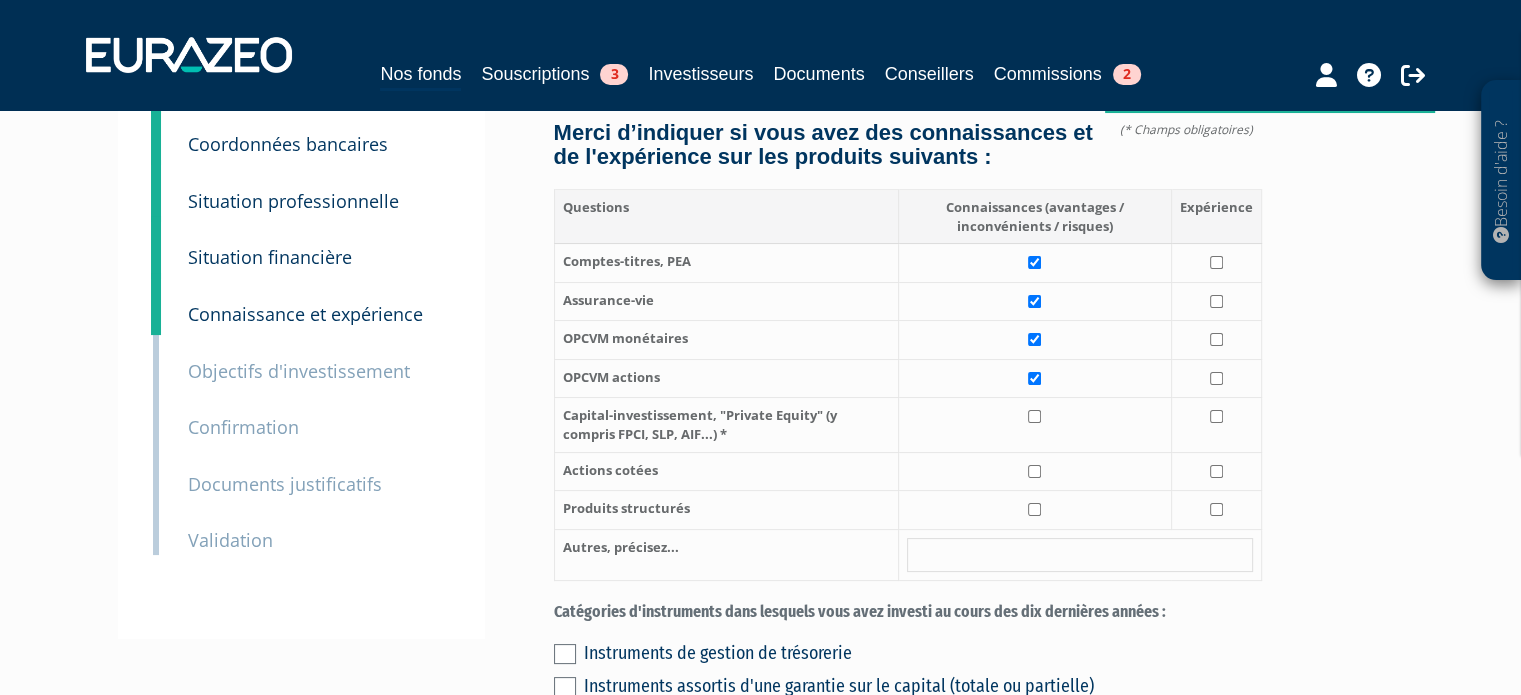 checkbox on "true" 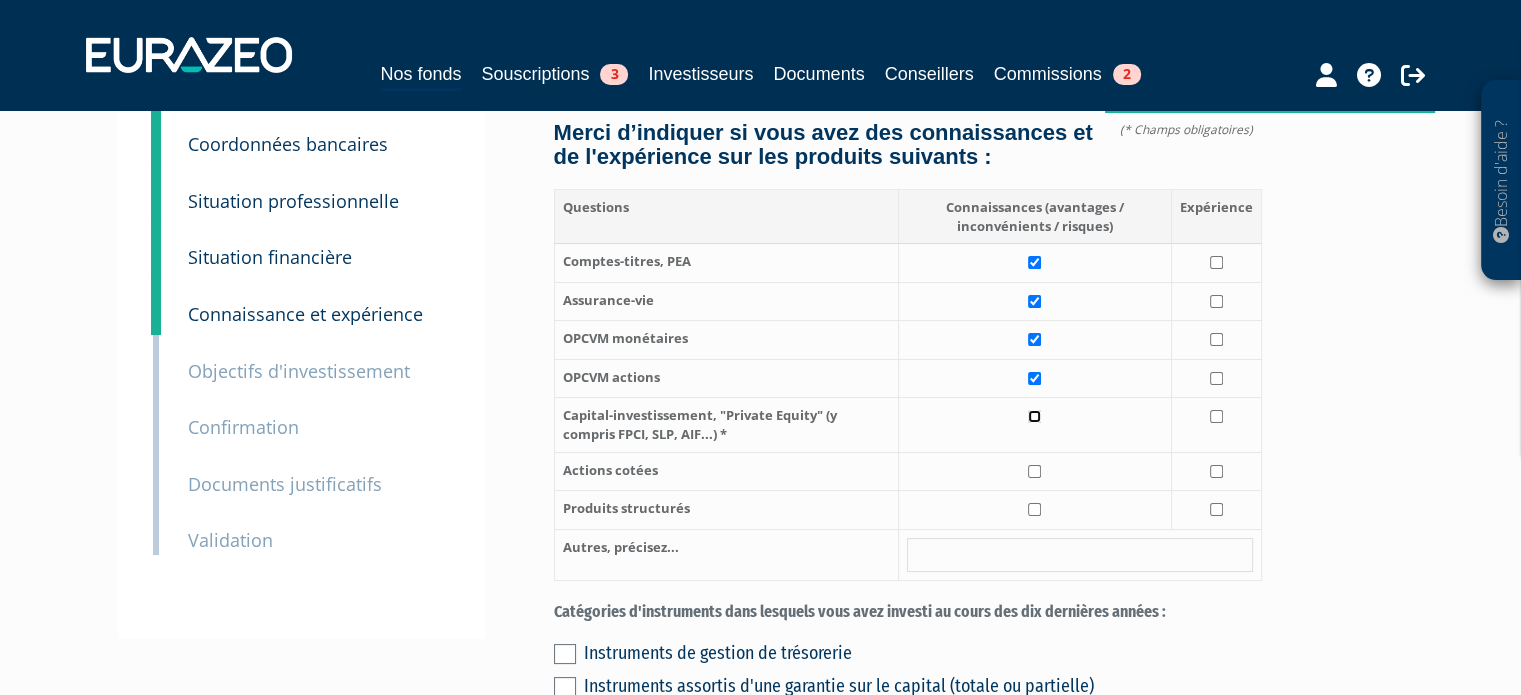 click at bounding box center (1034, 416) 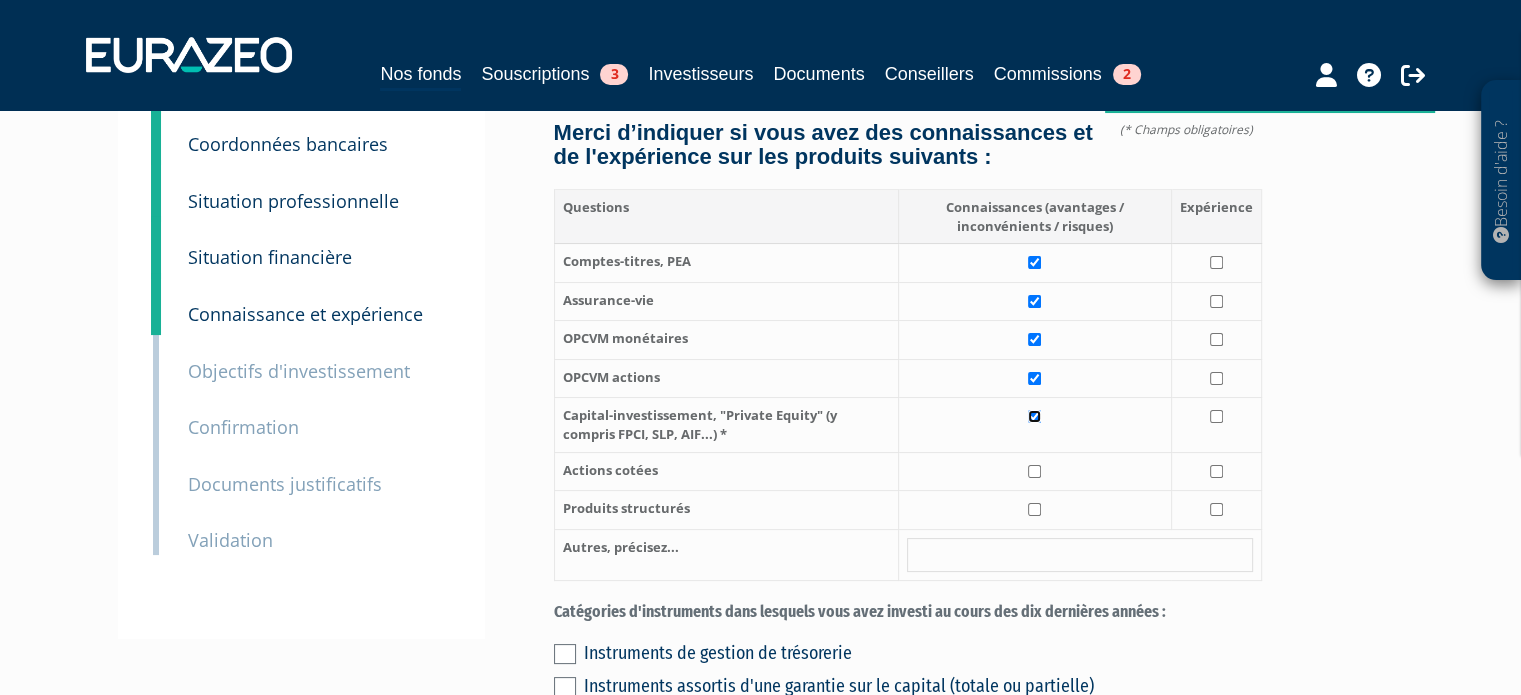 checkbox on "true" 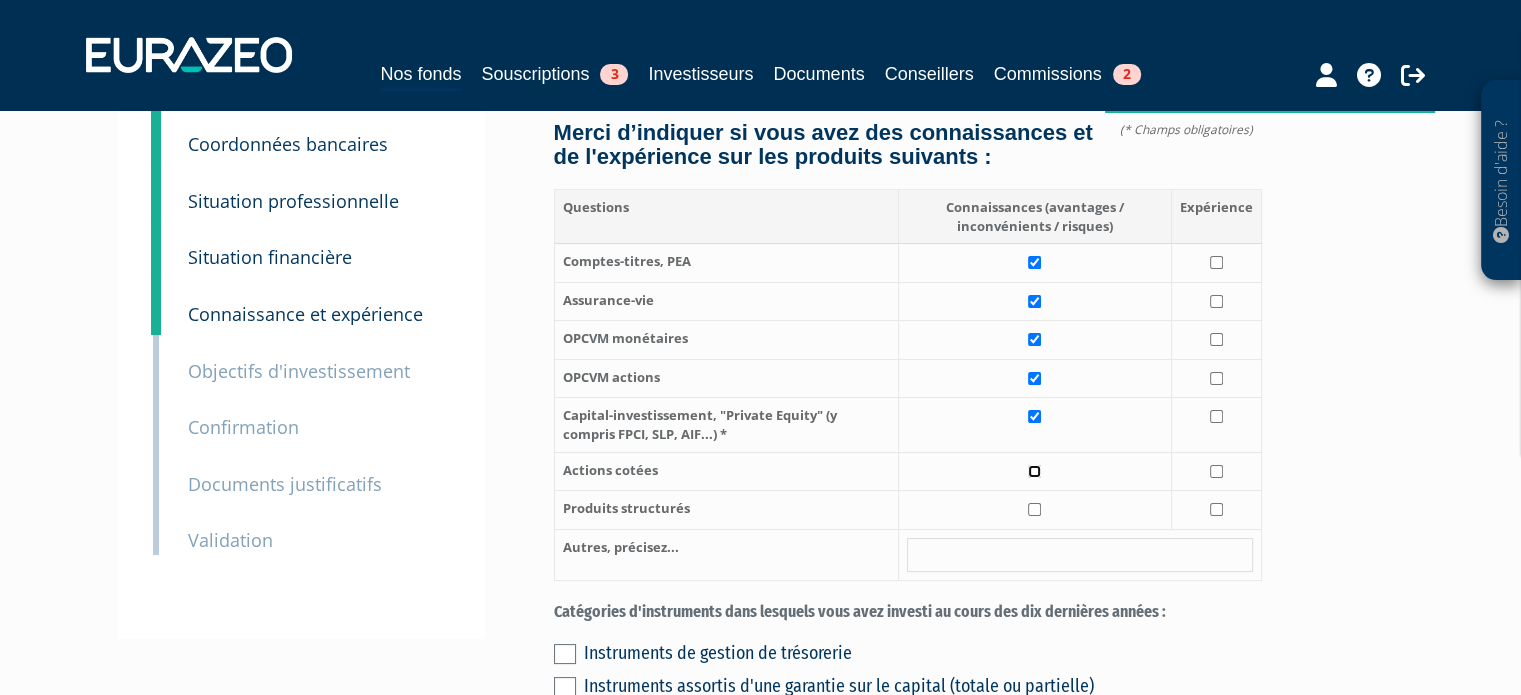 click at bounding box center (1034, 471) 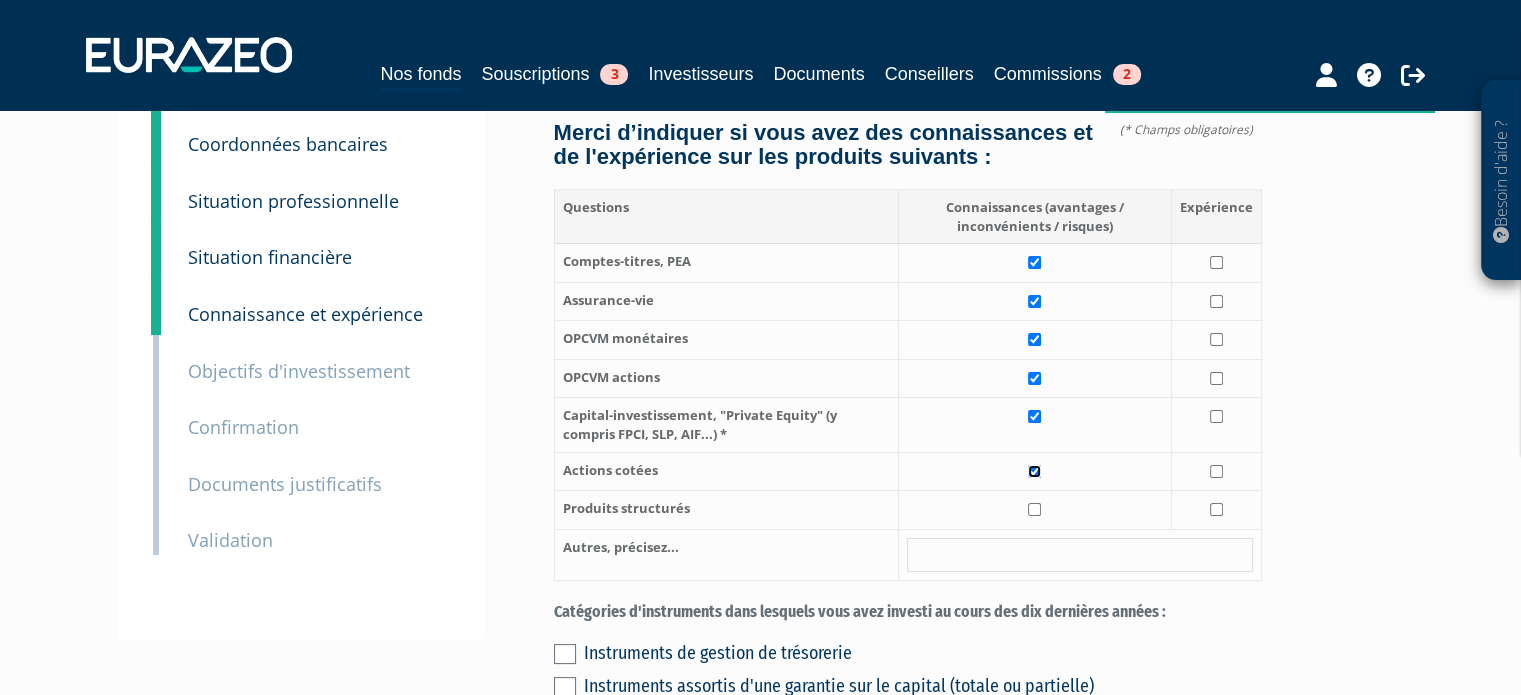 checkbox on "true" 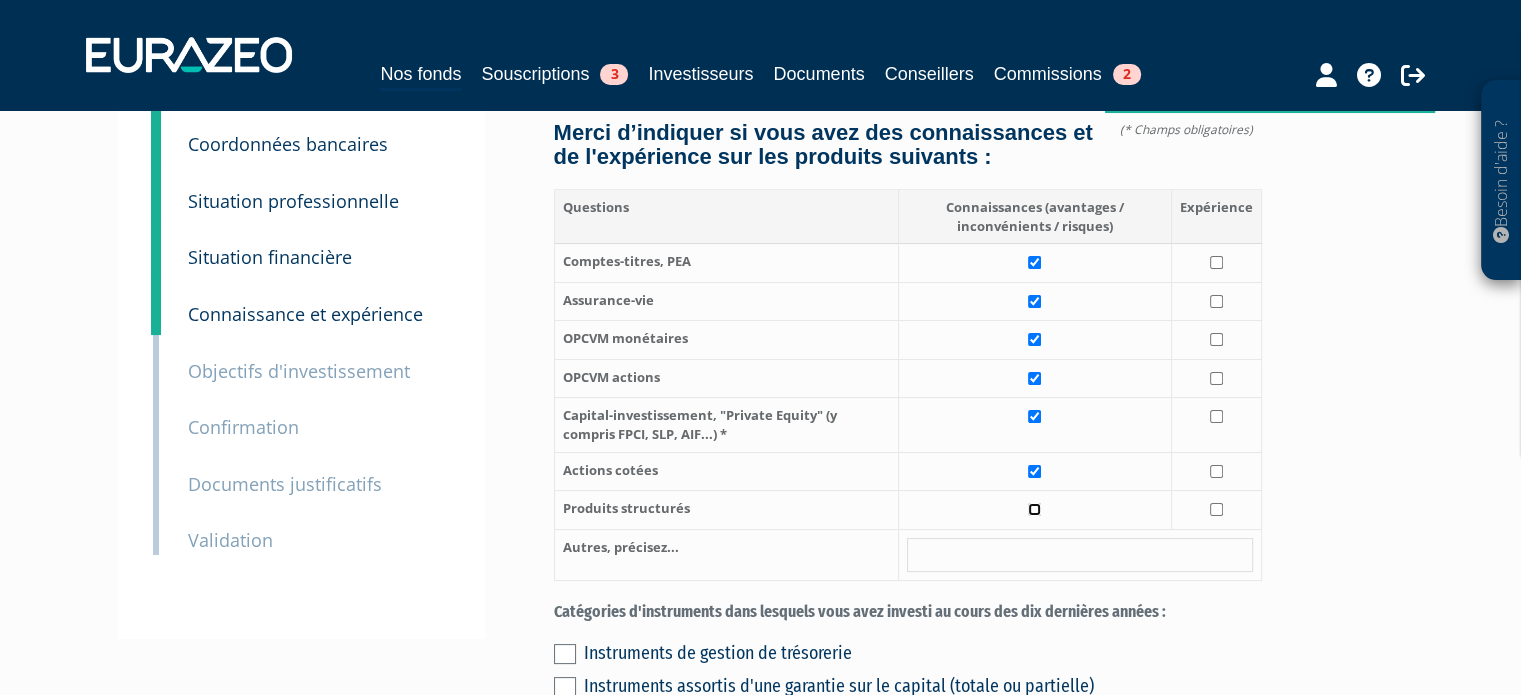 click at bounding box center [1034, 509] 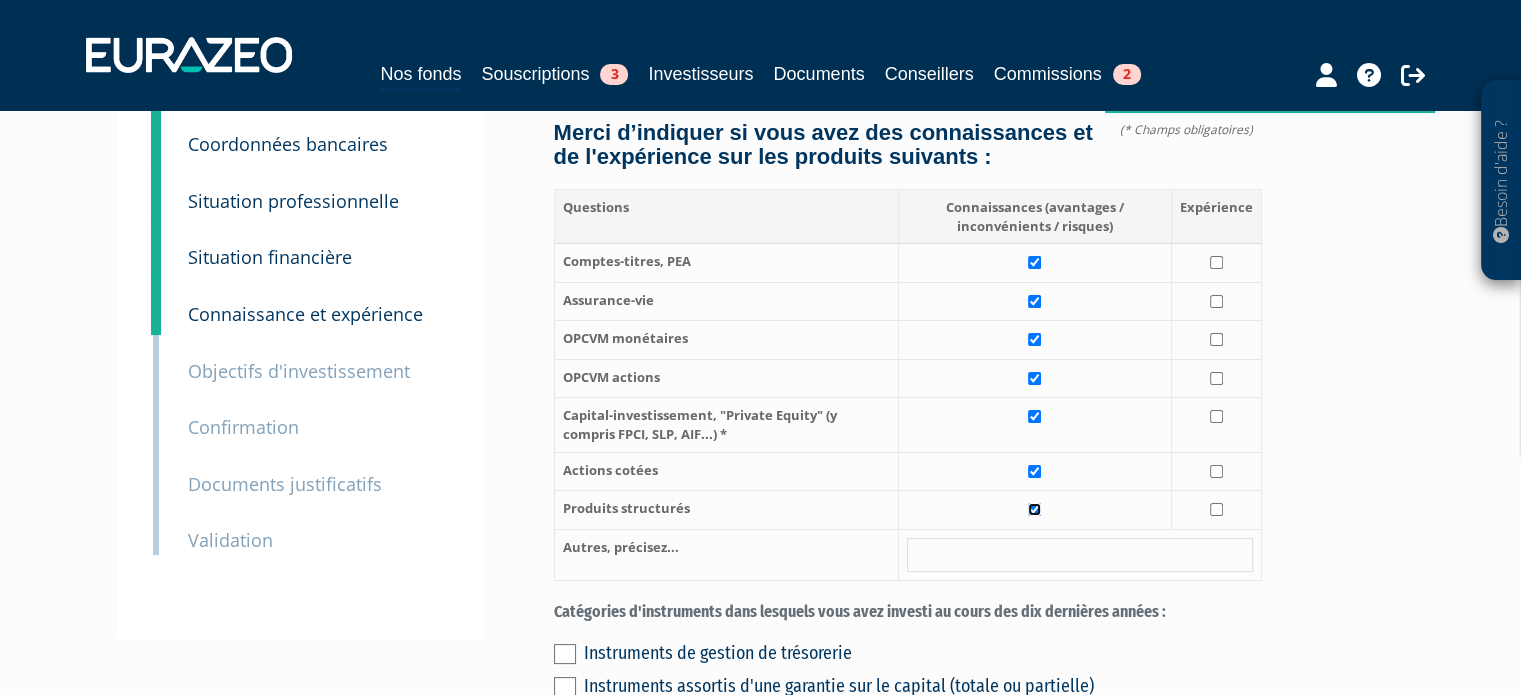 checkbox on "true" 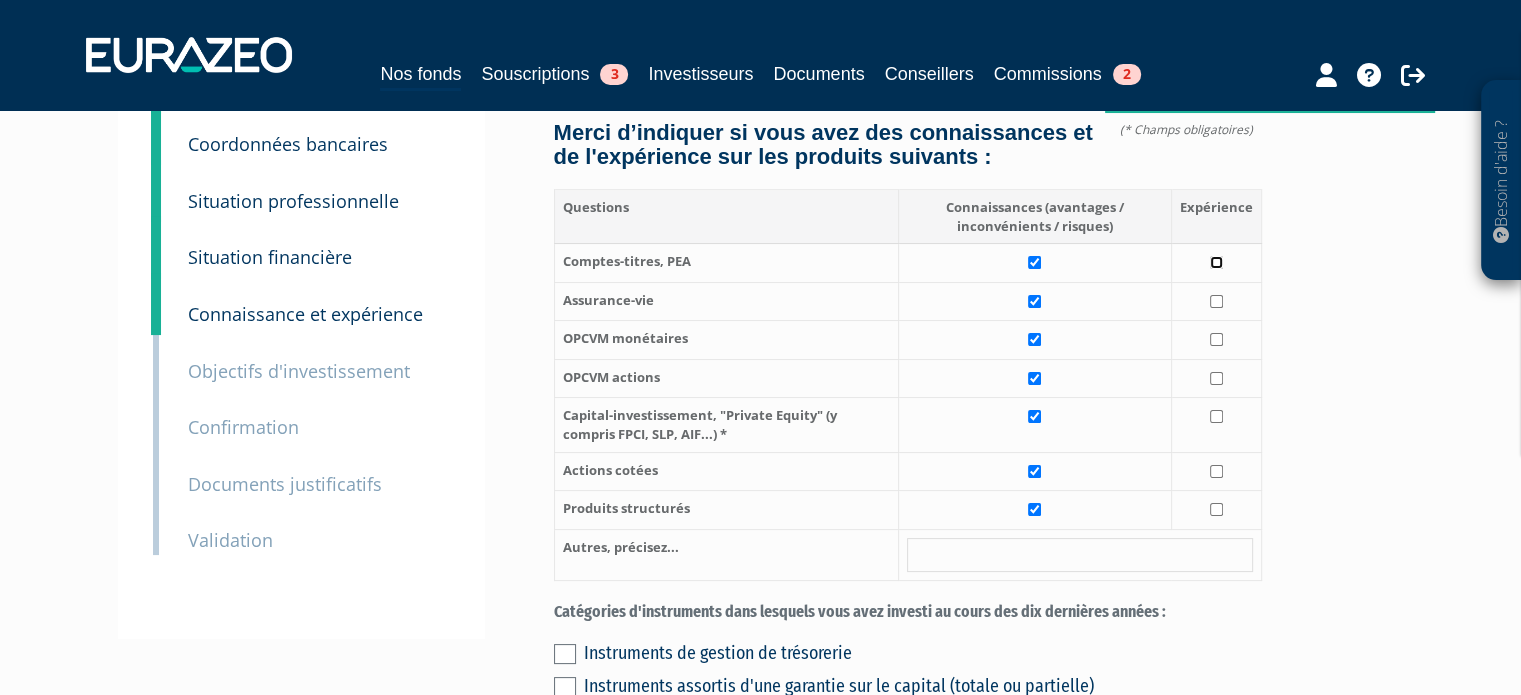 click at bounding box center [1216, 262] 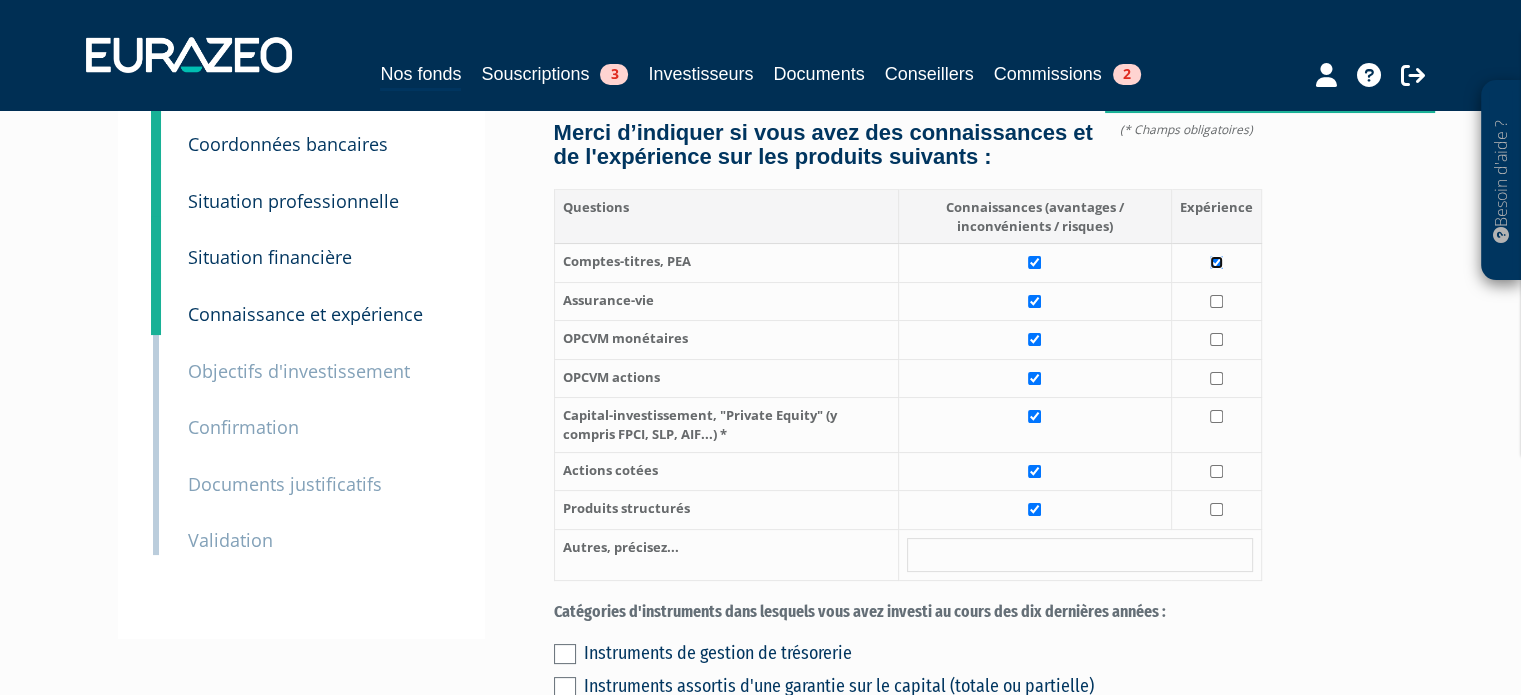 checkbox on "true" 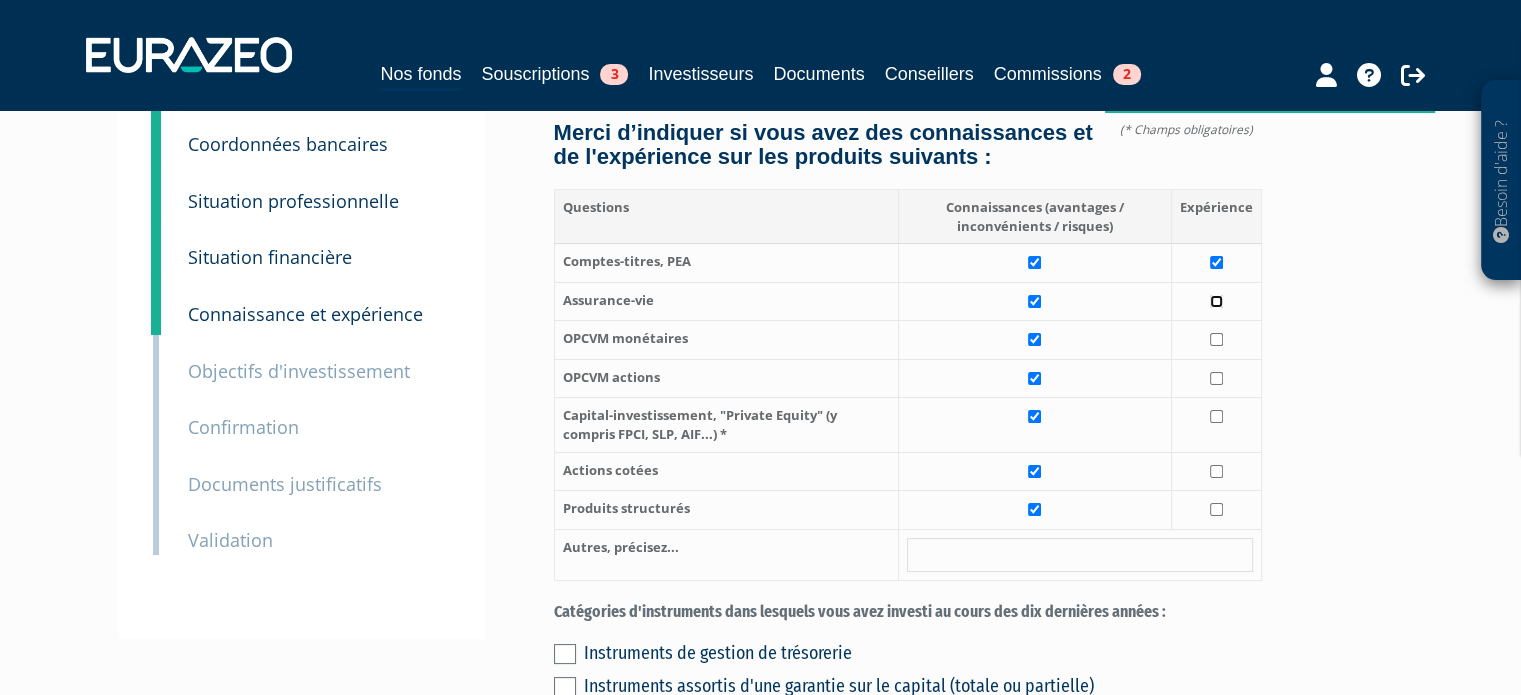click at bounding box center (1216, 301) 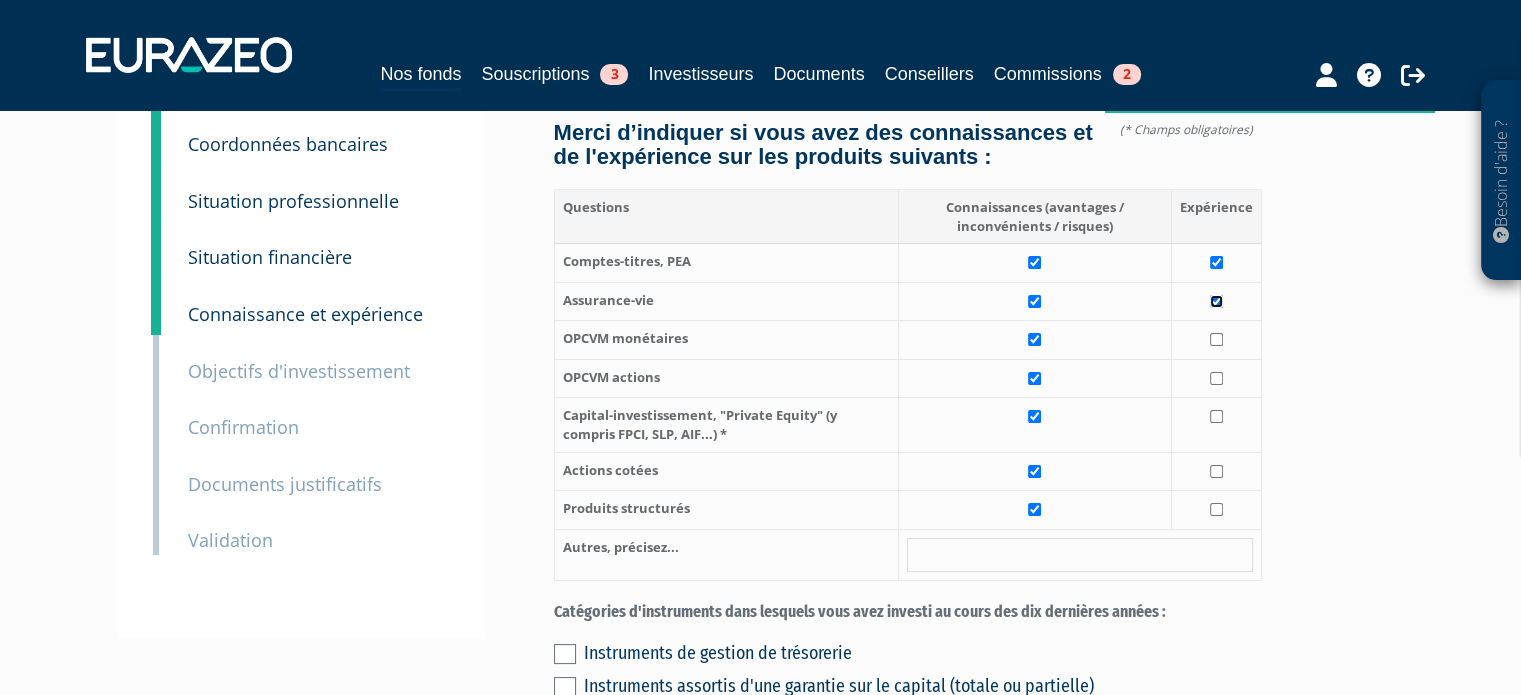 checkbox on "true" 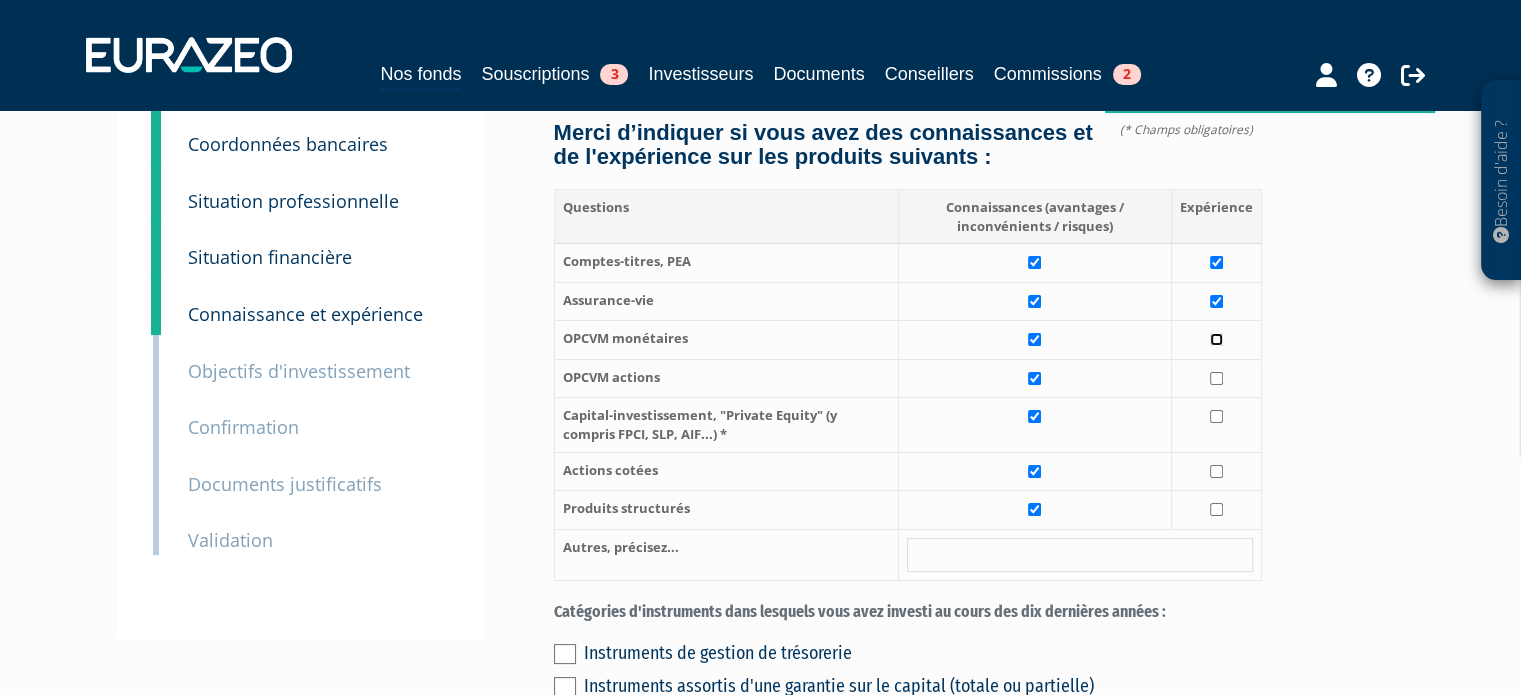 click at bounding box center [1216, 339] 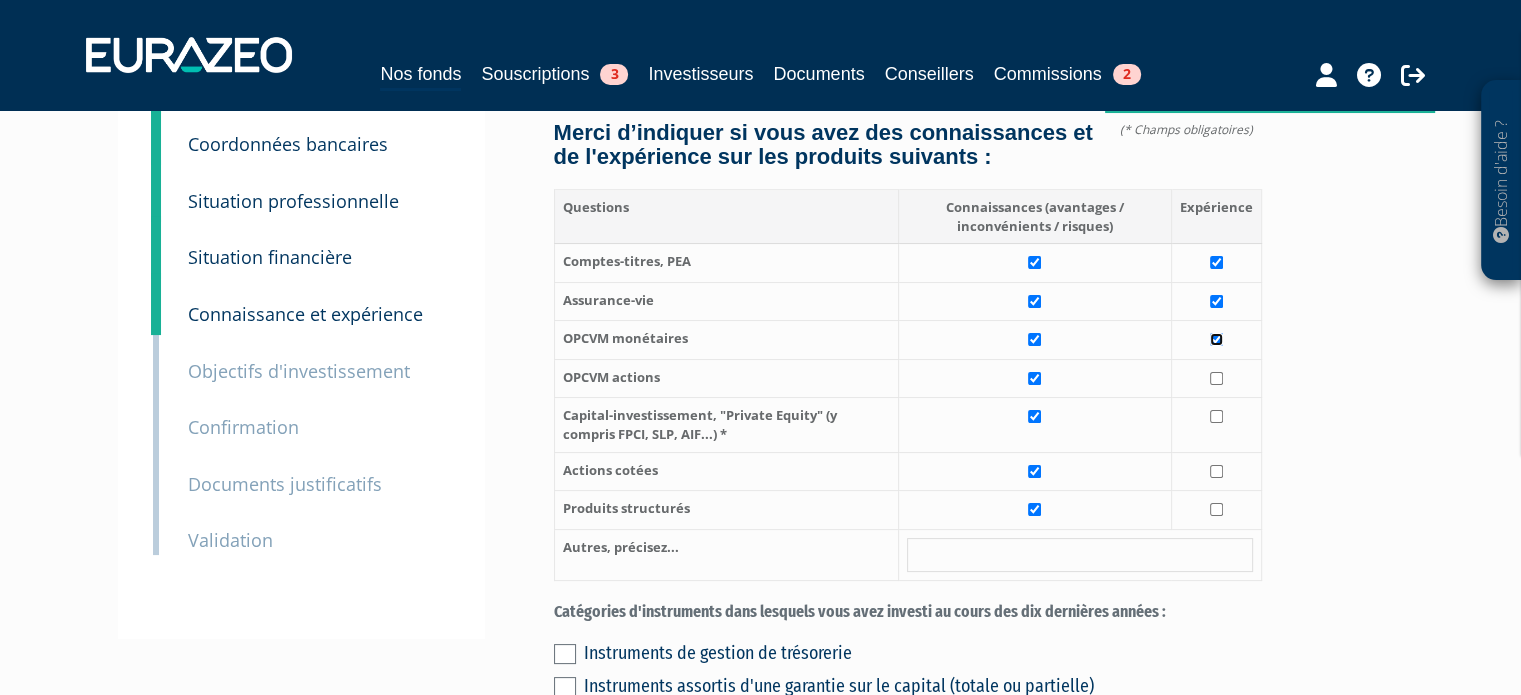 checkbox on "true" 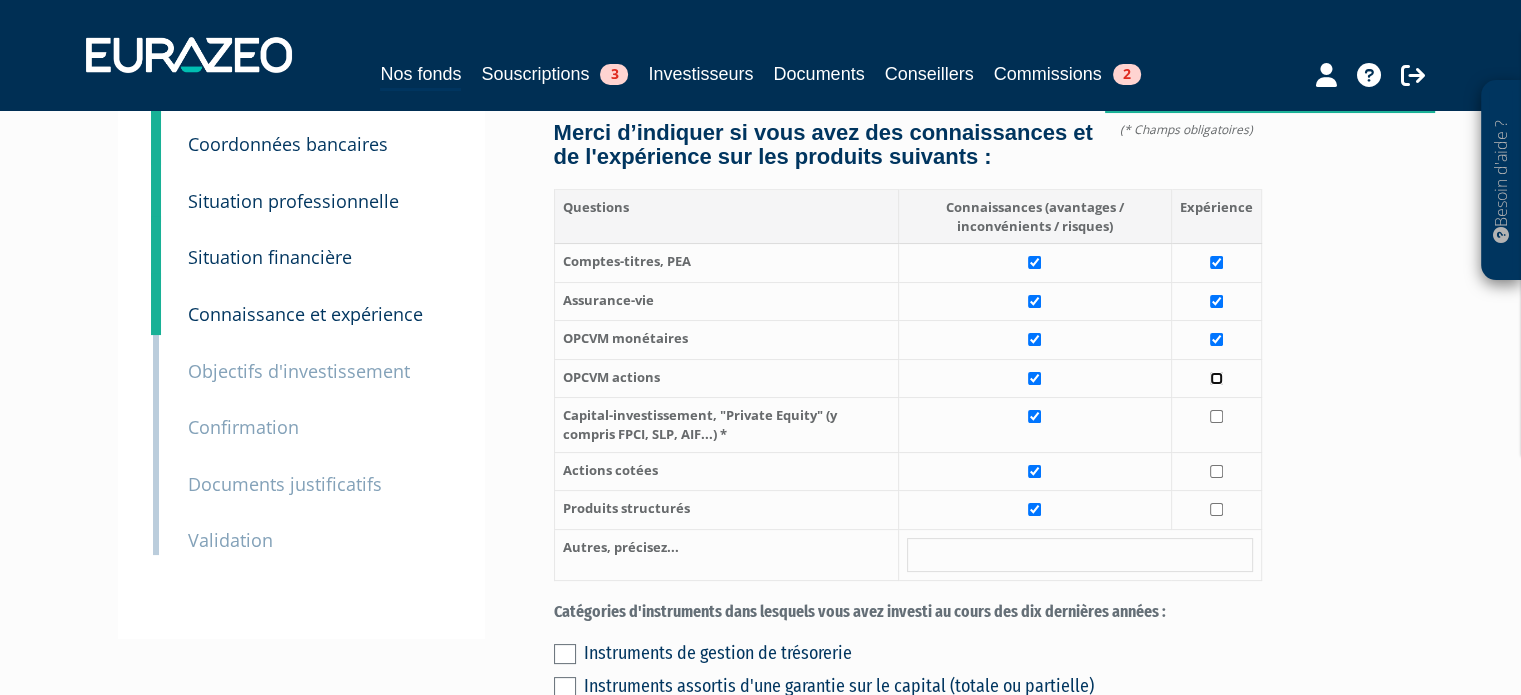 click at bounding box center [1216, 378] 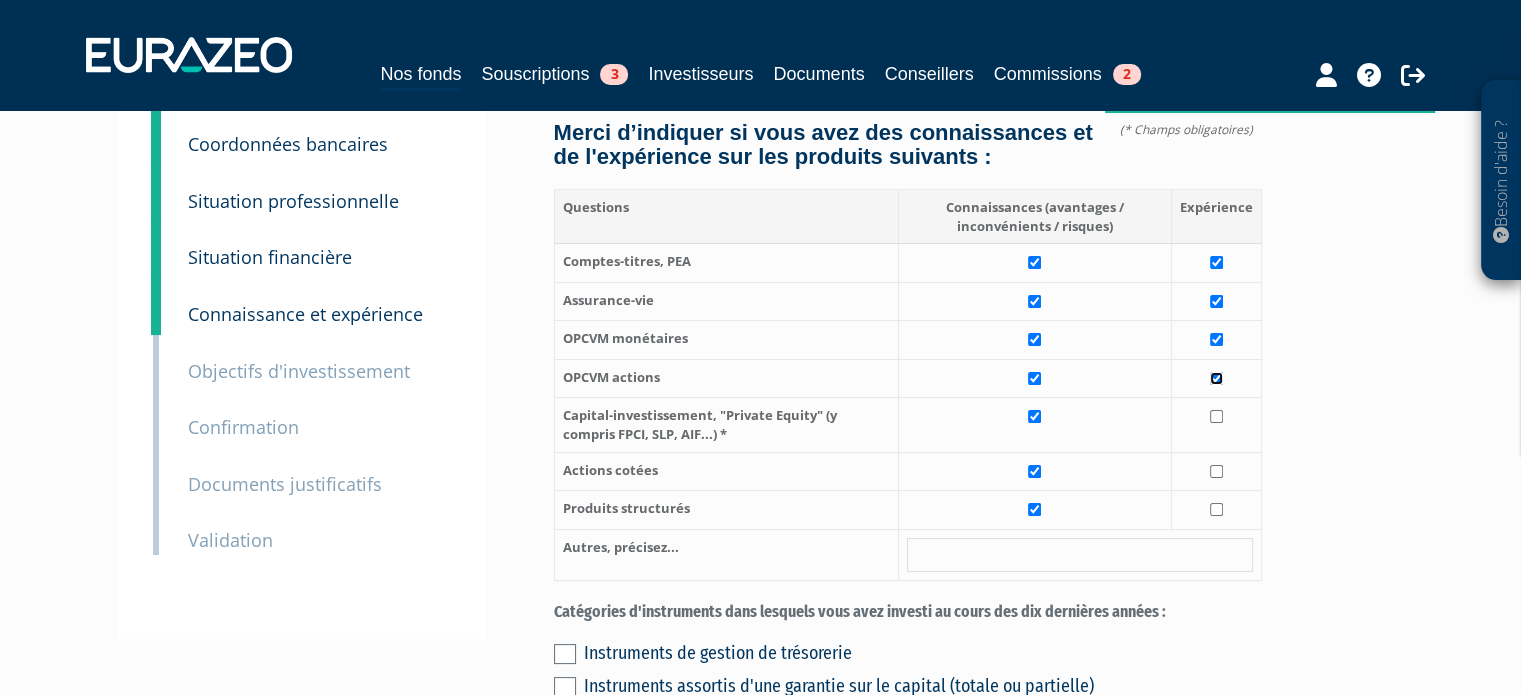 checkbox on "true" 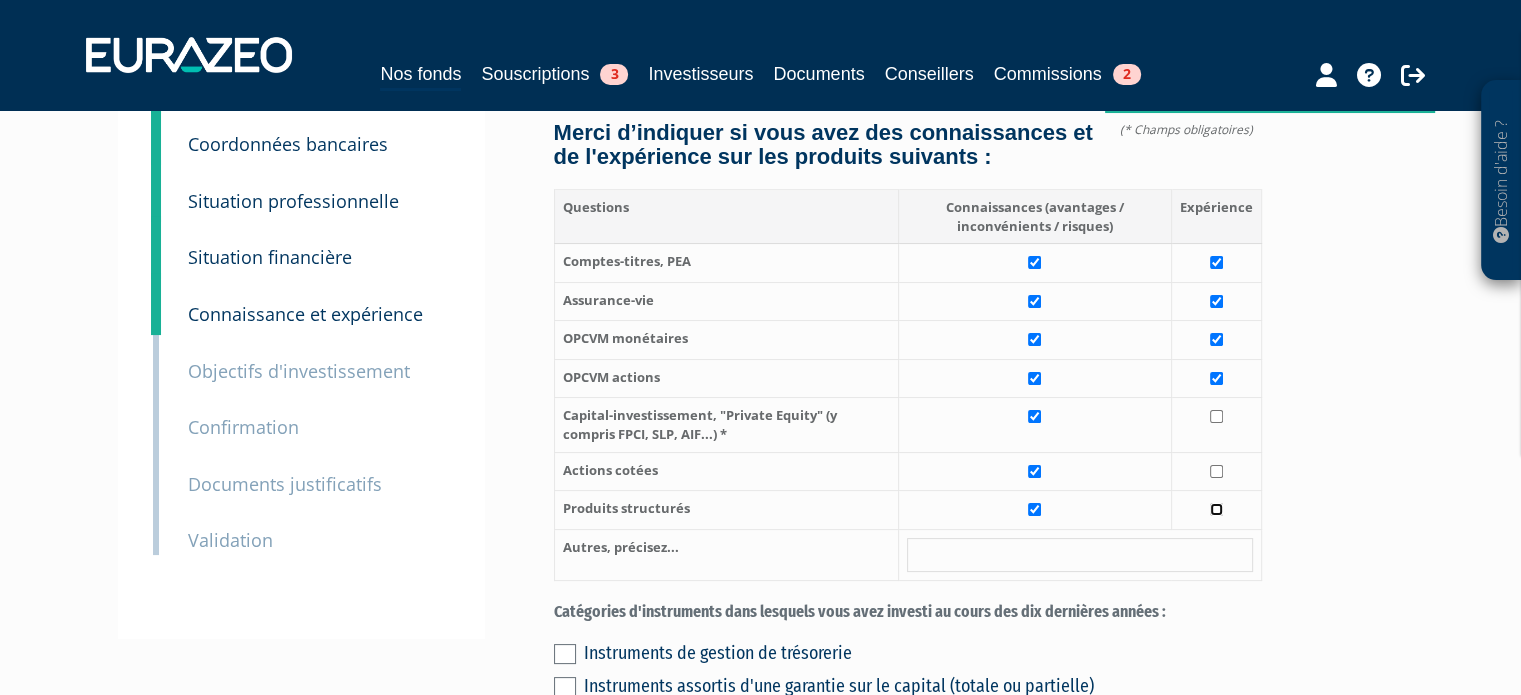 click at bounding box center [1216, 509] 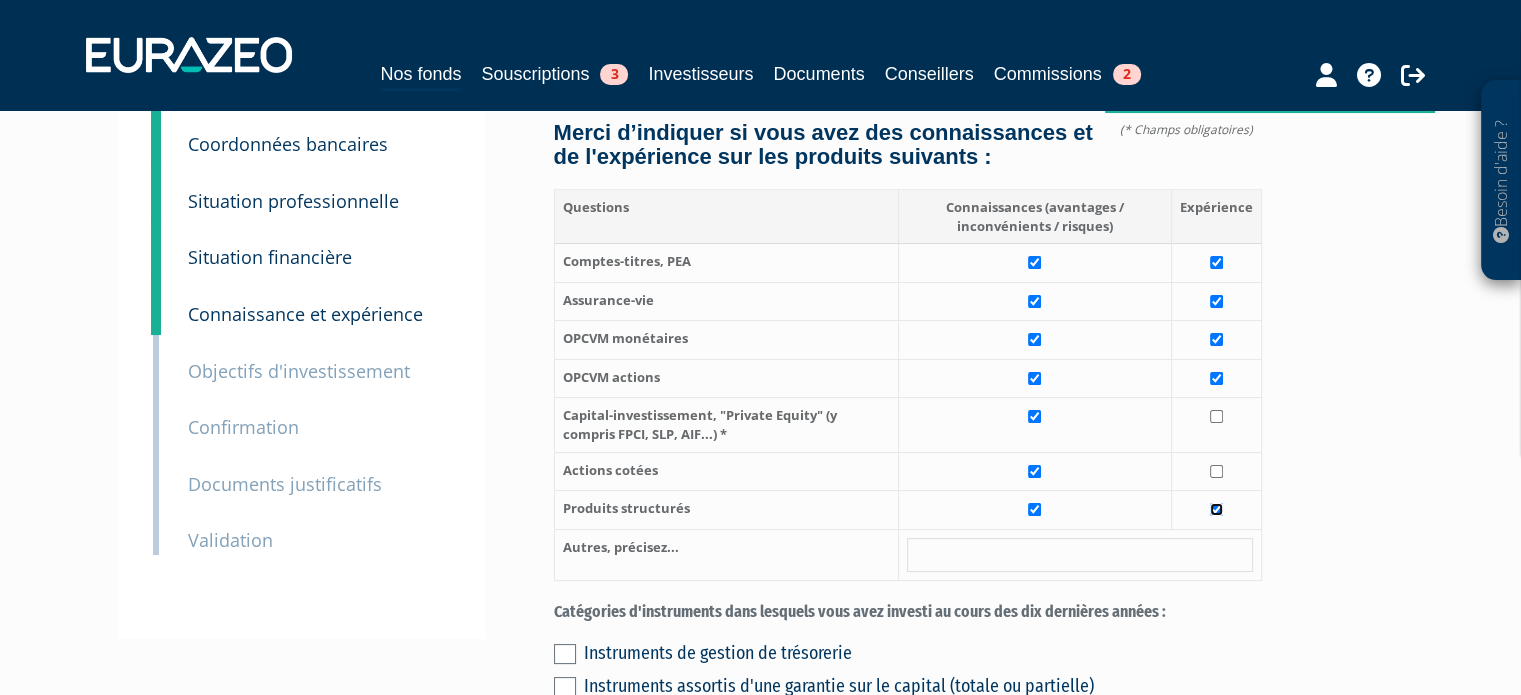 checkbox on "true" 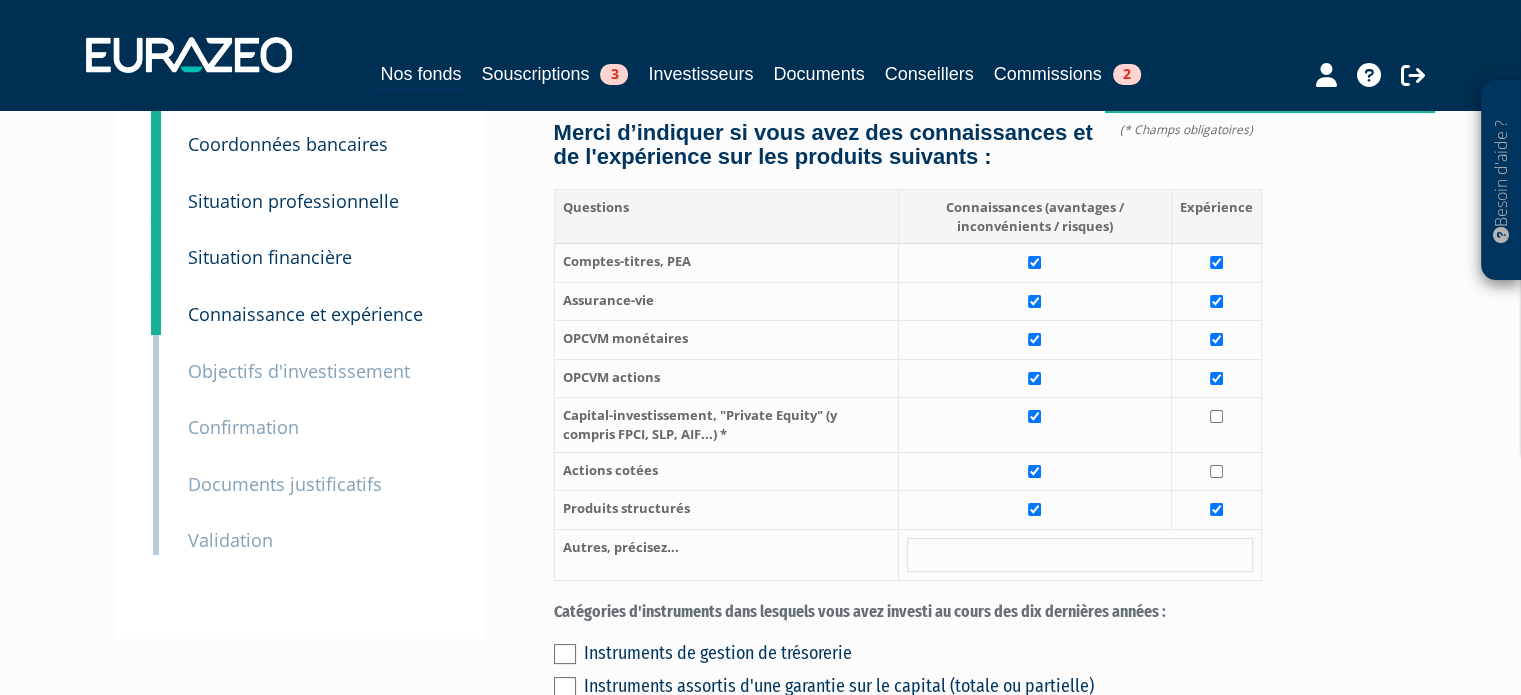 click on "Part A
50 000,00 €
Droits d'entrée : 1 000,00 €
Frédéric DUSART
Eurazeo Private Value Europe 3                         Connaissance et expérience
(* Champs obligatoires)
Merci d’indiquer si vous avez des connaissances et de l'expérience sur les produits suivants :
Questions  Expérience Obligations Oui" at bounding box center [979, 1078] 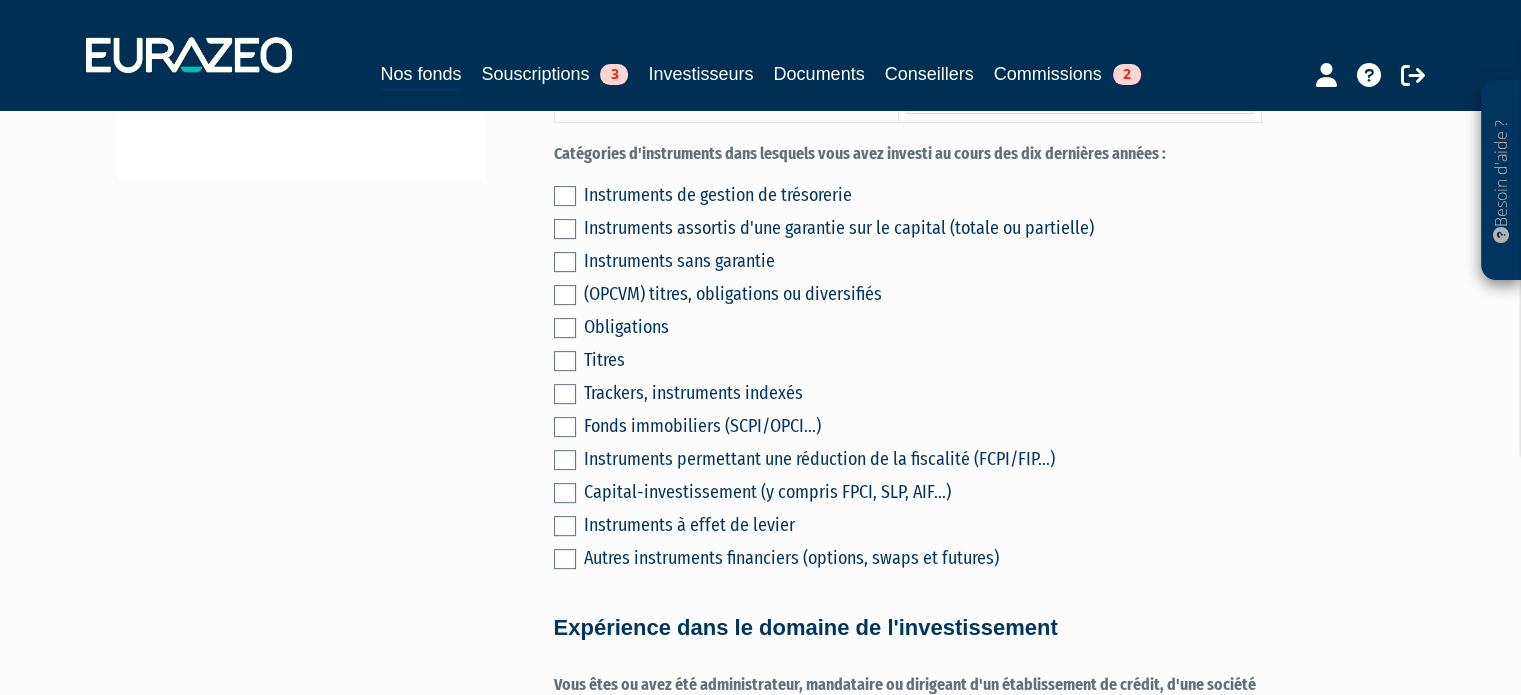 scroll, scrollTop: 628, scrollLeft: 0, axis: vertical 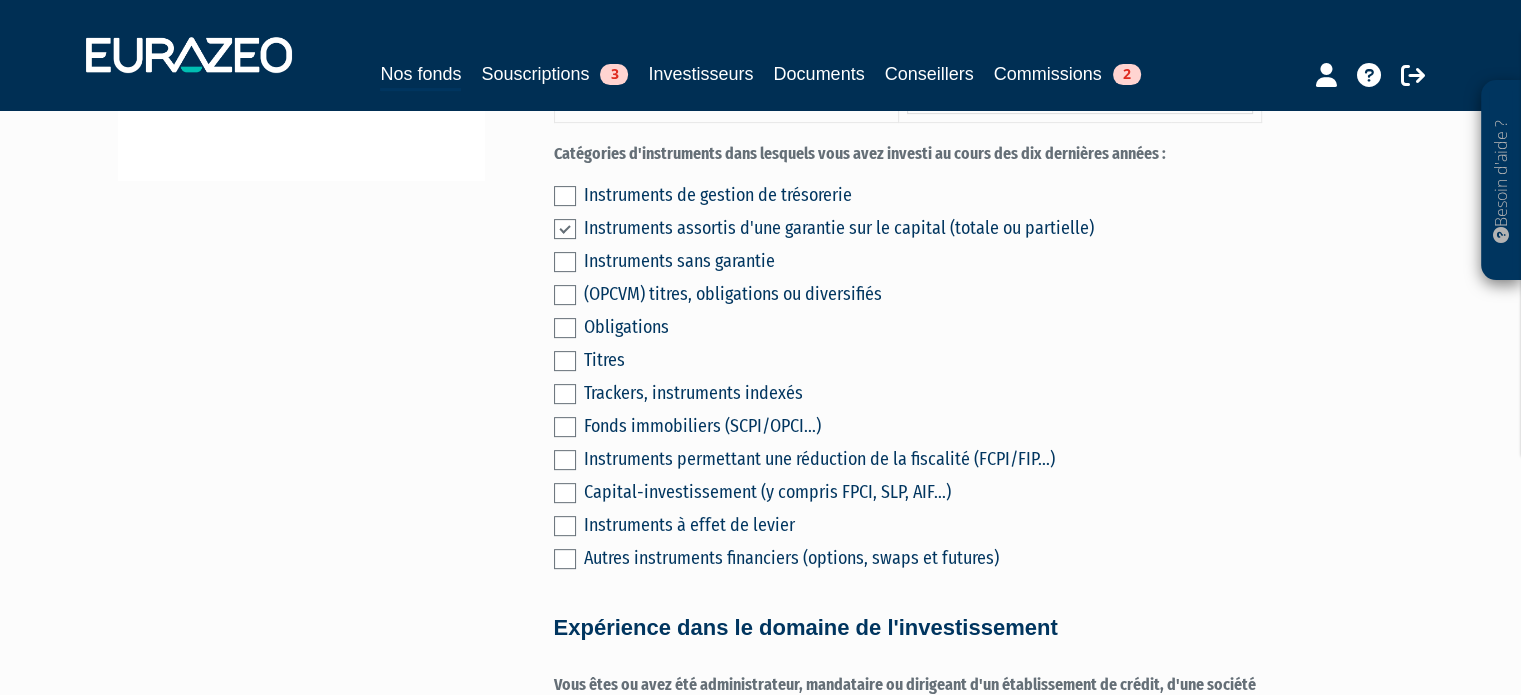 click at bounding box center (565, 262) 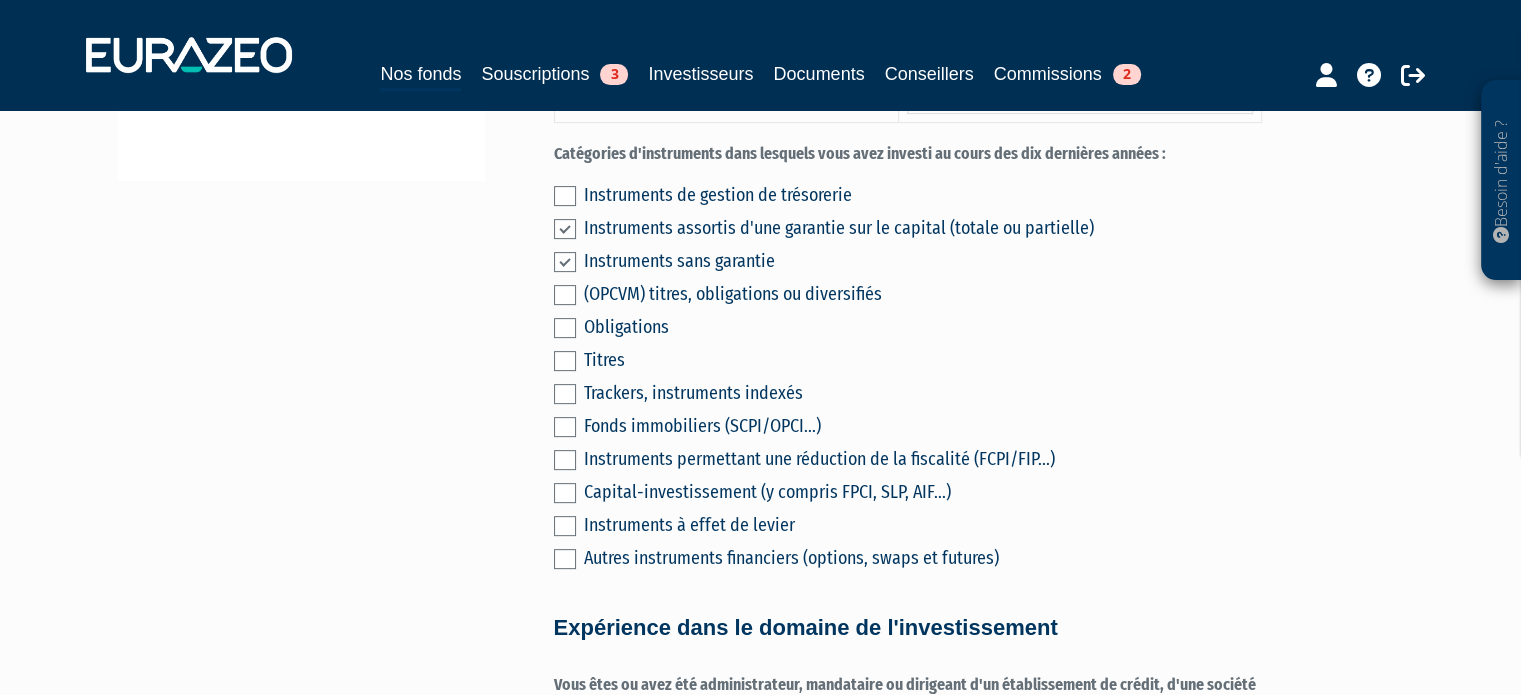 click at bounding box center (565, 295) 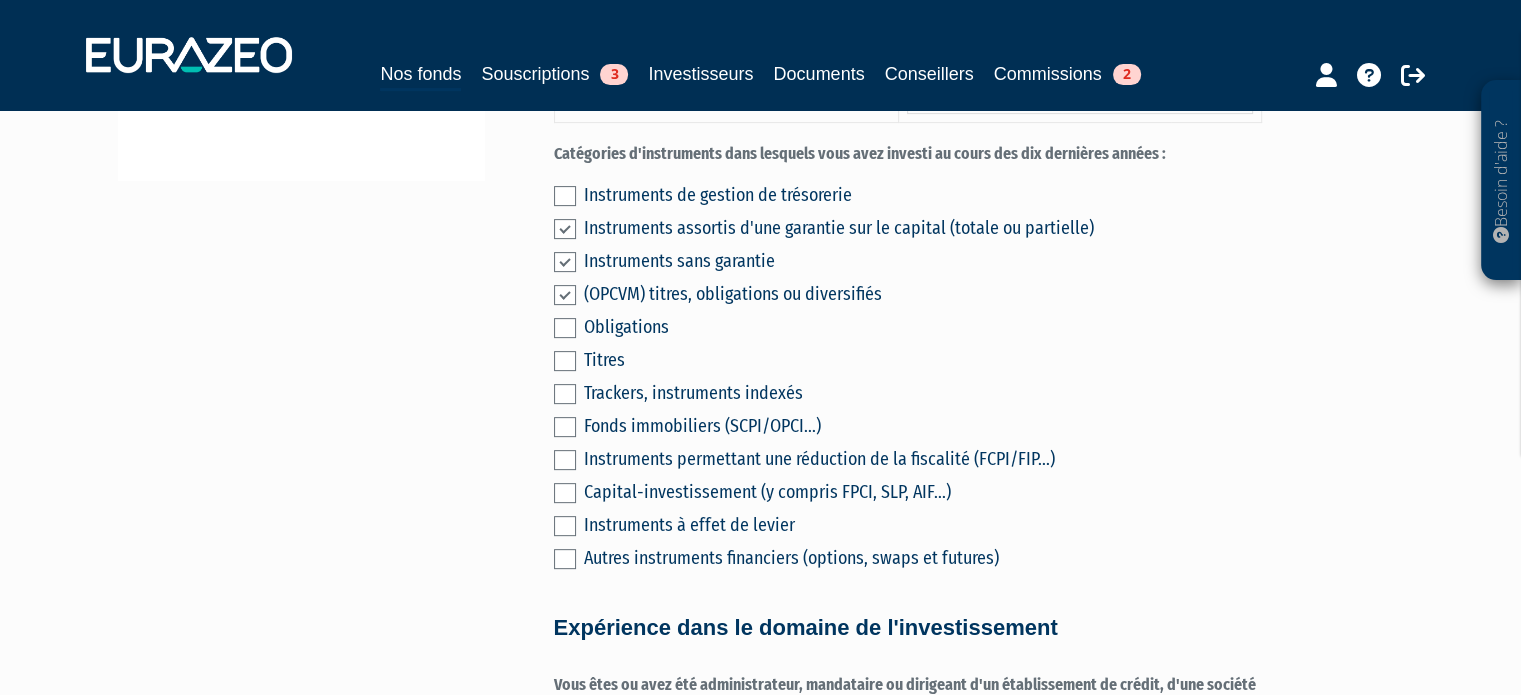 click at bounding box center [565, 328] 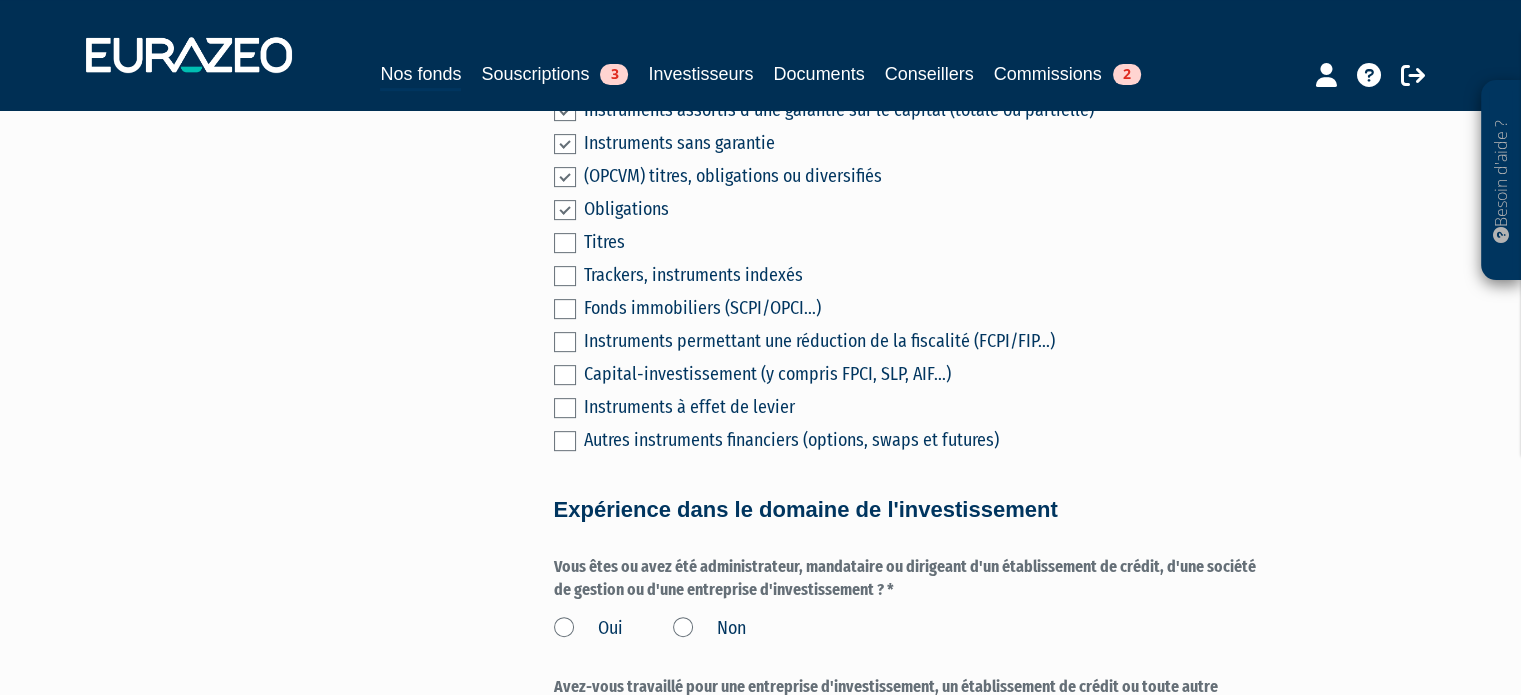 scroll, scrollTop: 752, scrollLeft: 0, axis: vertical 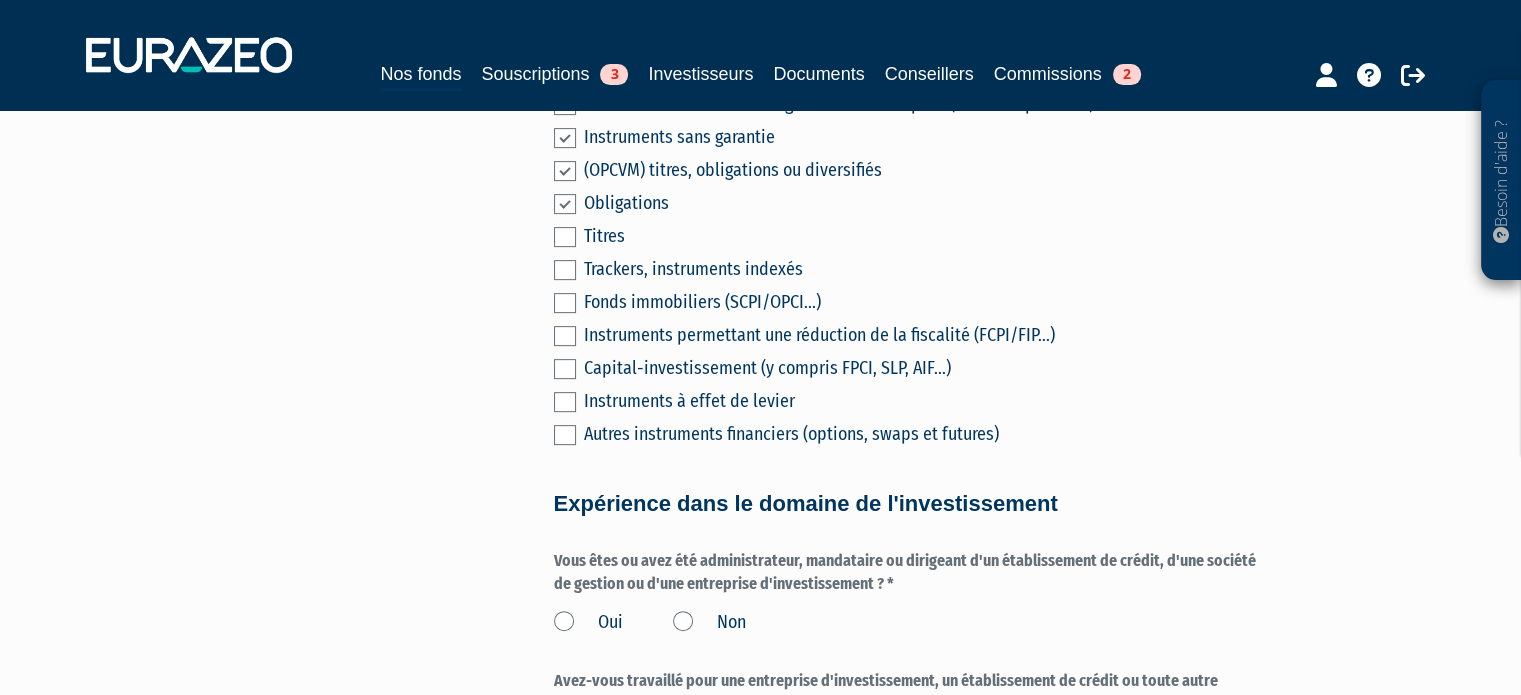 click at bounding box center [565, 72] 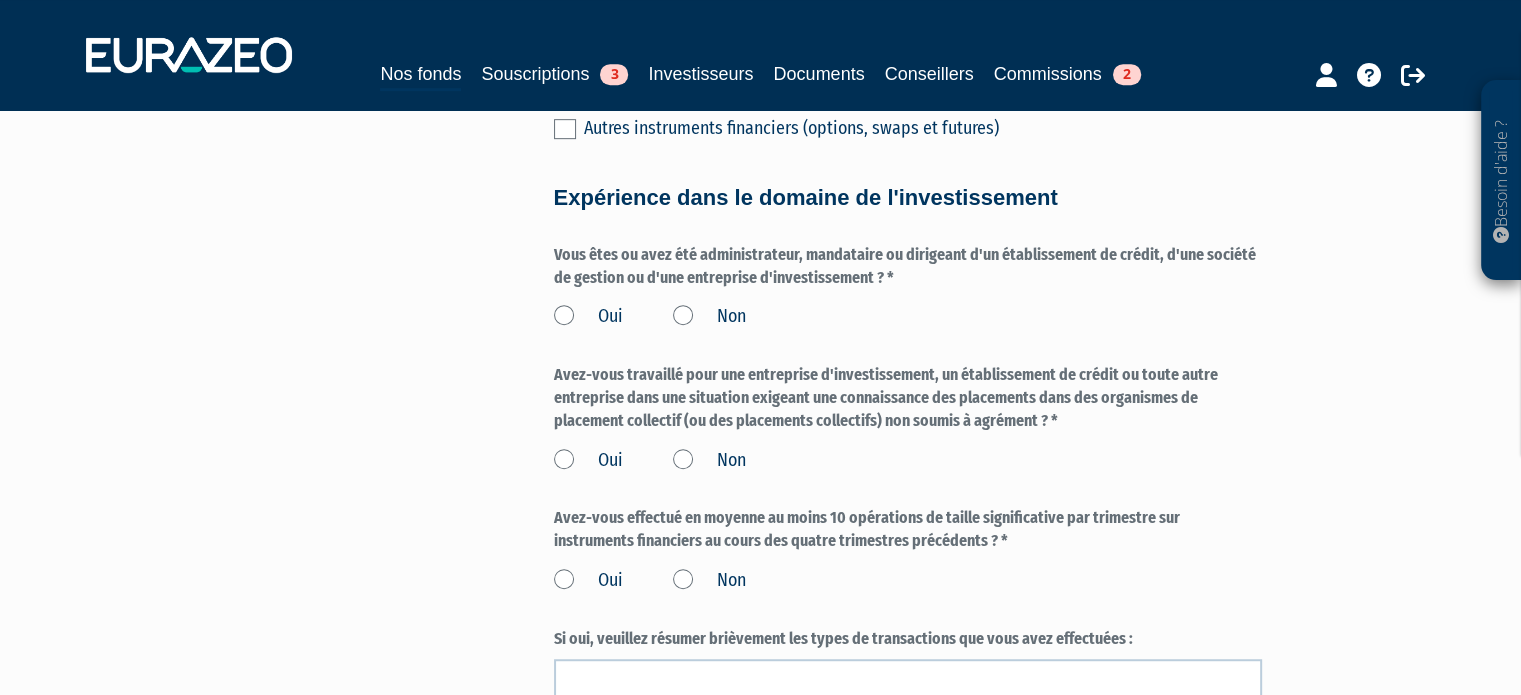 click on "Non" at bounding box center (709, 317) 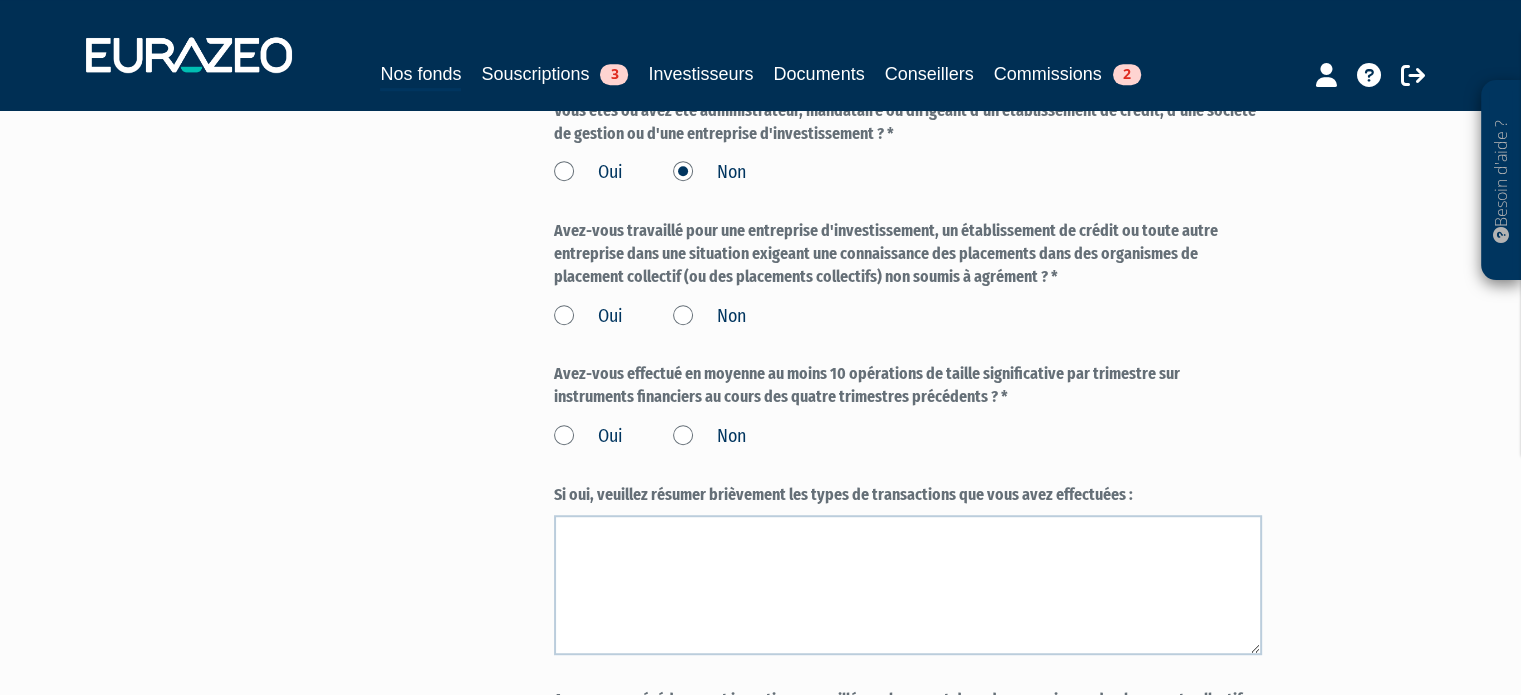 scroll, scrollTop: 1212, scrollLeft: 0, axis: vertical 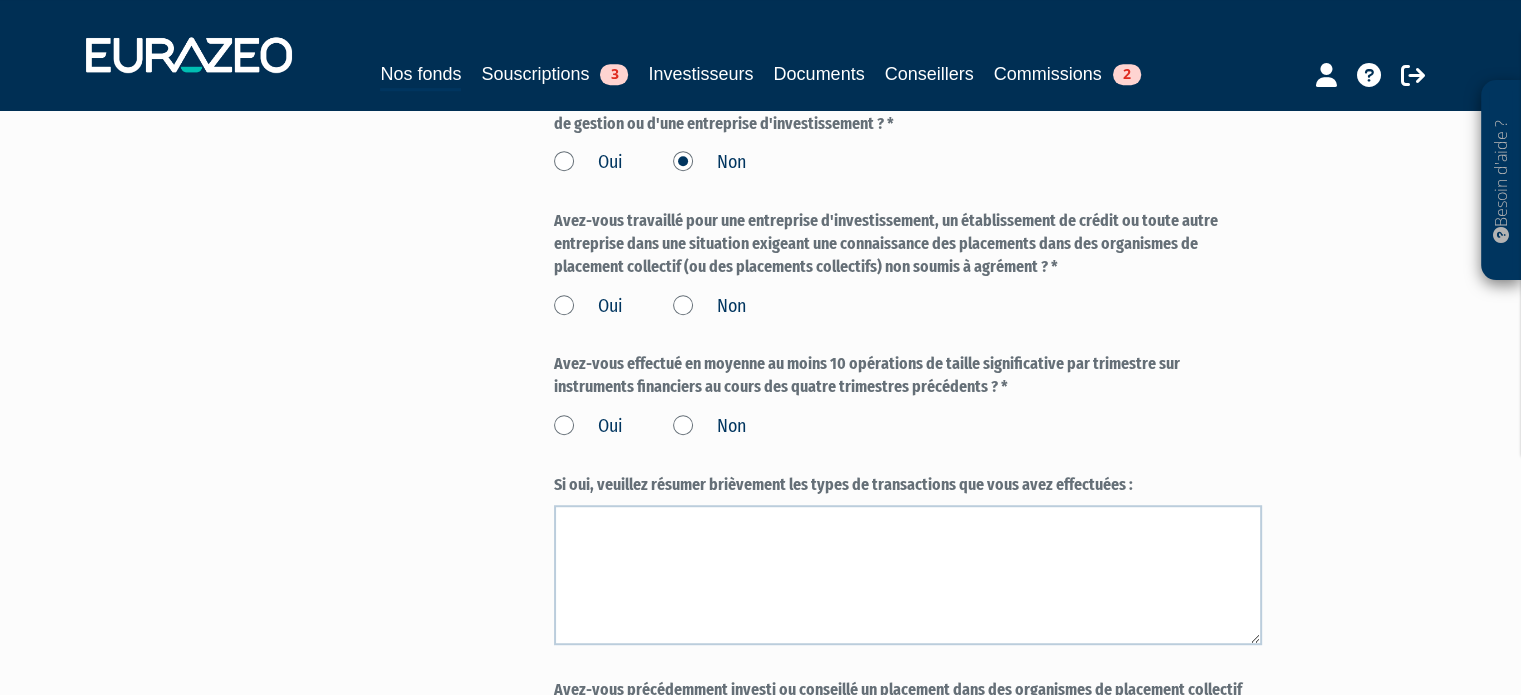 click on "Non" at bounding box center (709, 307) 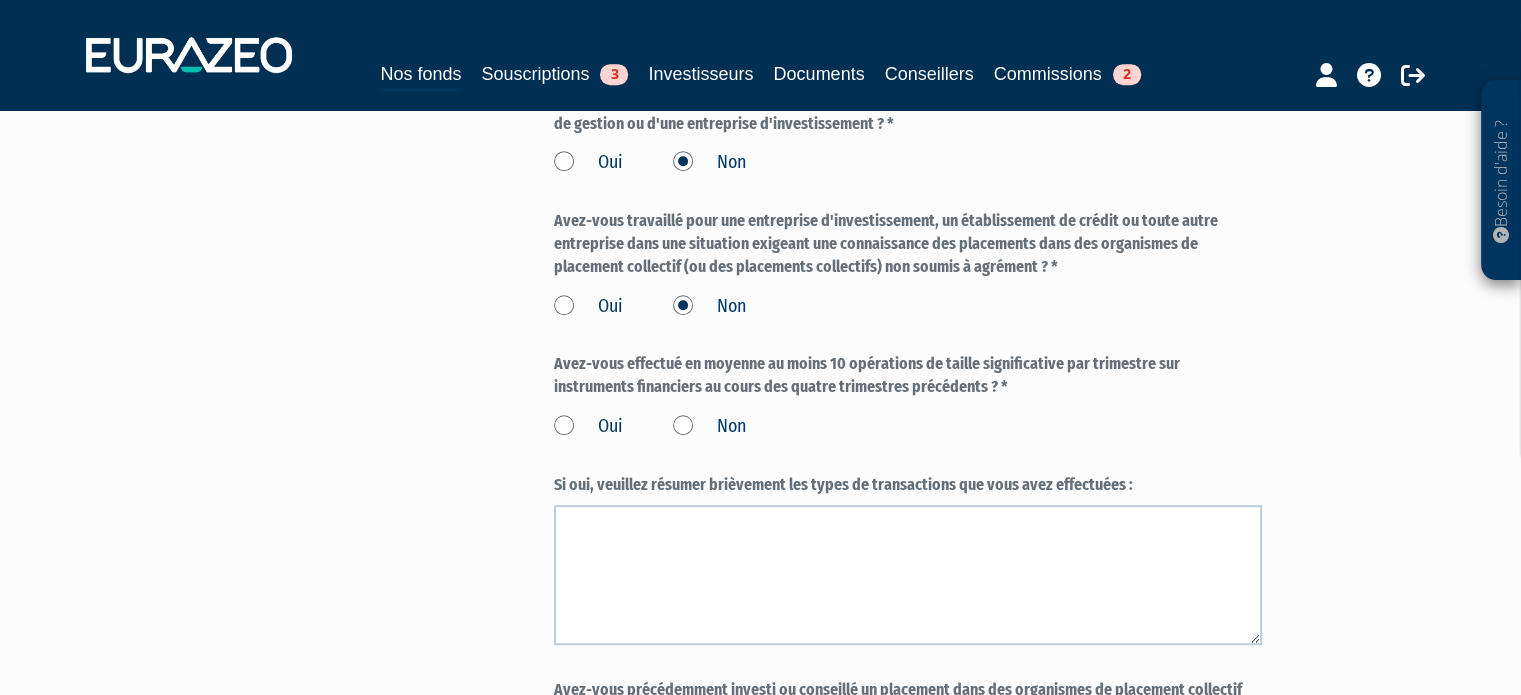 click on "Non" at bounding box center (709, 427) 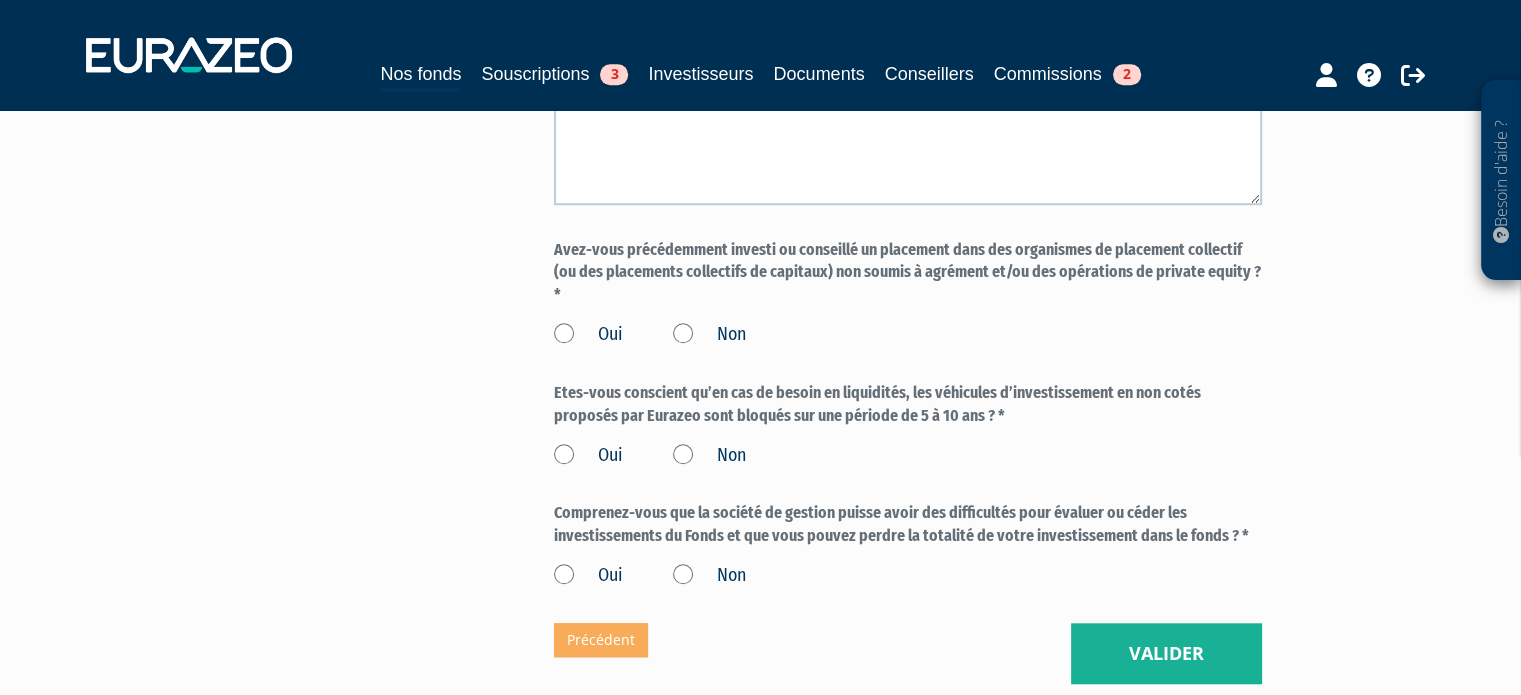scroll, scrollTop: 1724, scrollLeft: 0, axis: vertical 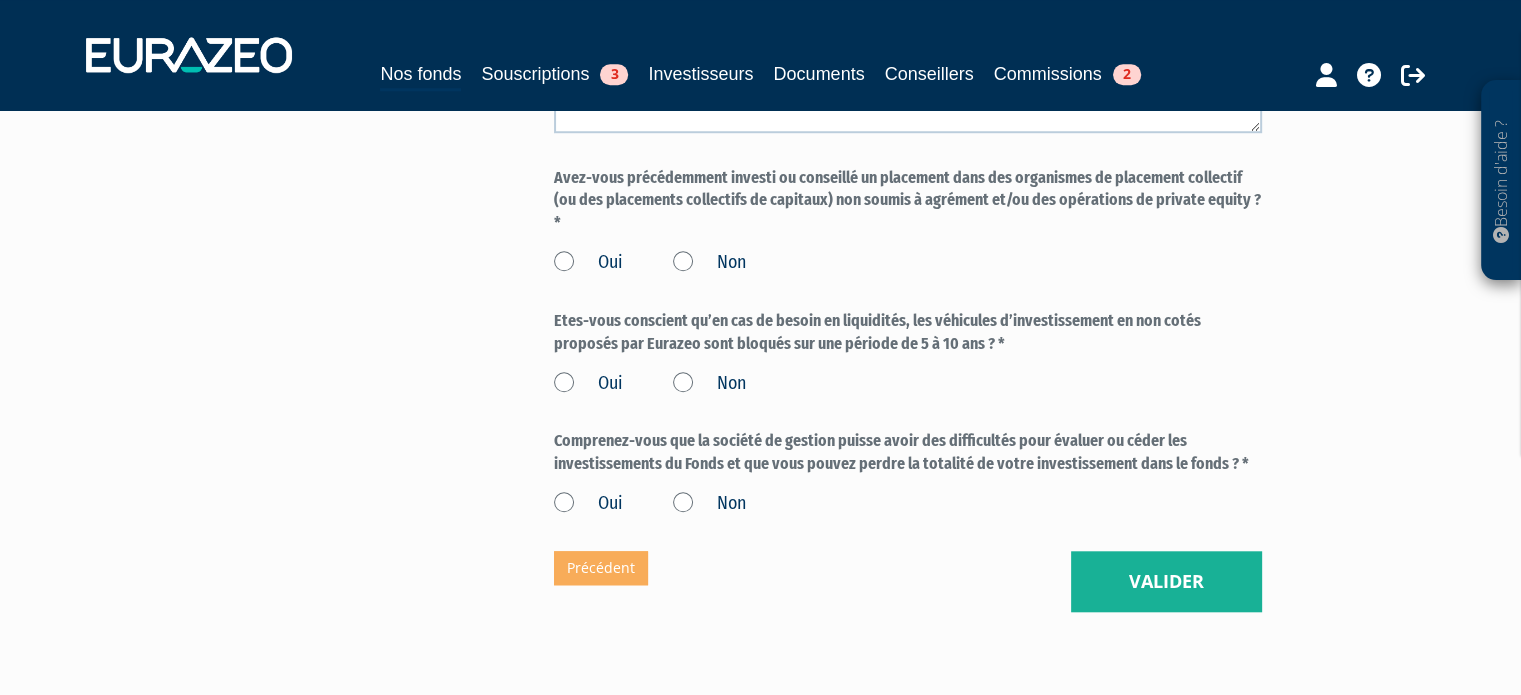 click on "Non" at bounding box center (709, 263) 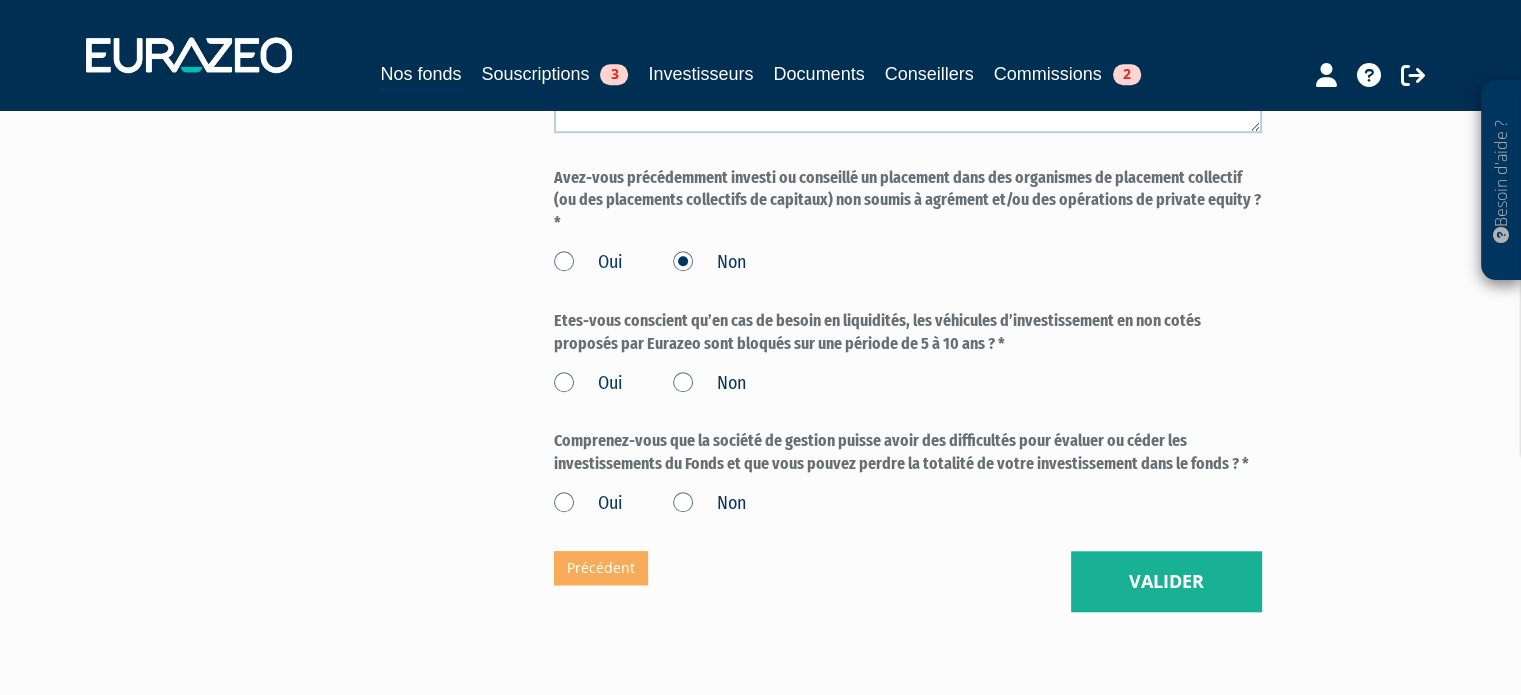 click on "Oui" at bounding box center (588, 384) 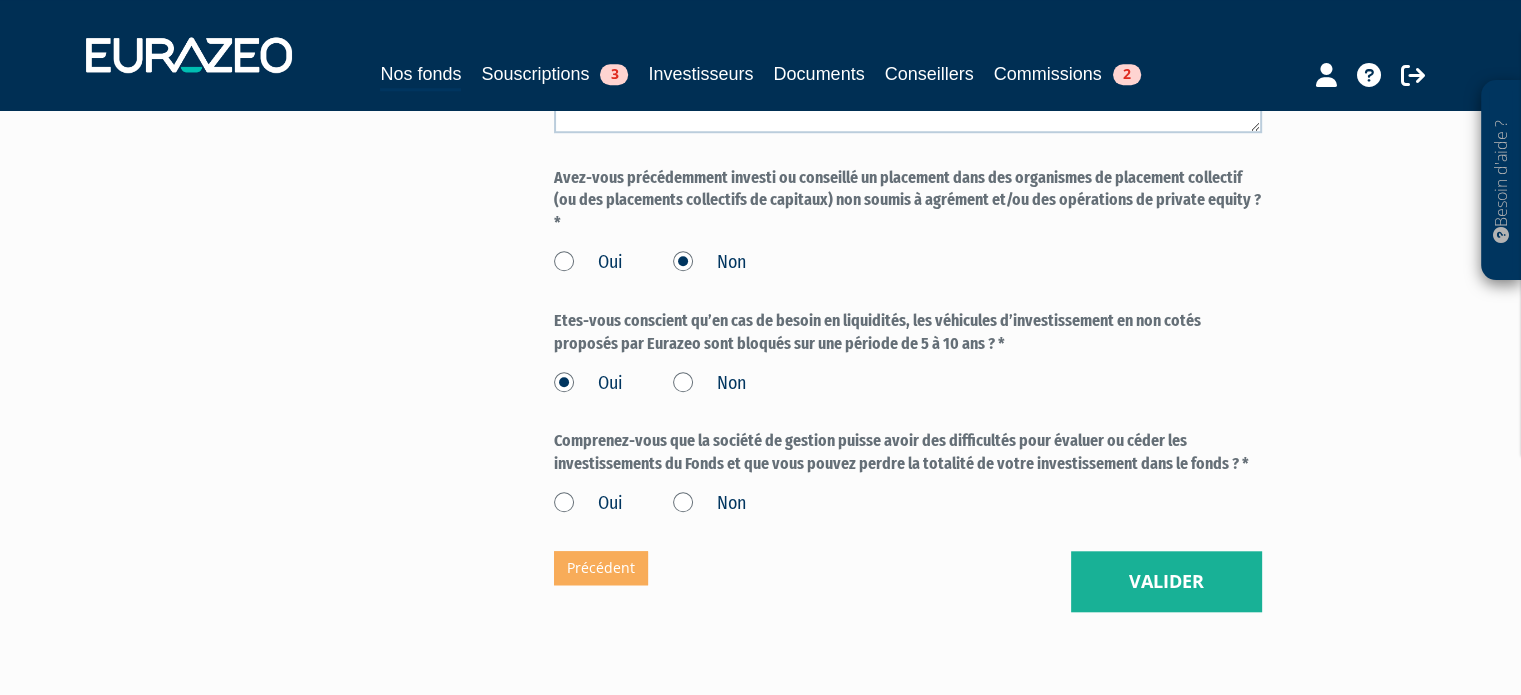 click on "Oui" at bounding box center (588, 504) 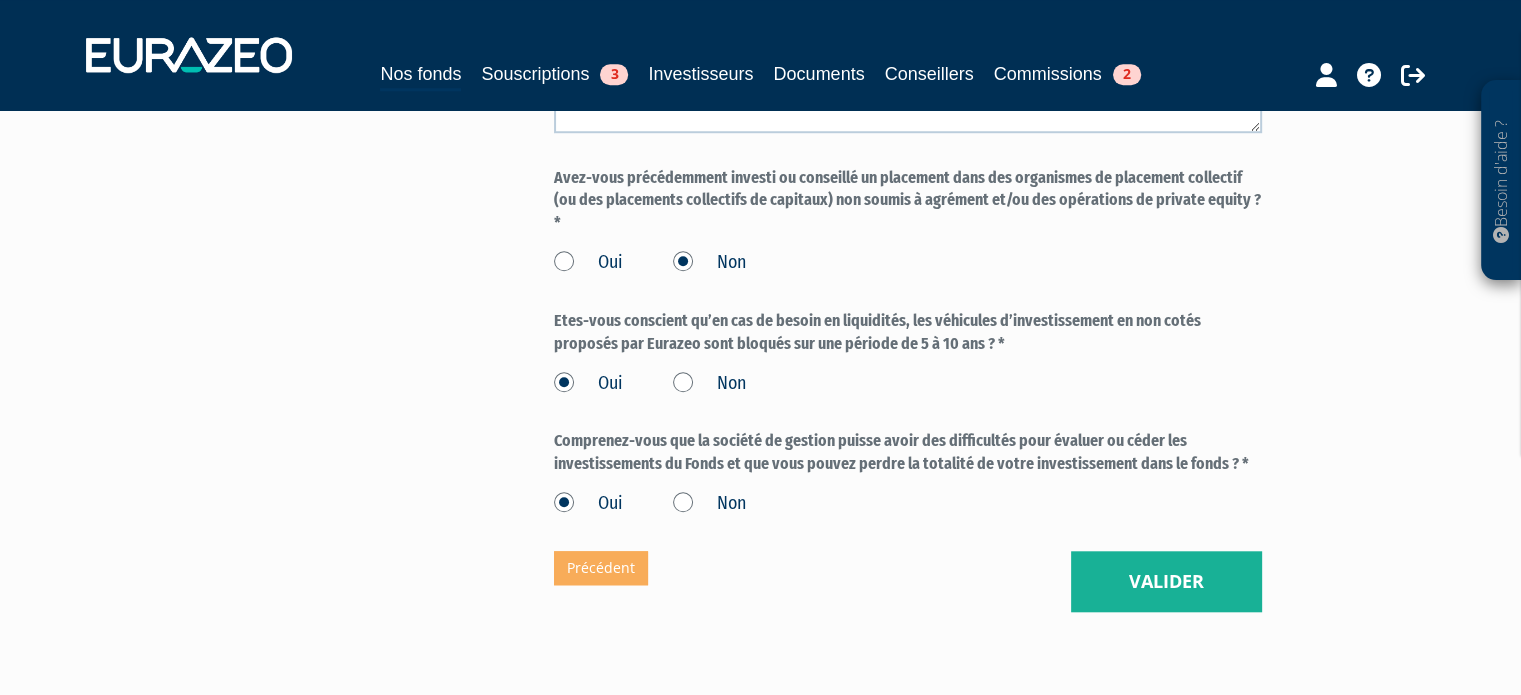click on "Oui
Non" at bounding box center [908, 380] 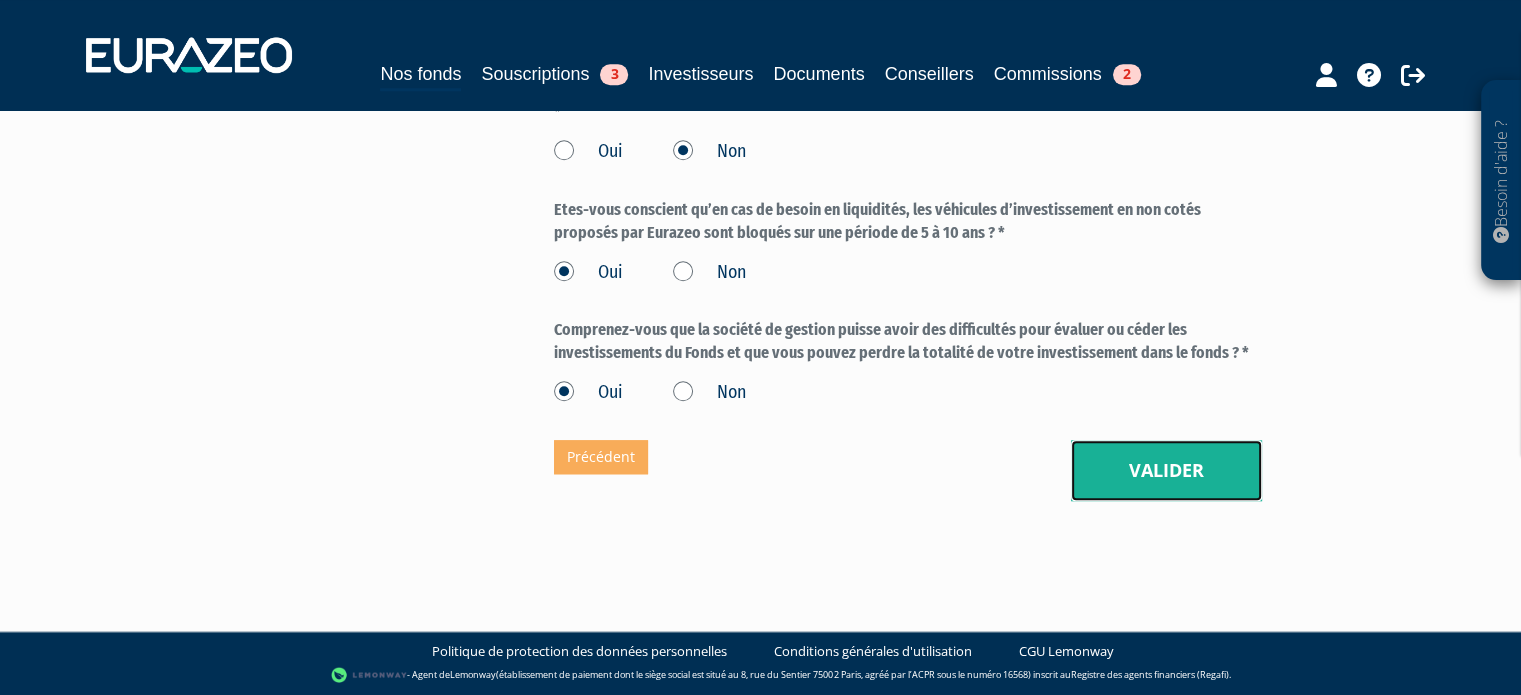 click on "Valider" at bounding box center [1166, 471] 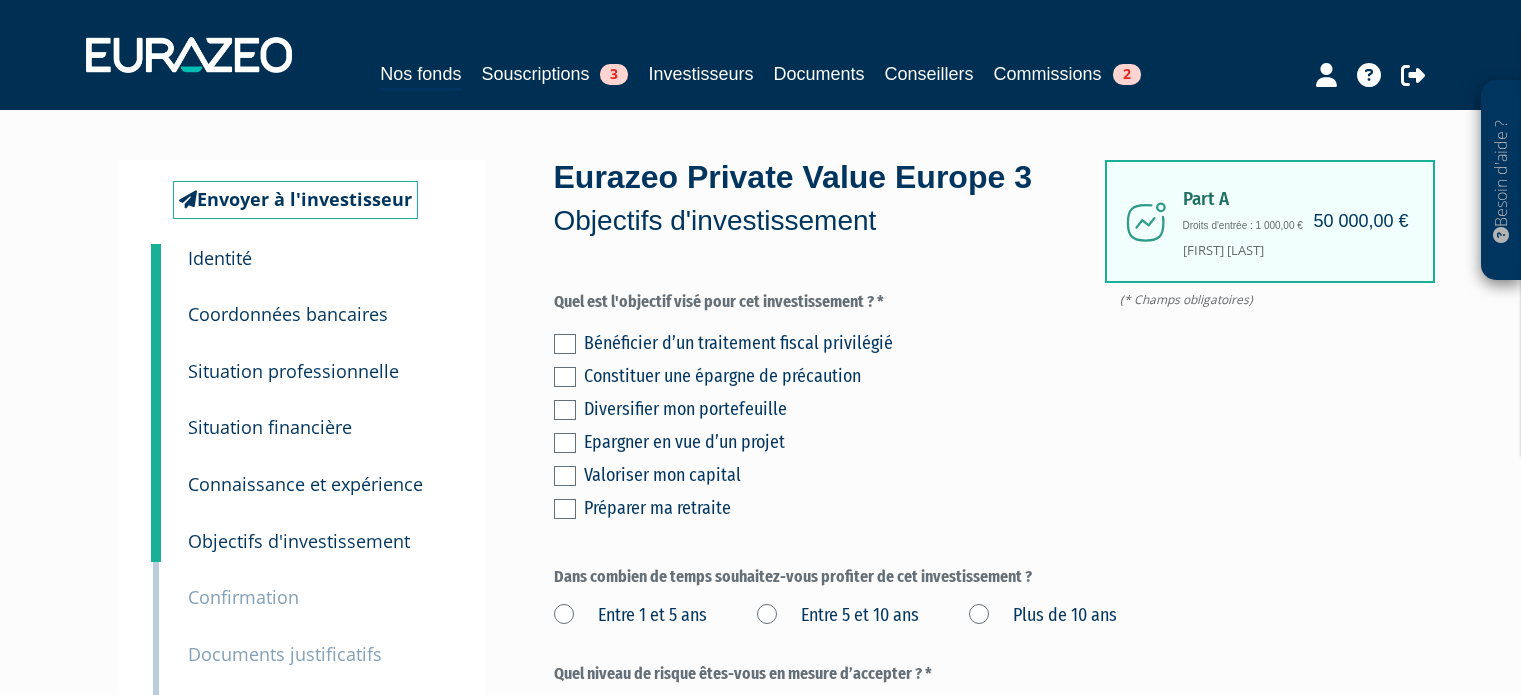 scroll, scrollTop: 0, scrollLeft: 0, axis: both 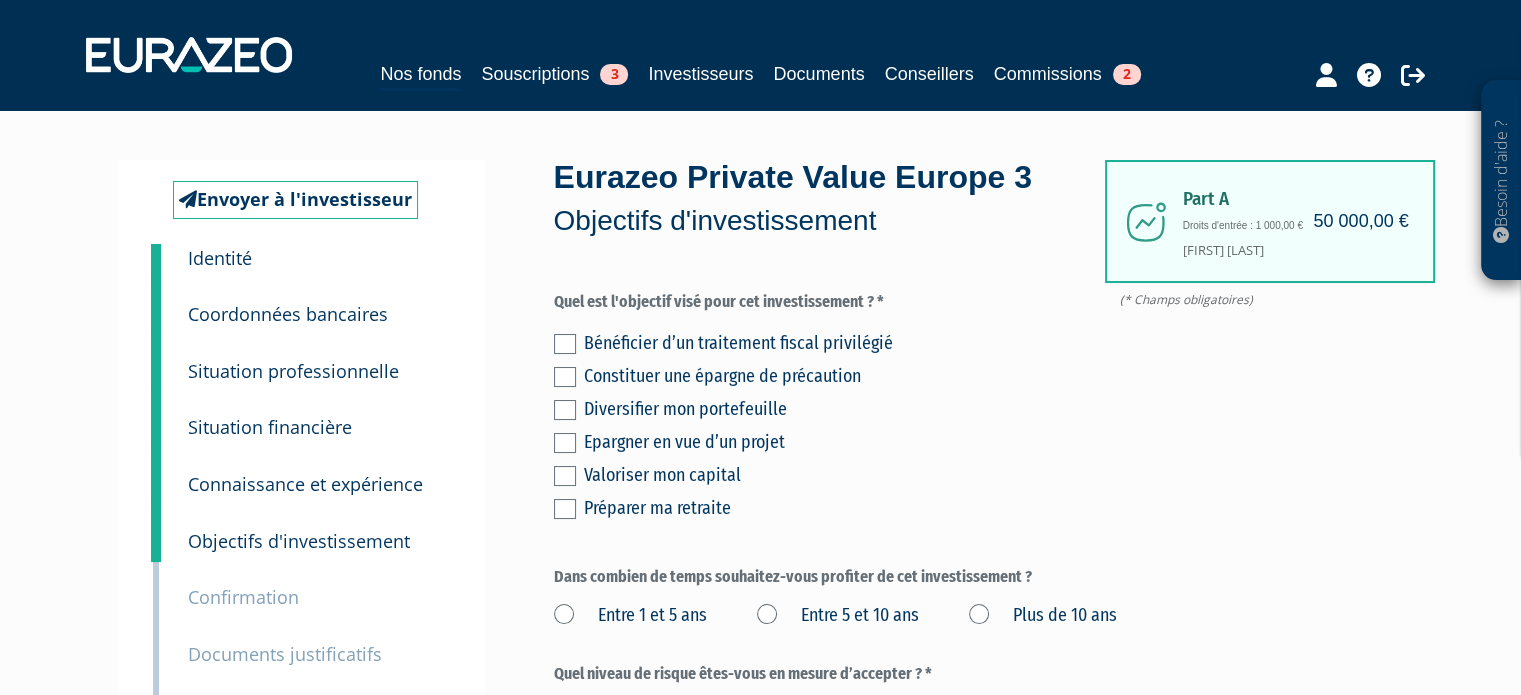 click at bounding box center [565, 344] 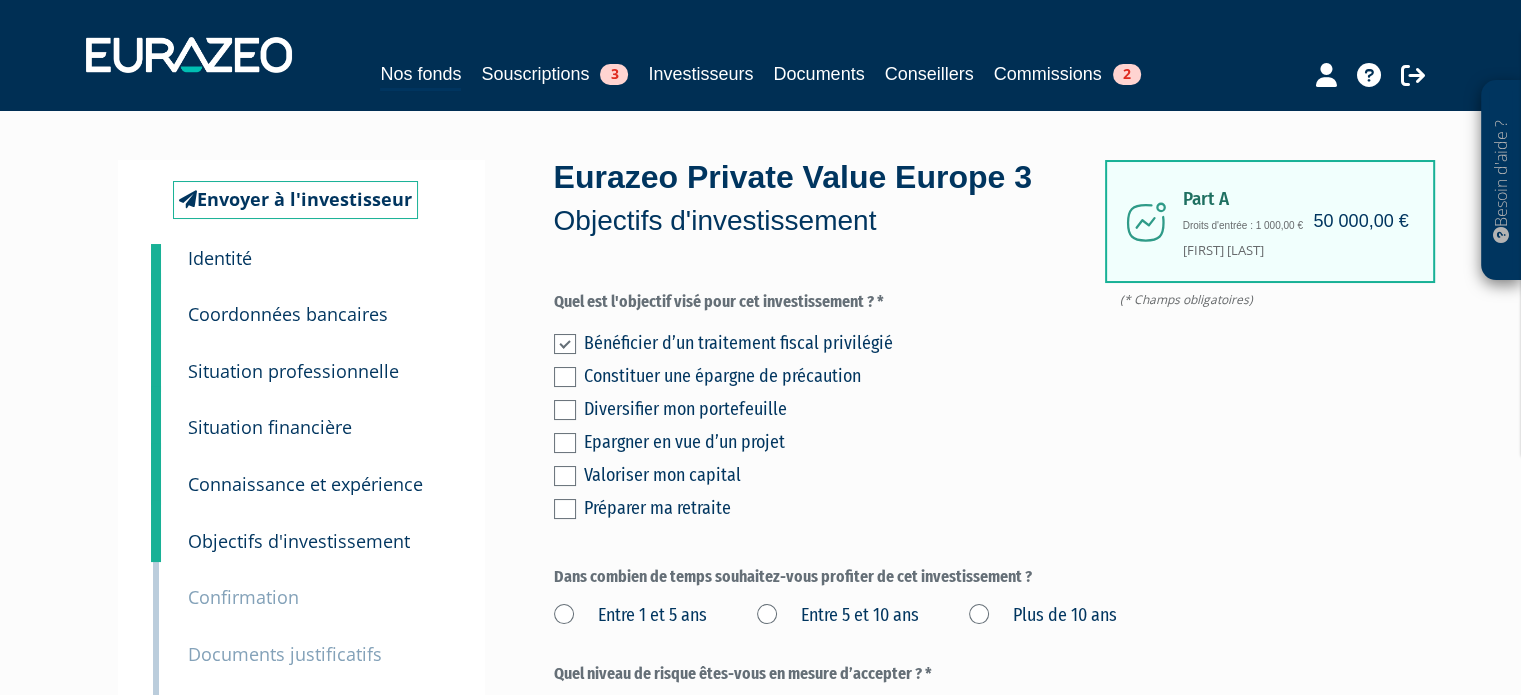 click at bounding box center [565, 443] 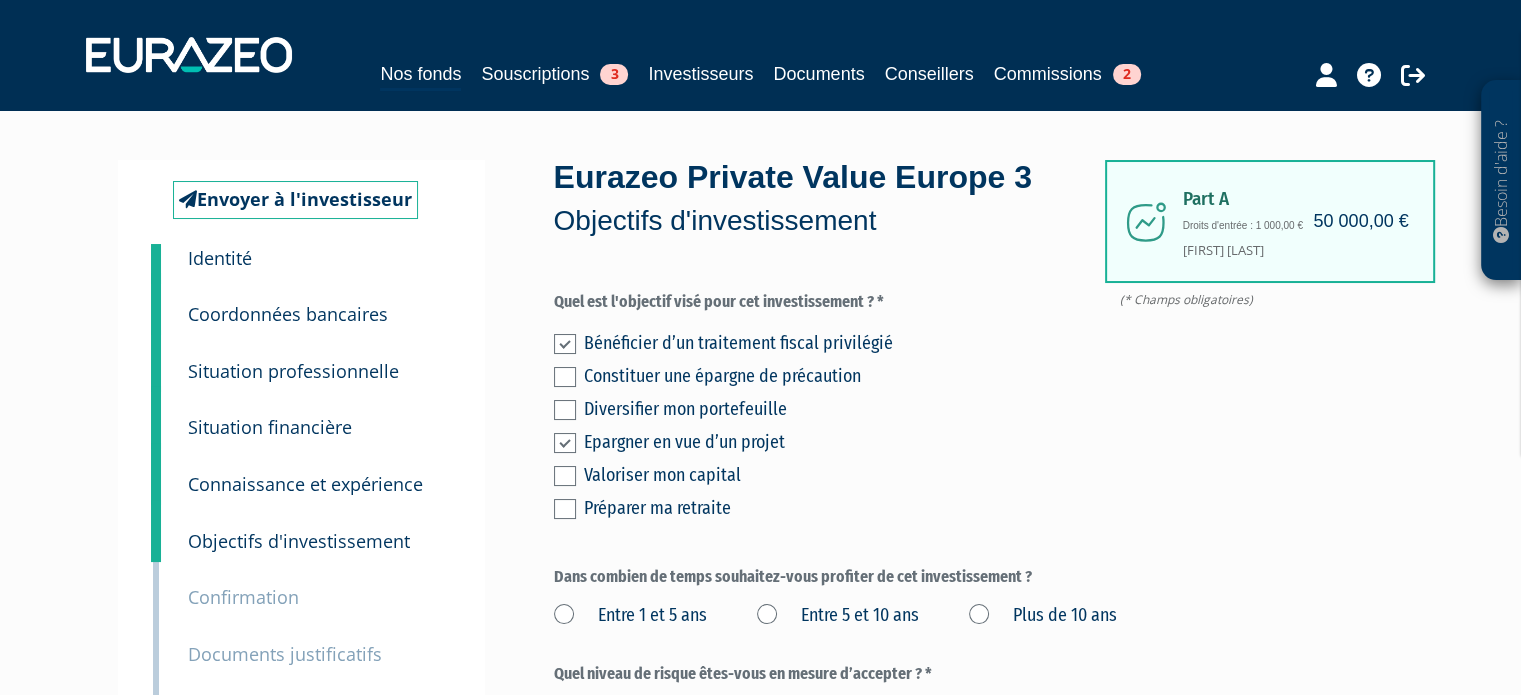 click at bounding box center [565, 476] 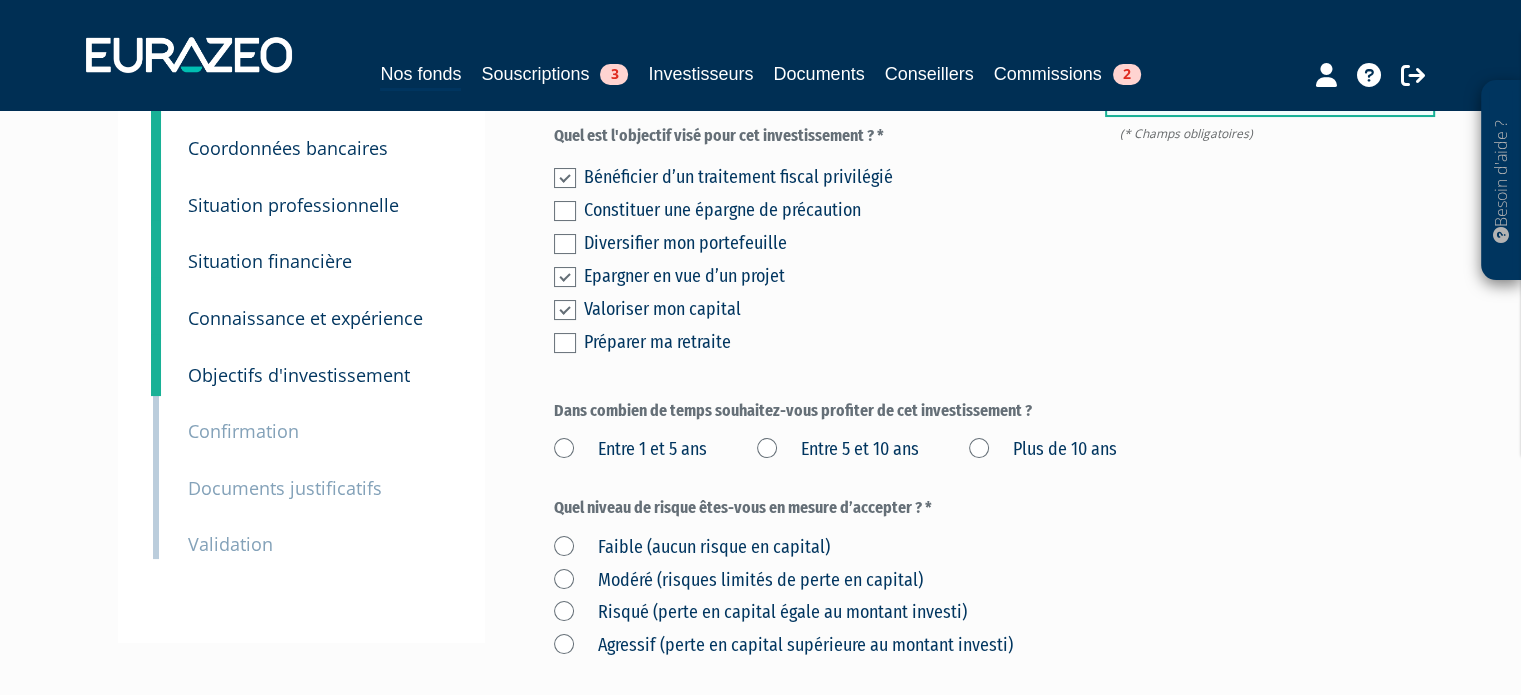scroll, scrollTop: 312, scrollLeft: 0, axis: vertical 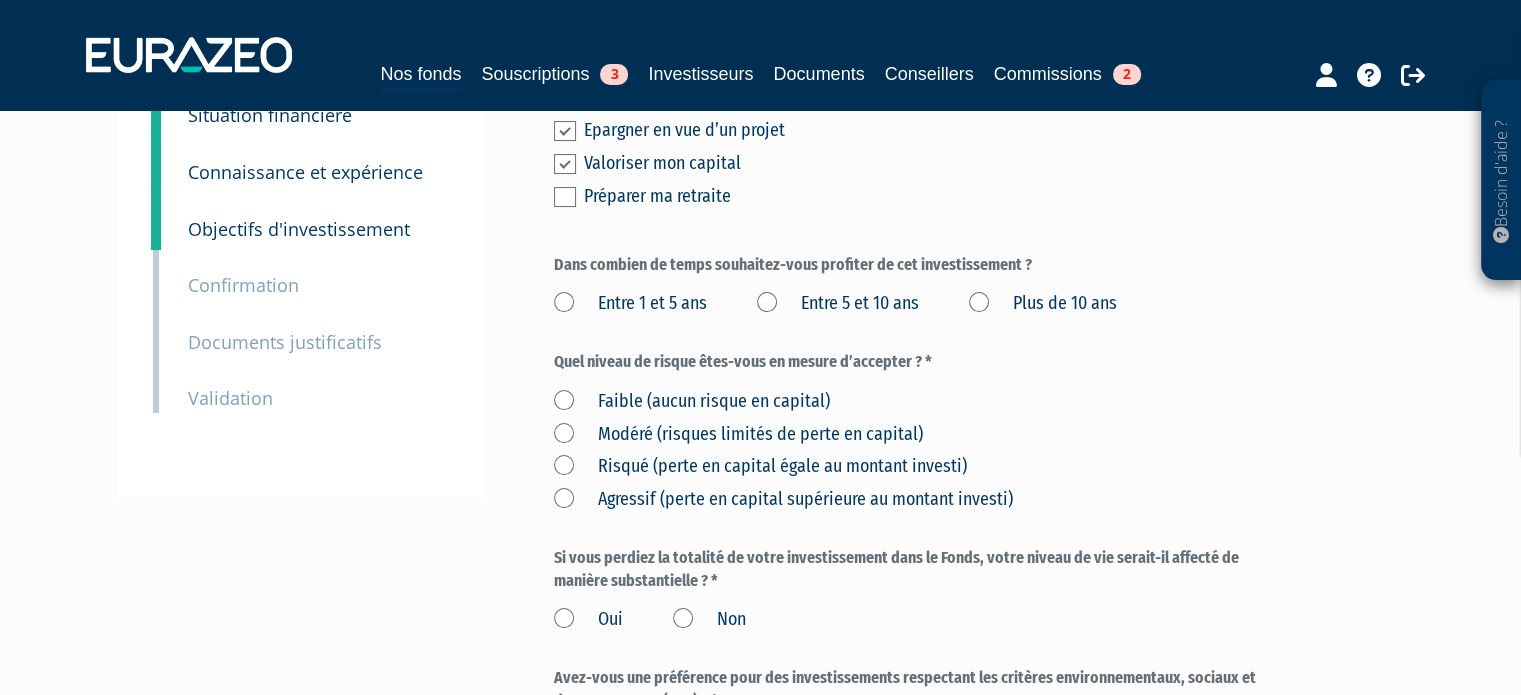 click on "Entre 5 et 10 ans" at bounding box center [838, 304] 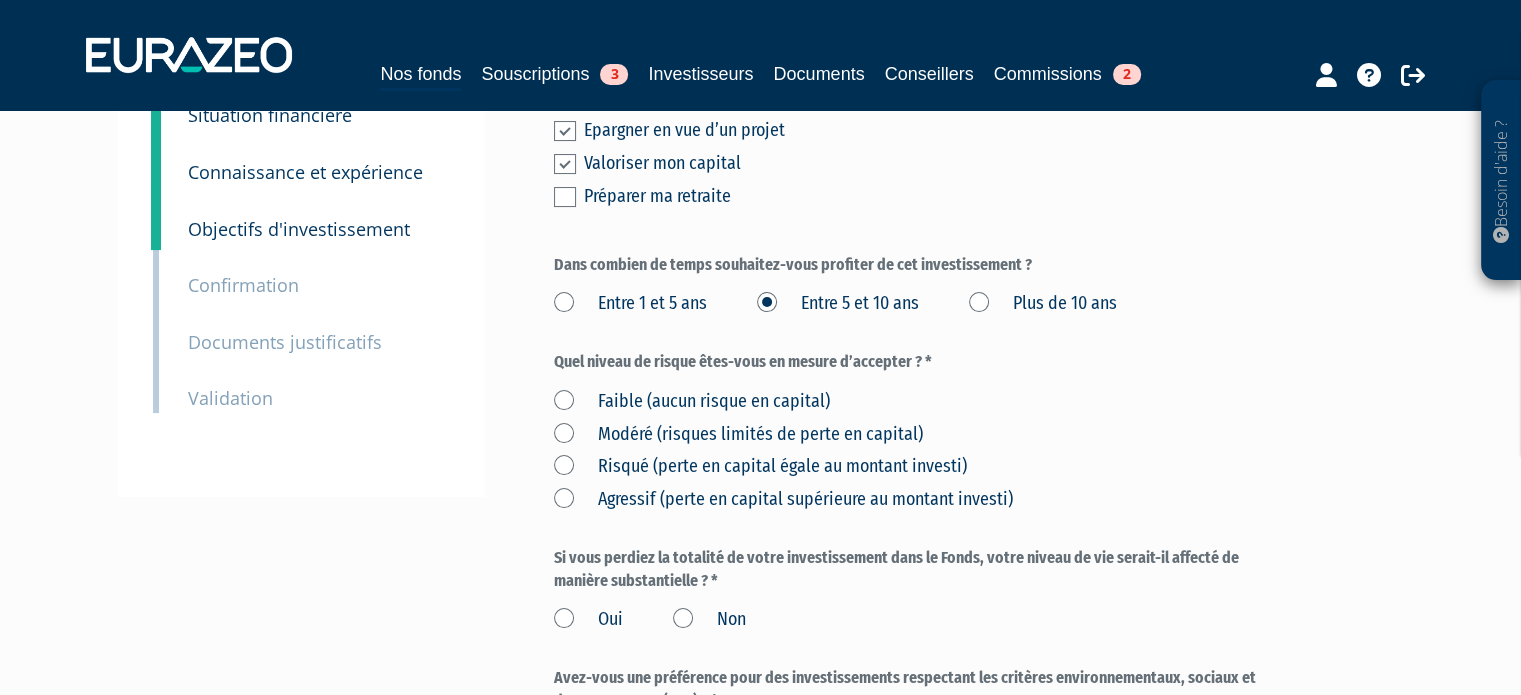 click on "Quel niveau de risque êtes-vous en mesure d’accepter ? *" at bounding box center [908, 362] 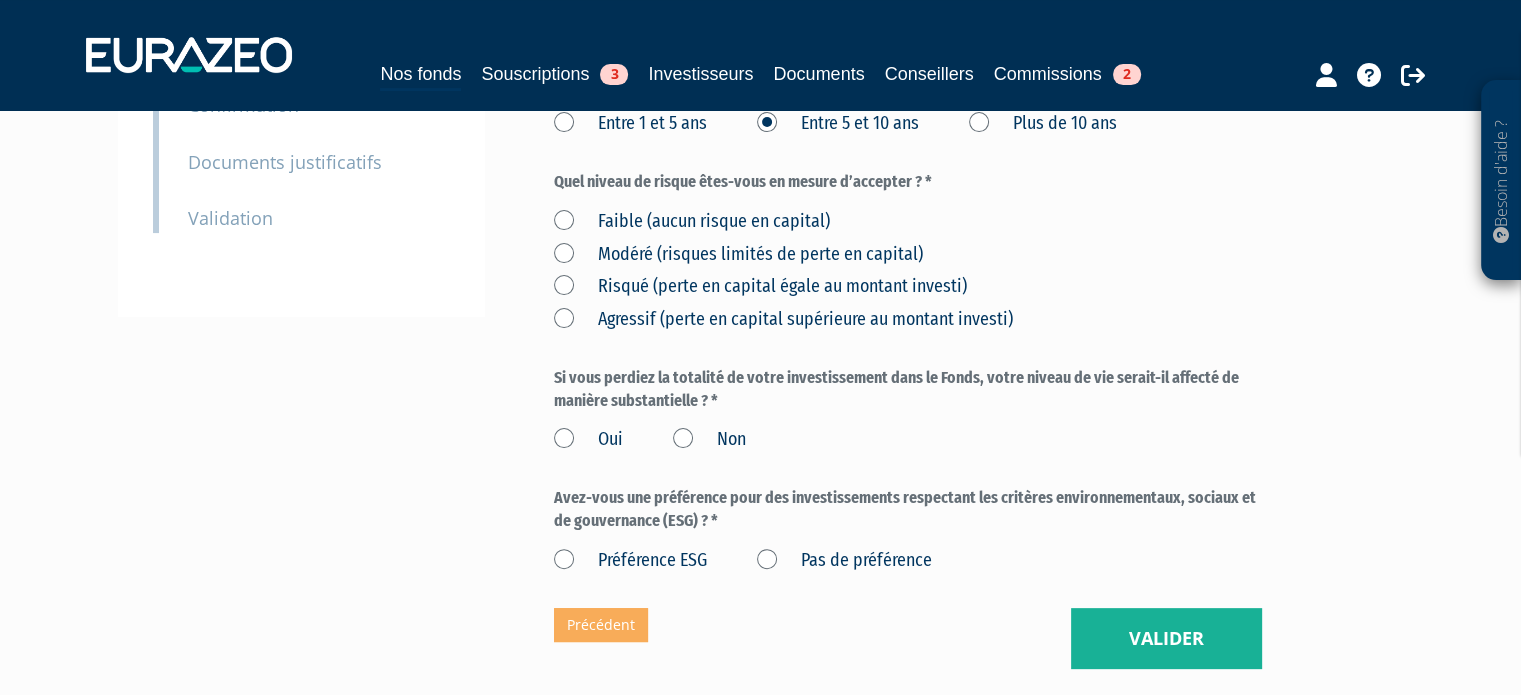 scroll, scrollTop: 492, scrollLeft: 0, axis: vertical 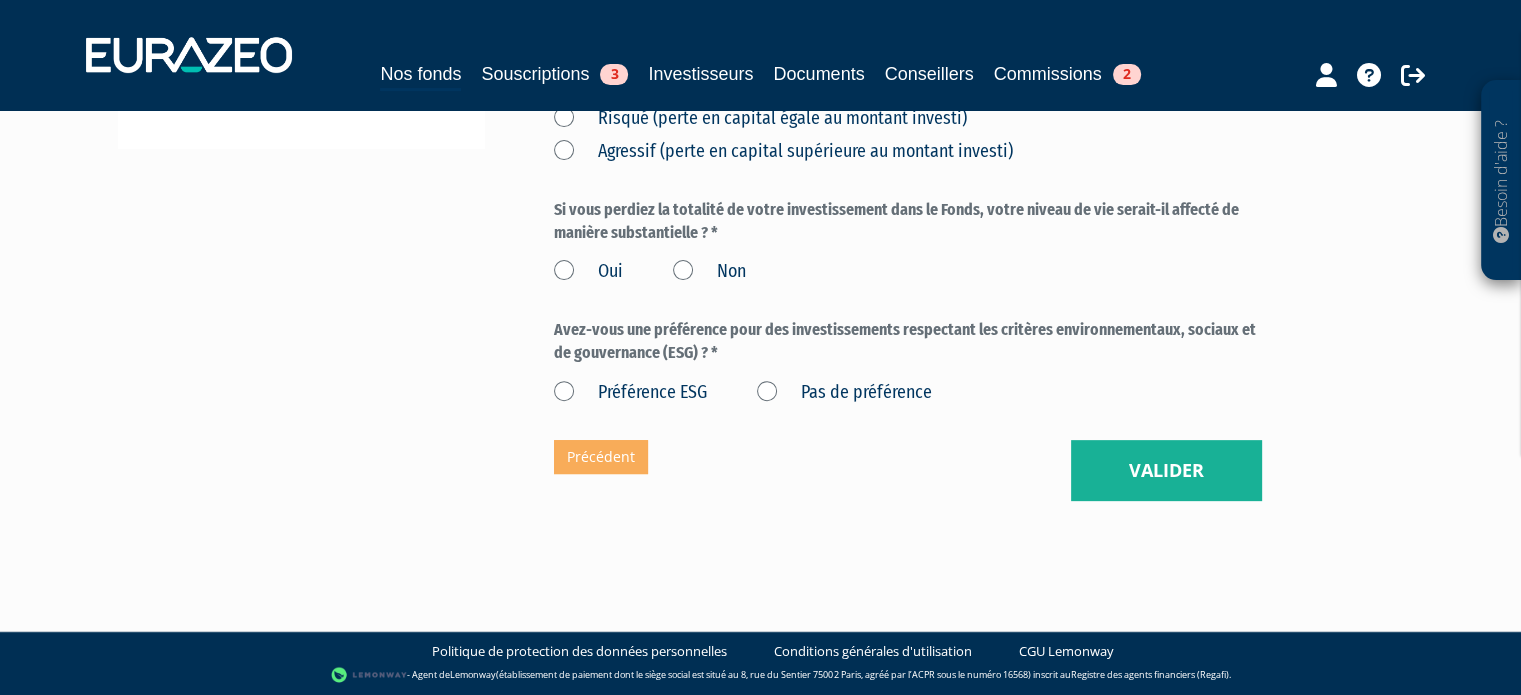 click on "Non" at bounding box center [709, 272] 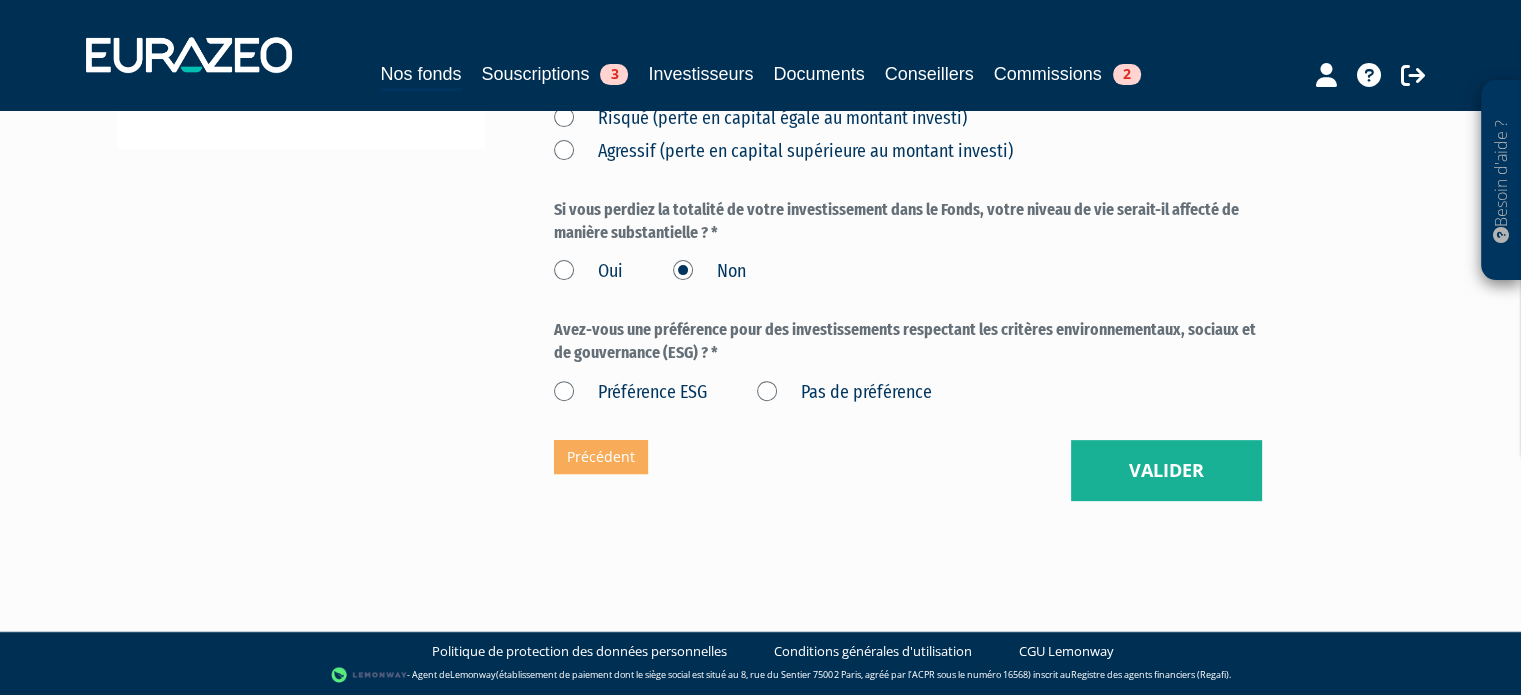 click on "Pas de préférence" at bounding box center (844, 393) 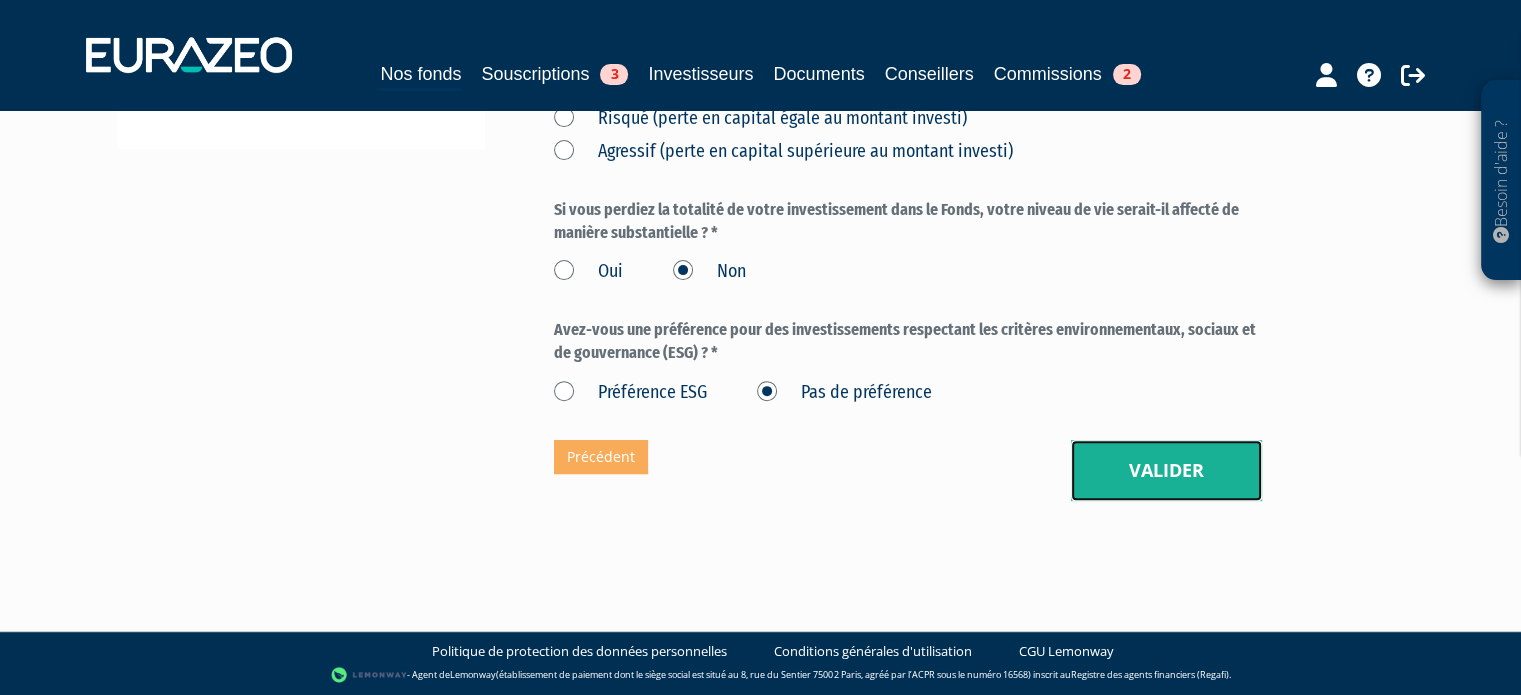 click on "Valider" at bounding box center [1166, 471] 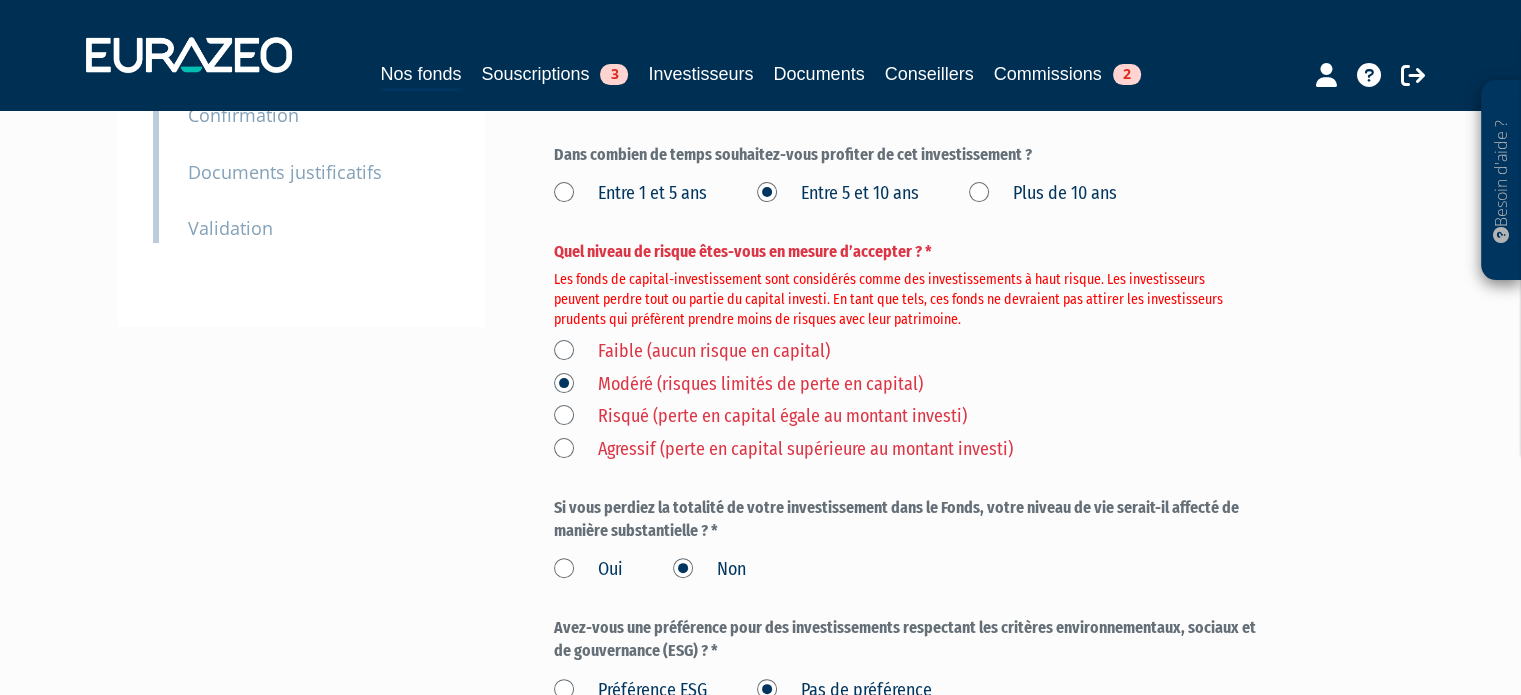 scroll, scrollTop: 483, scrollLeft: 0, axis: vertical 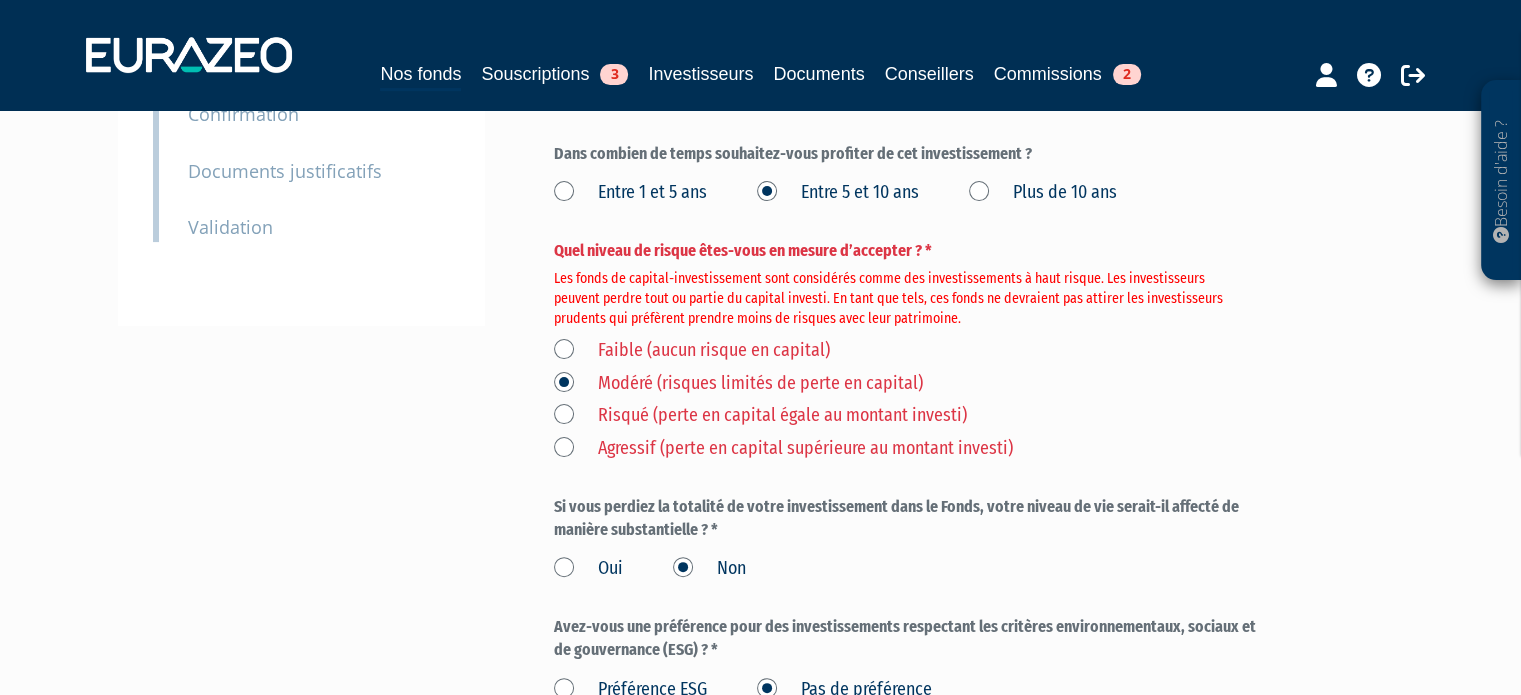 click on "Risqué (perte en capital égale au montant investi)" at bounding box center (760, 416) 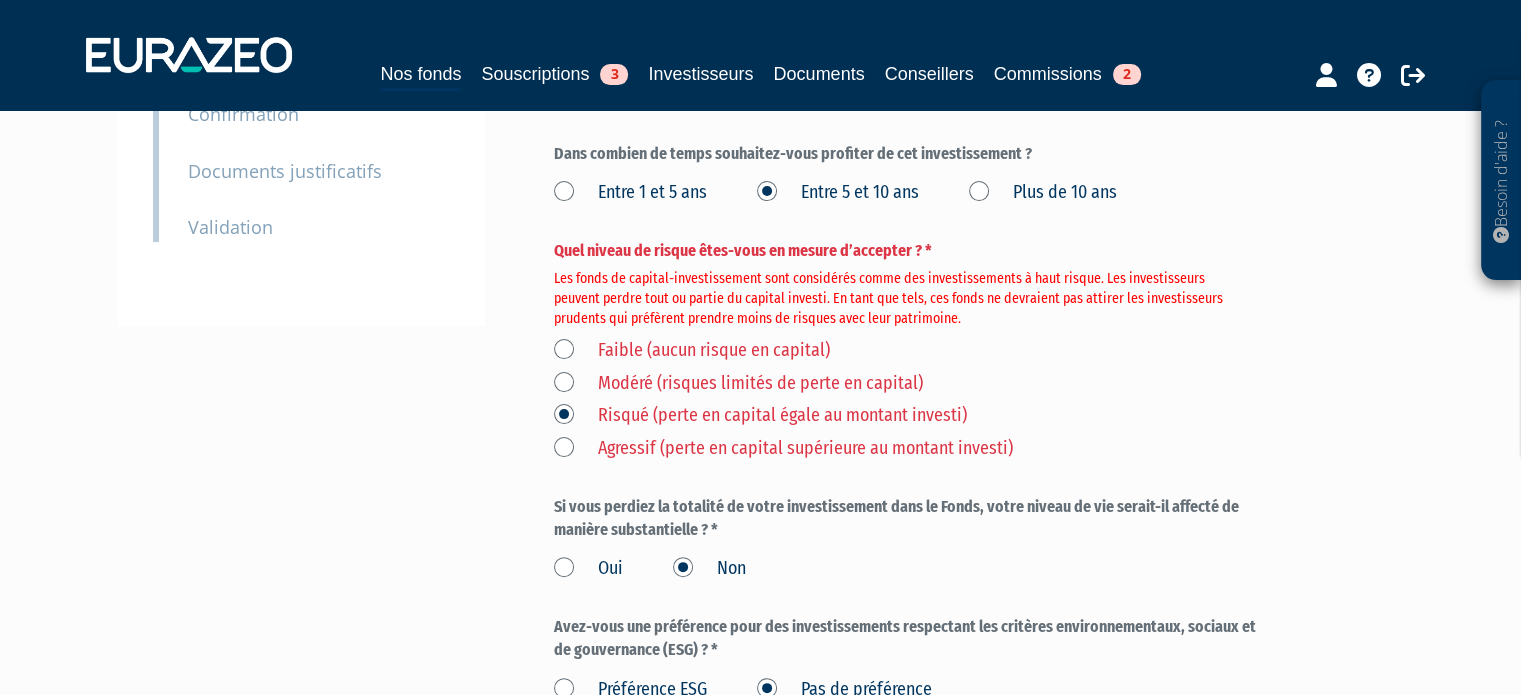 click on "Faible (aucun risque en capital)
Modéré (risques limités de perte en capital)
Risqué (perte en capital égale au montant investi)
Agressif (perte en capital supérieure au montant investi)" at bounding box center (908, 396) 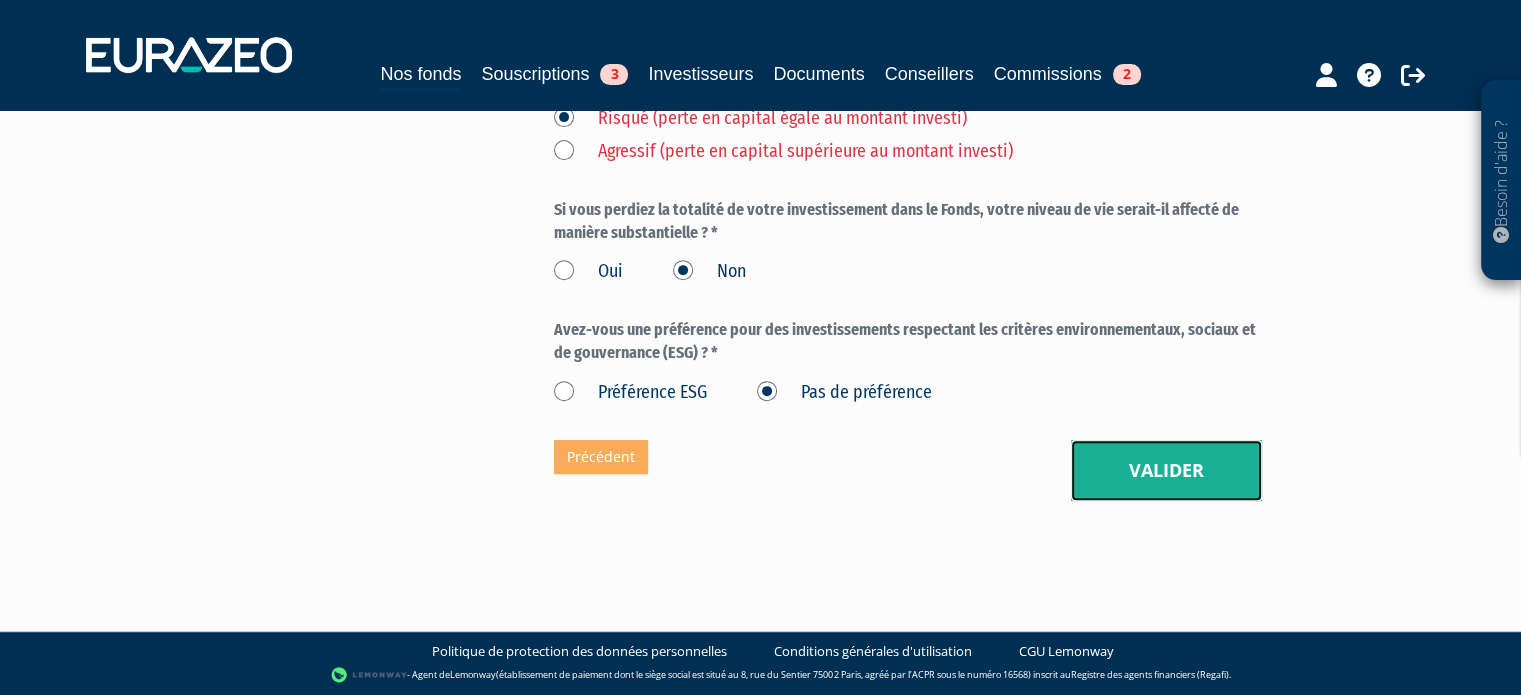 click on "Valider" at bounding box center (1166, 471) 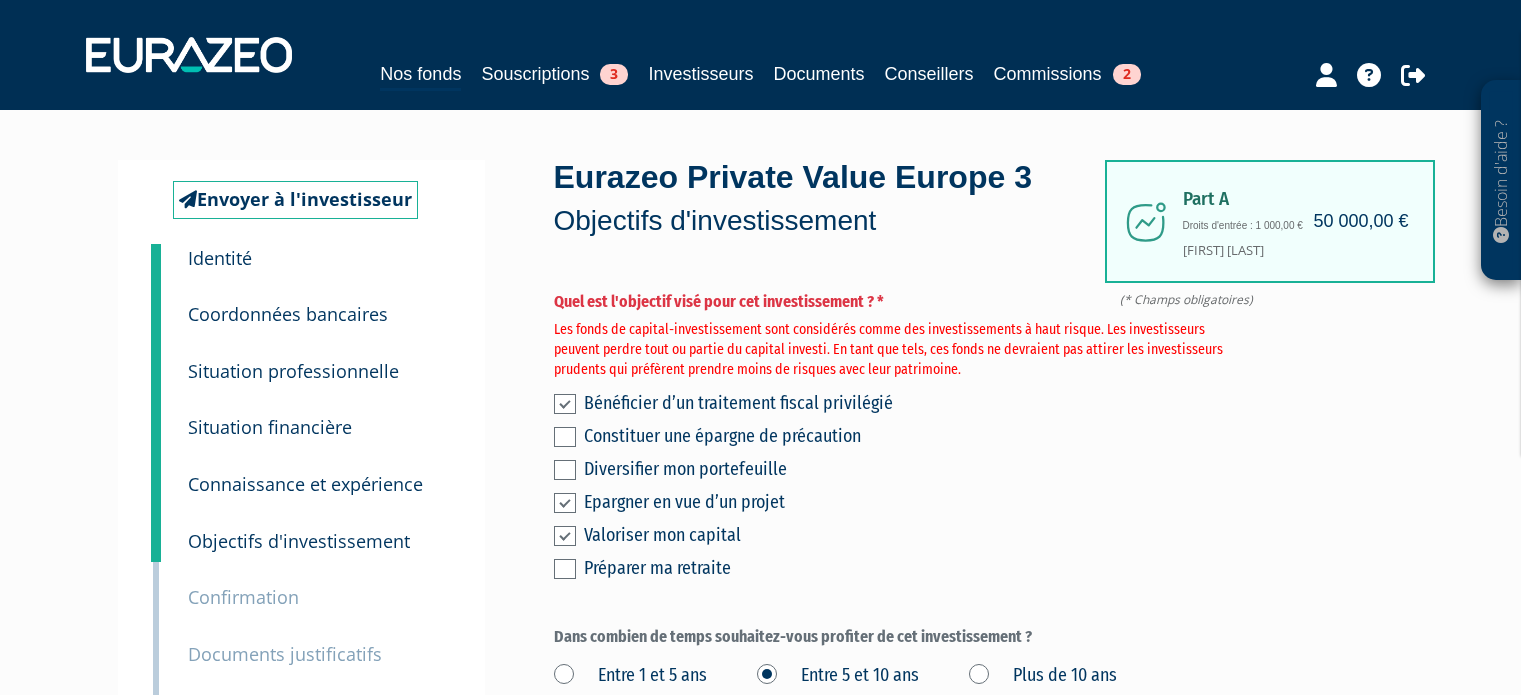 scroll, scrollTop: 0, scrollLeft: 0, axis: both 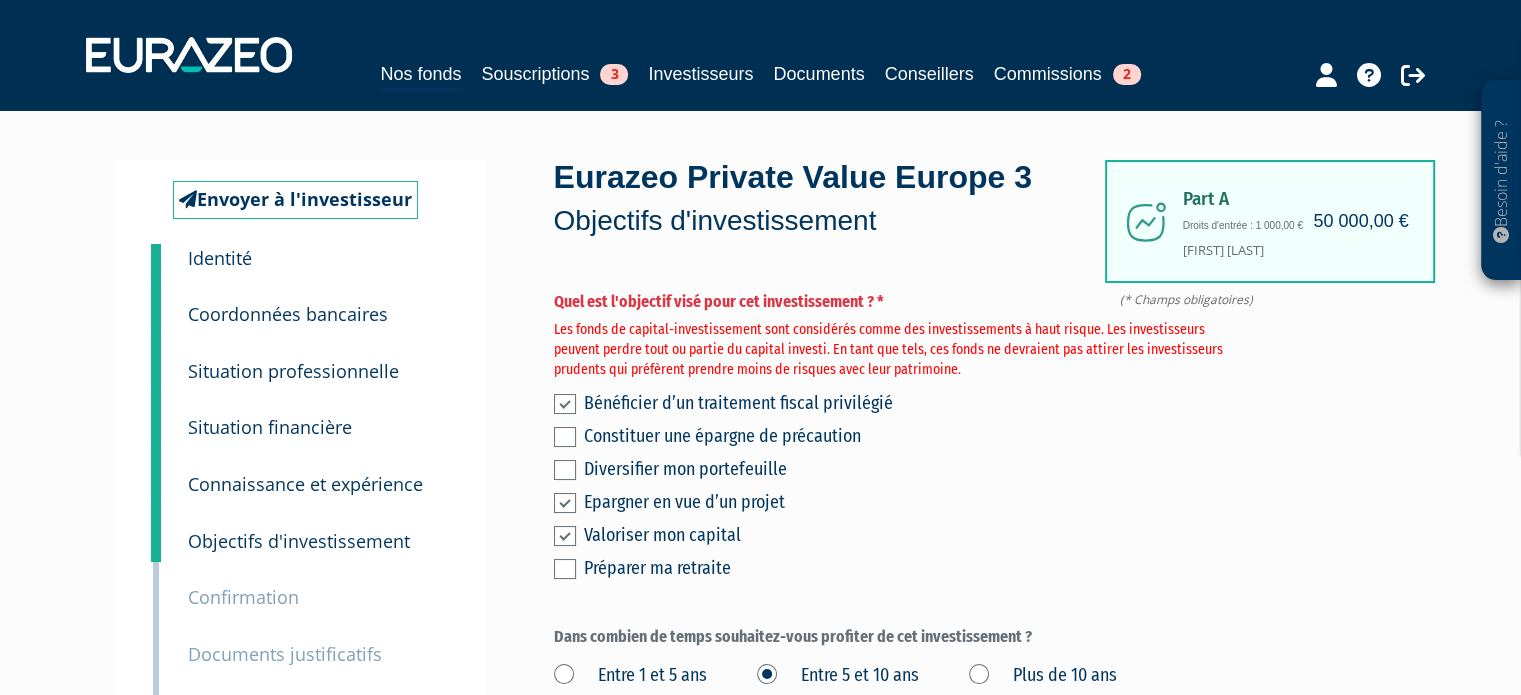 click at bounding box center (565, 503) 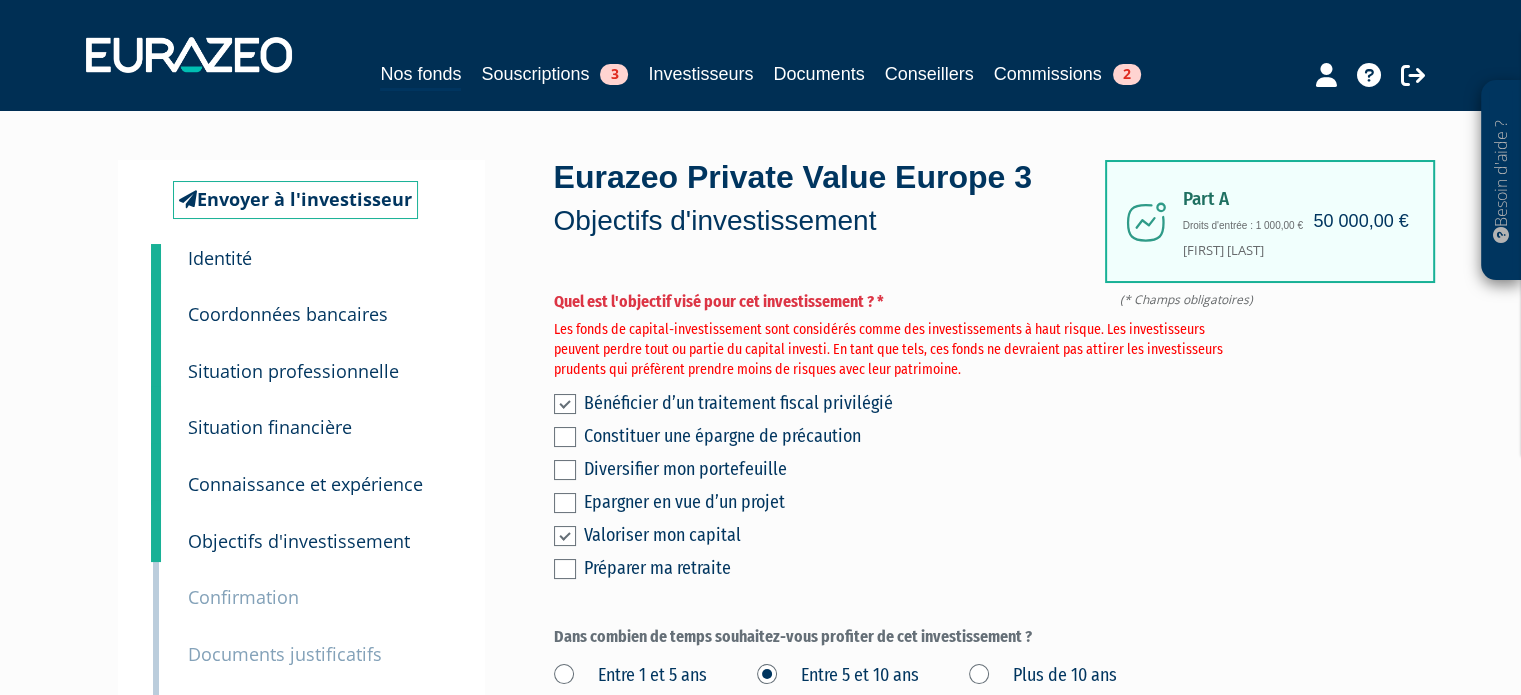 click on "Bénéficier d’un traitement fiscal privilégié
Constituer une épargne de précaution
Diversifier mon portefeuille
Epargner en vue d’un projet
Valoriser mon capital
Préparer ma retraite" at bounding box center [908, 483] 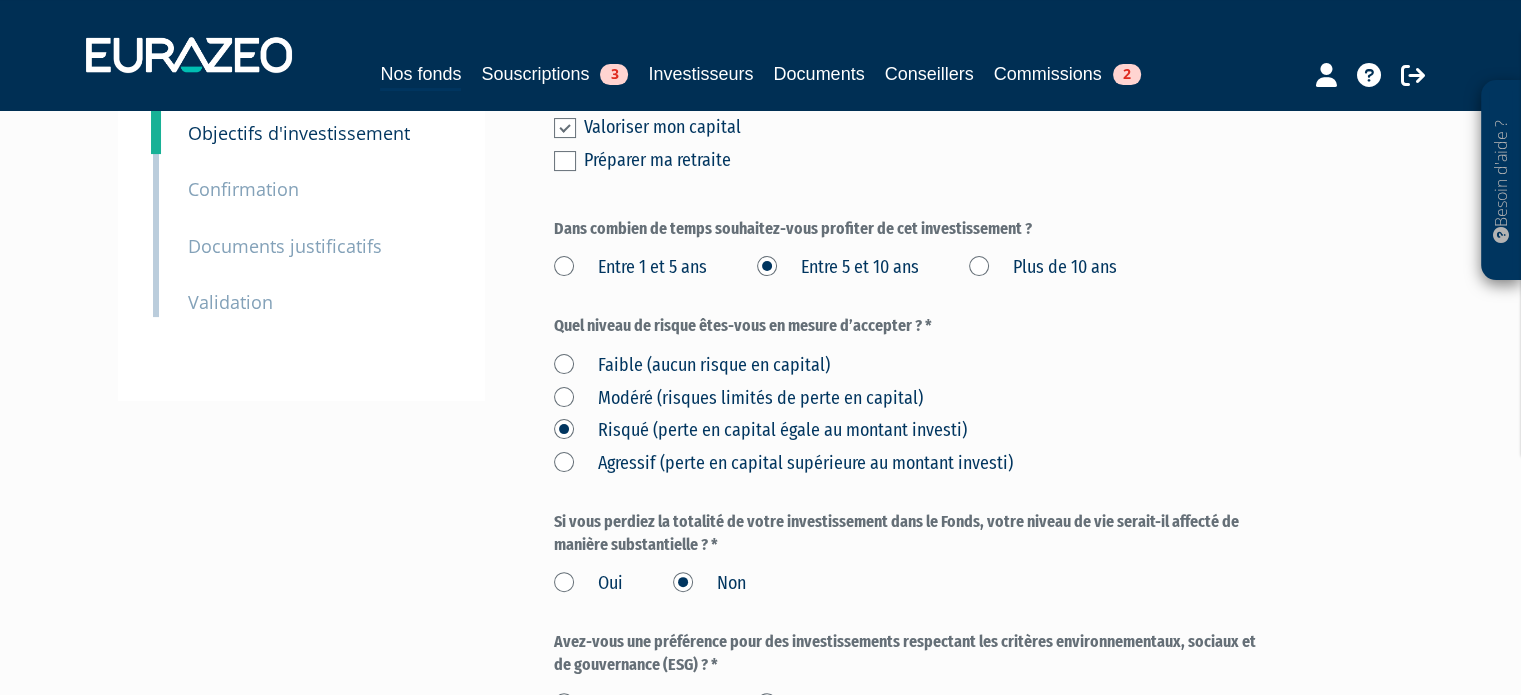 scroll, scrollTop: 766, scrollLeft: 0, axis: vertical 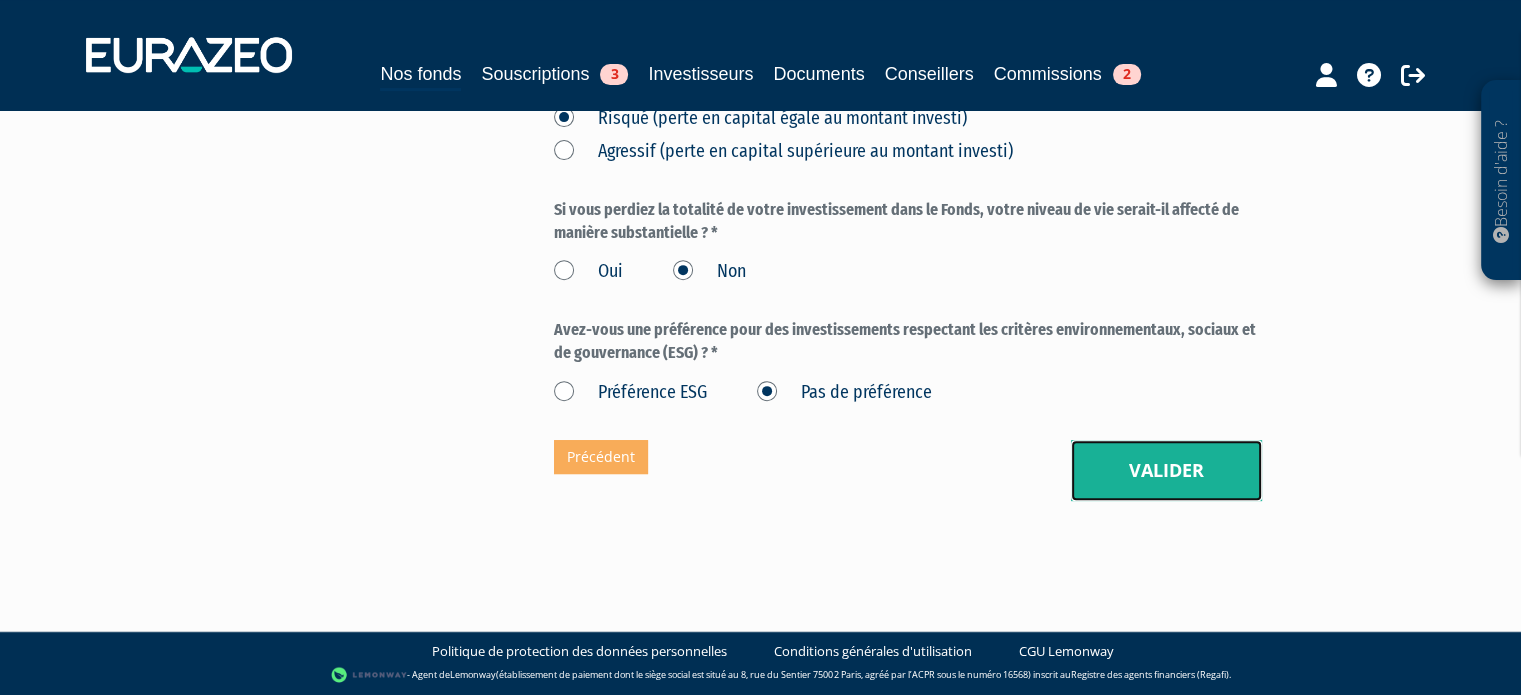 click on "Valider" at bounding box center [1166, 471] 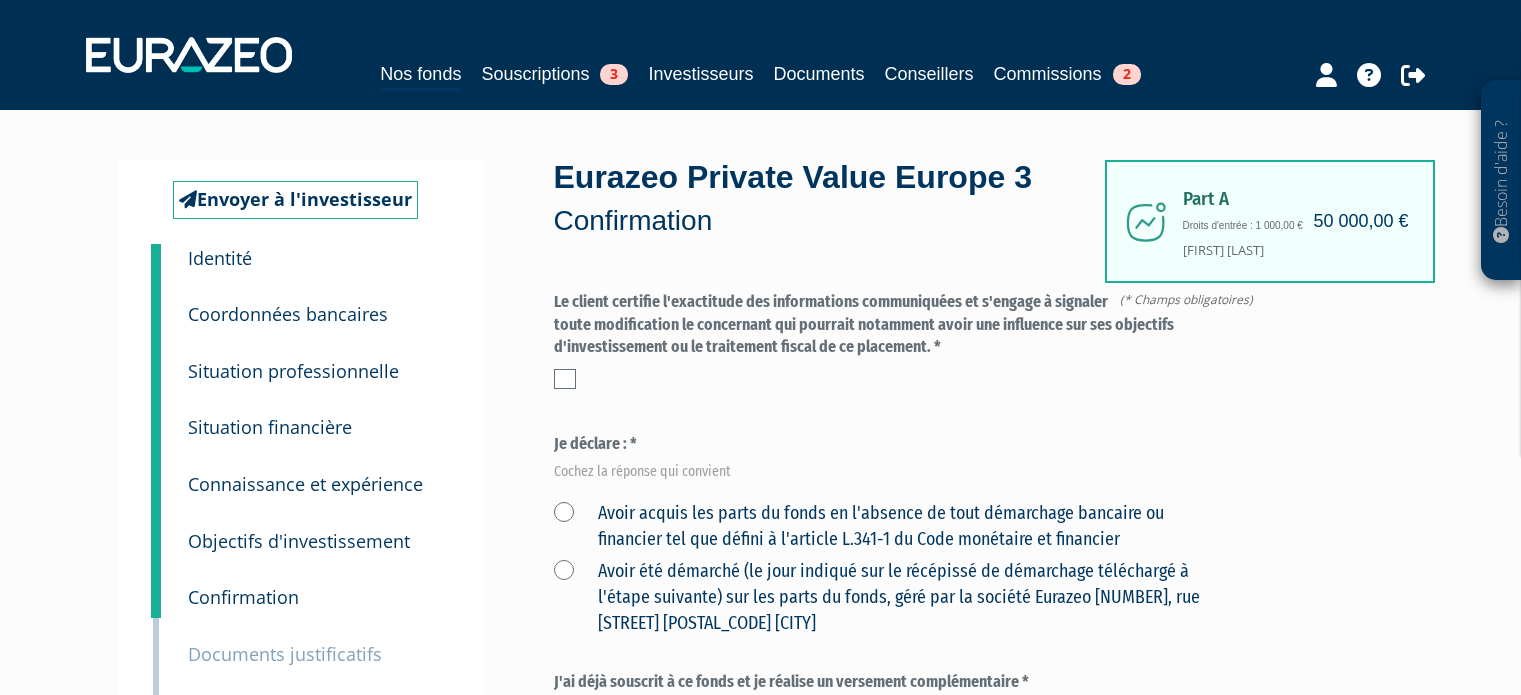 scroll, scrollTop: 0, scrollLeft: 0, axis: both 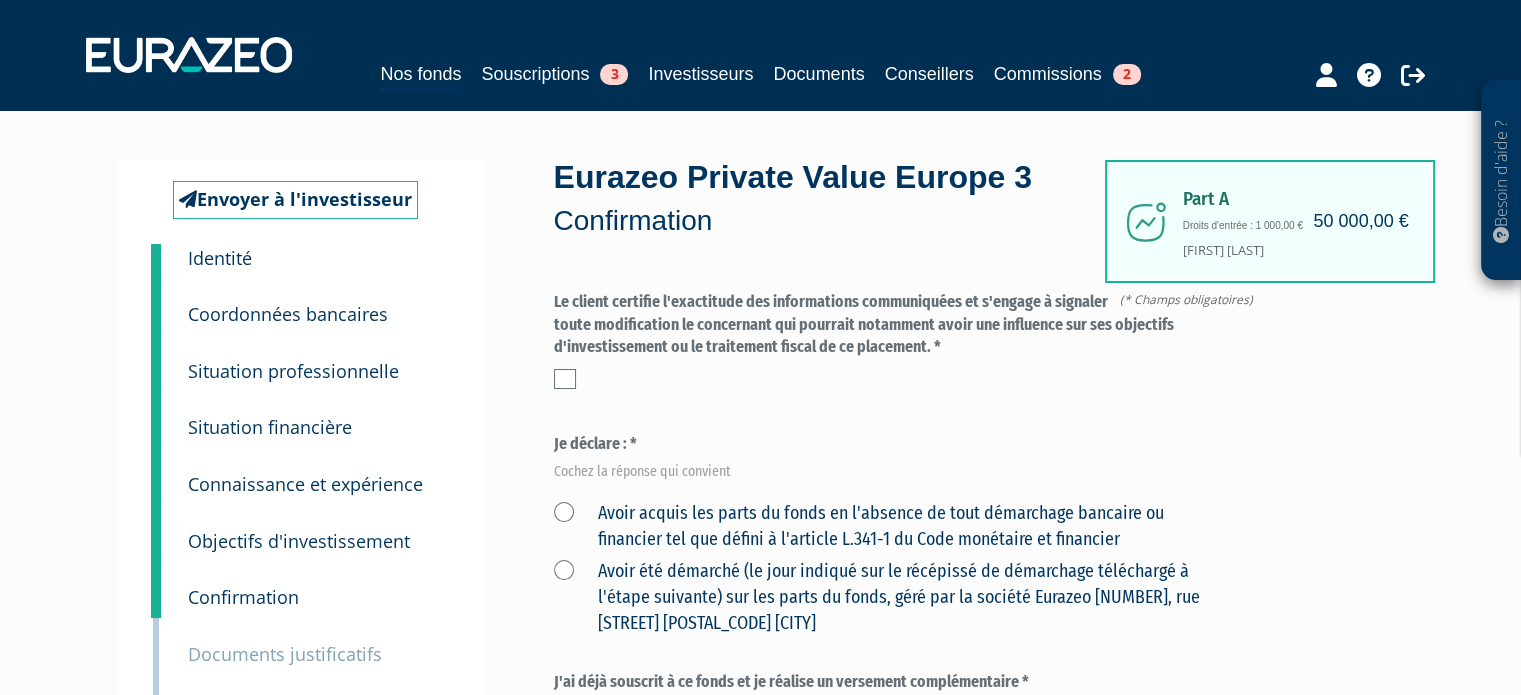 click at bounding box center (565, 379) 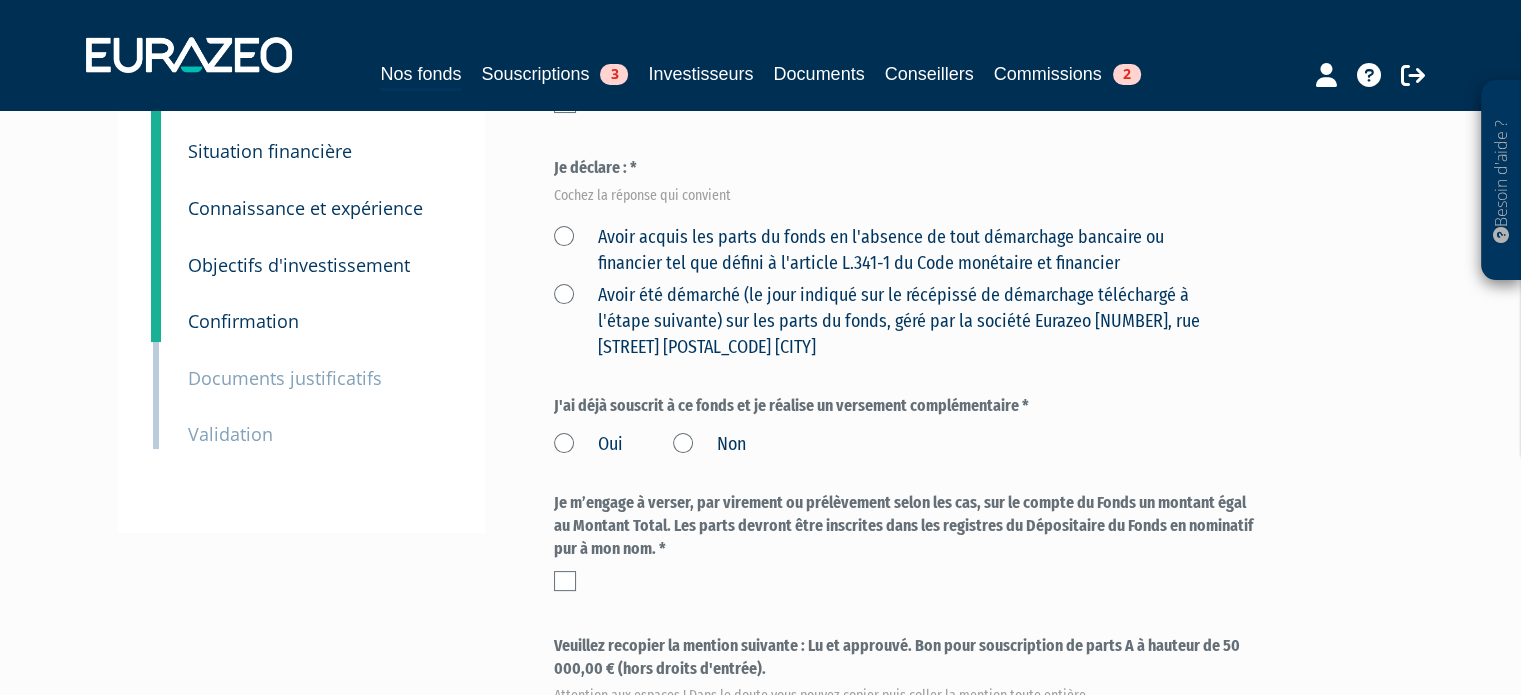 scroll, scrollTop: 276, scrollLeft: 0, axis: vertical 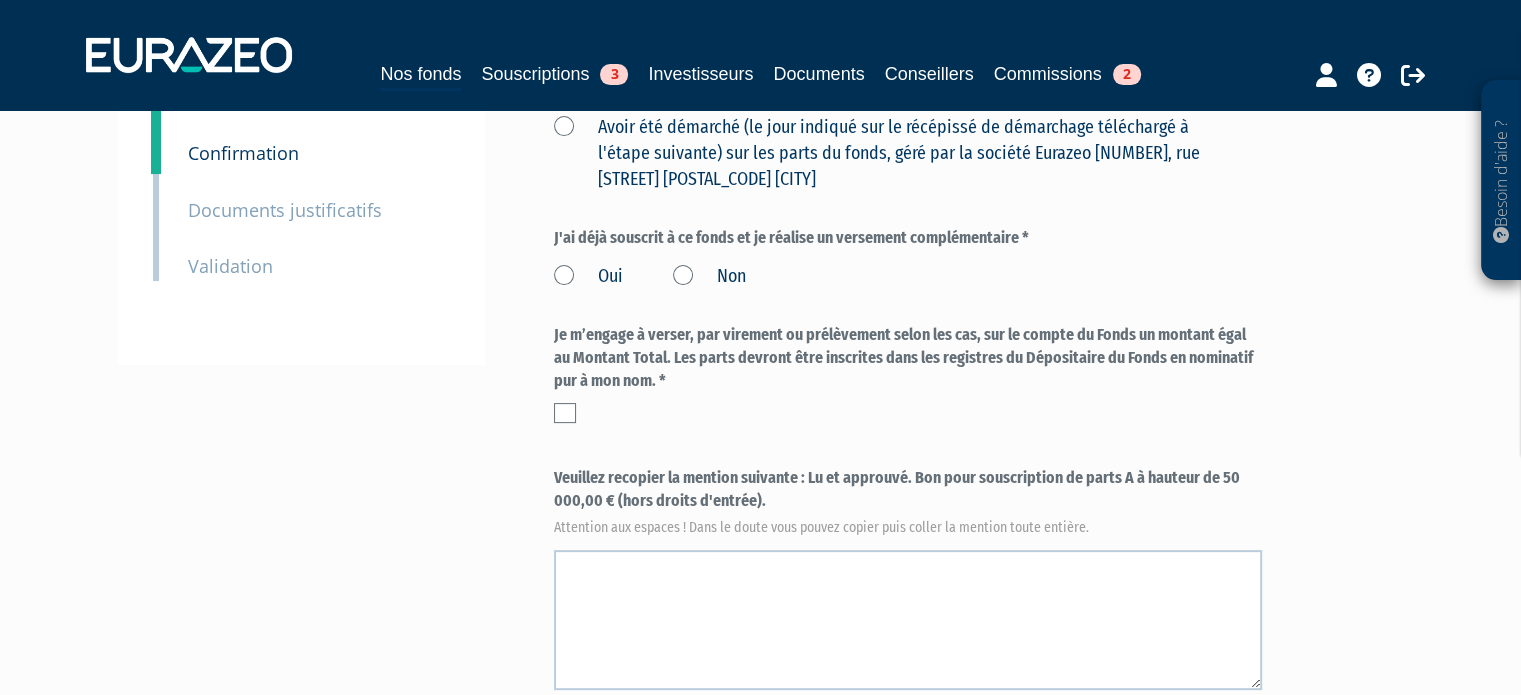 click on "Non" at bounding box center [709, 277] 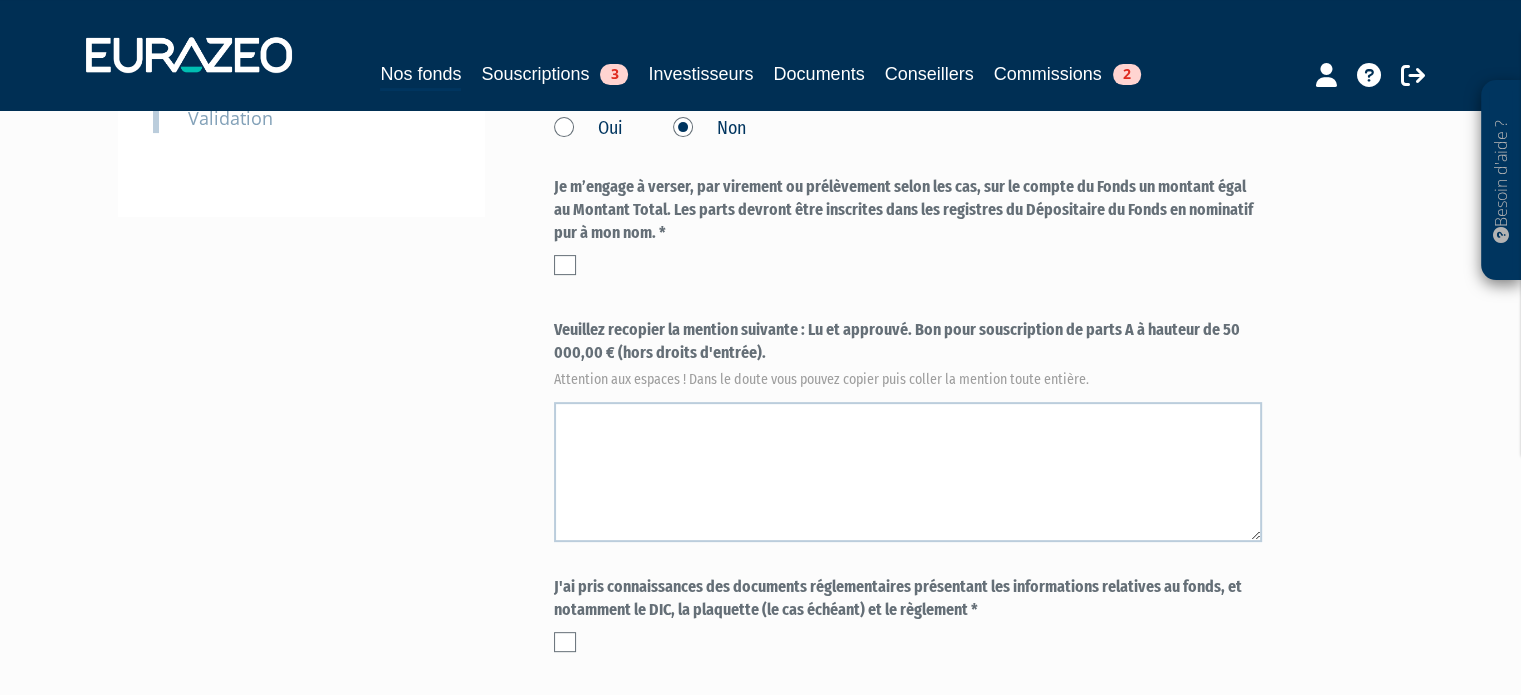 scroll, scrollTop: 640, scrollLeft: 0, axis: vertical 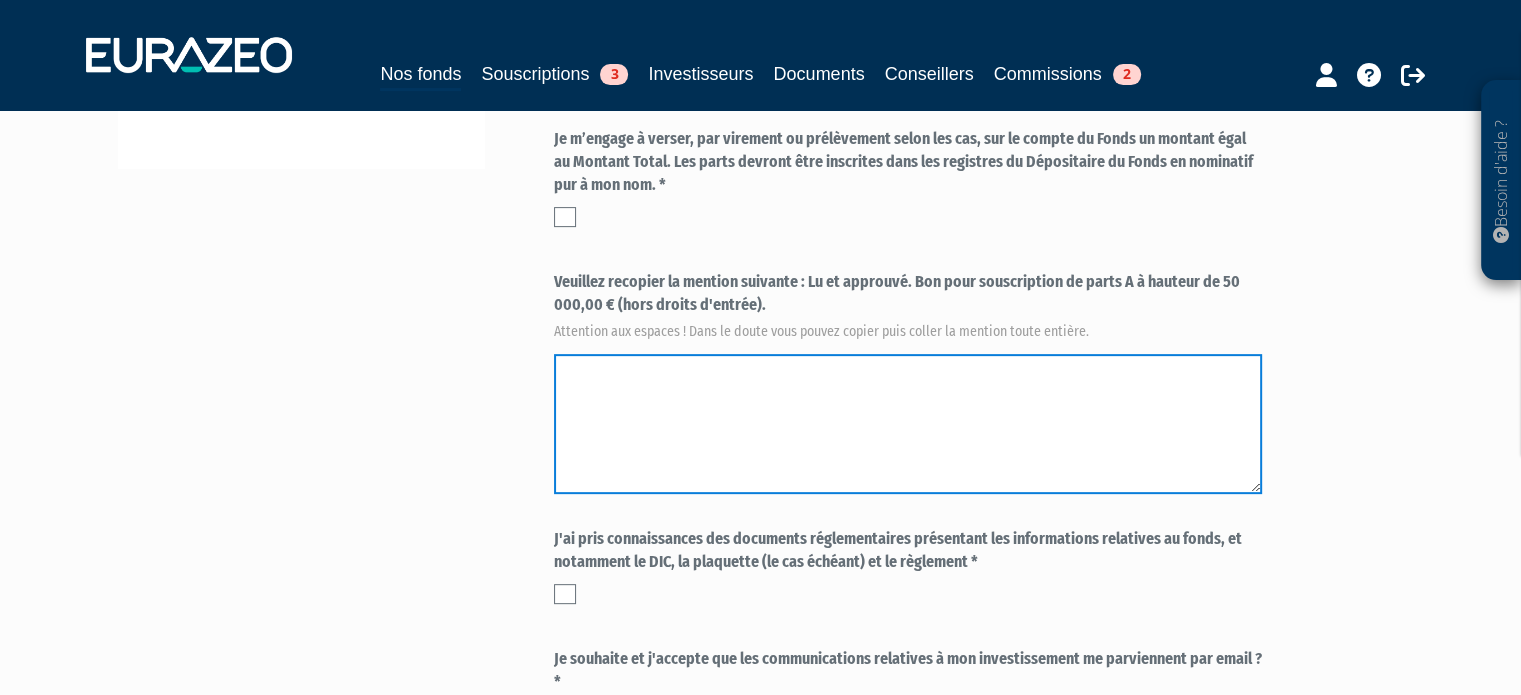 click at bounding box center (908, 424) 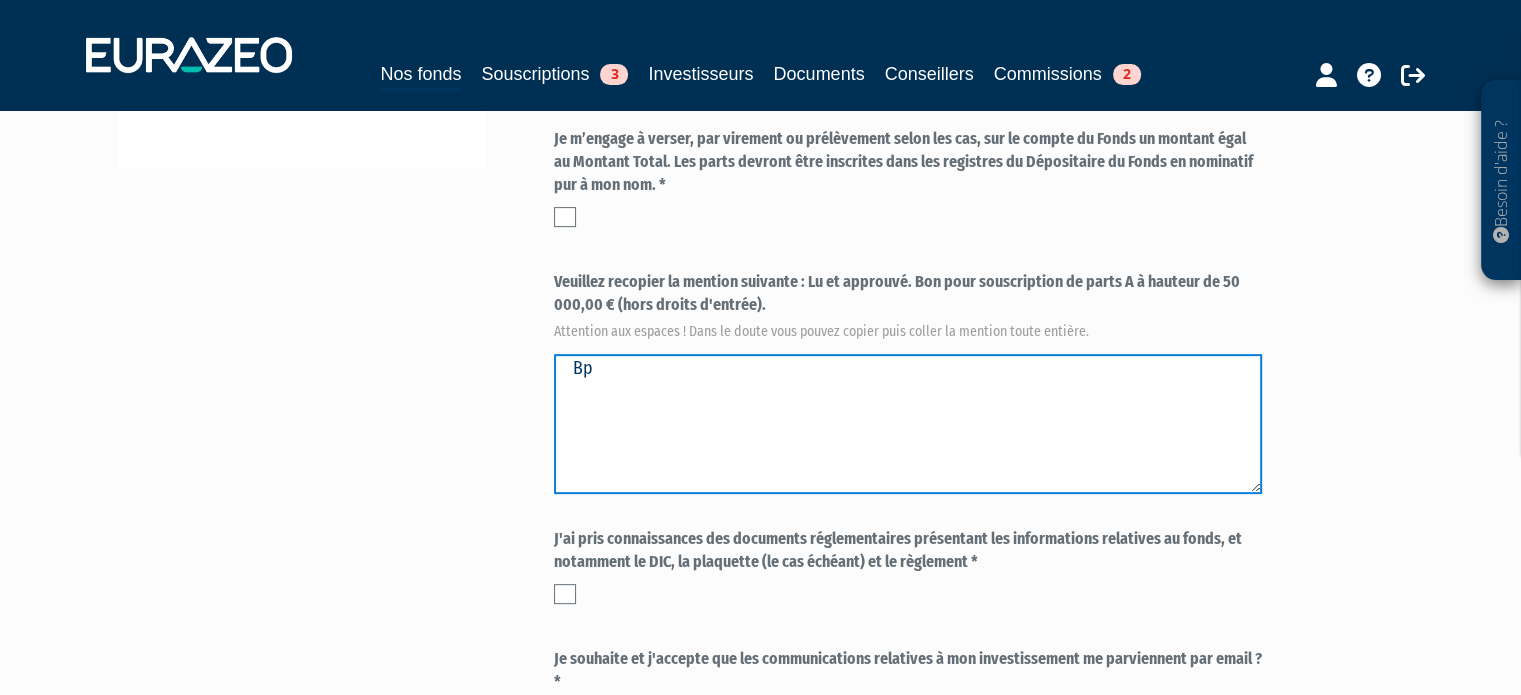 type on "B" 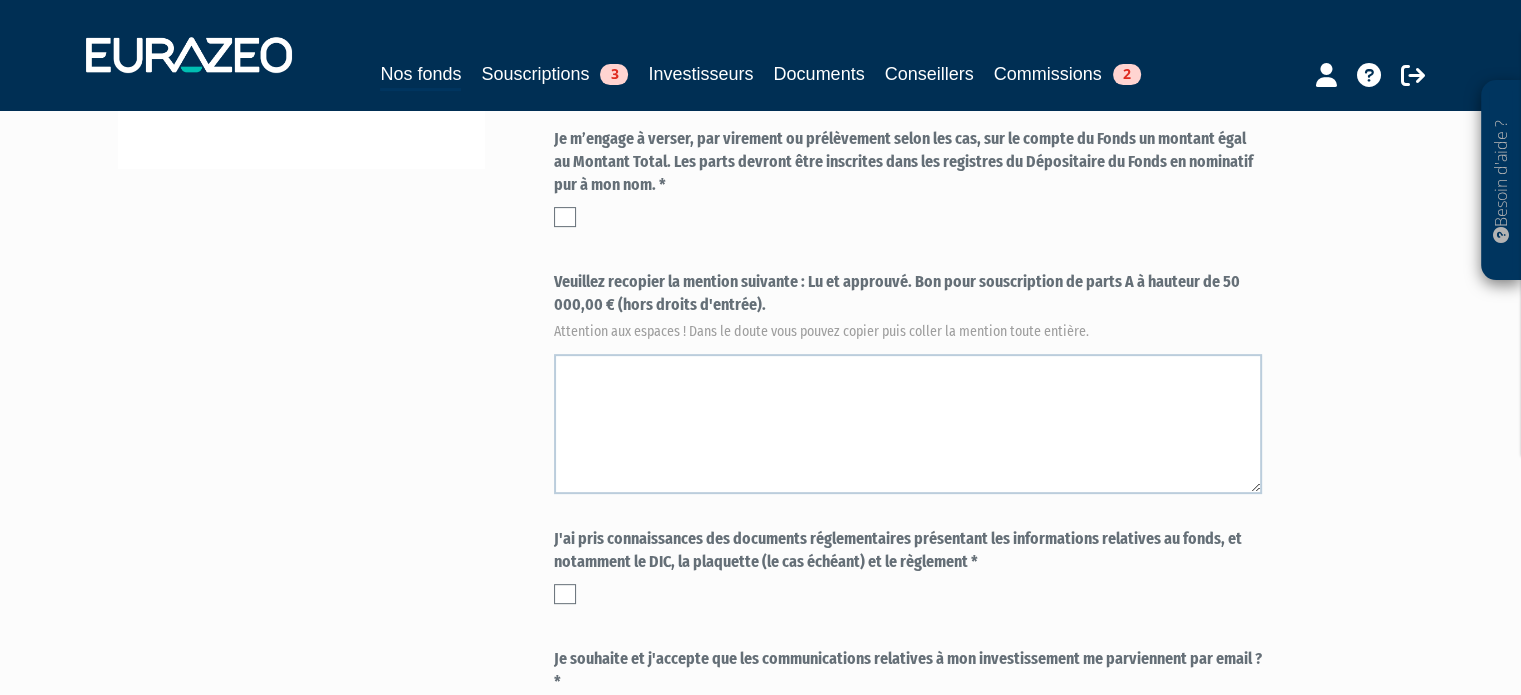 drag, startPoint x: 809, startPoint y: 321, endPoint x: 819, endPoint y: 342, distance: 23.259407 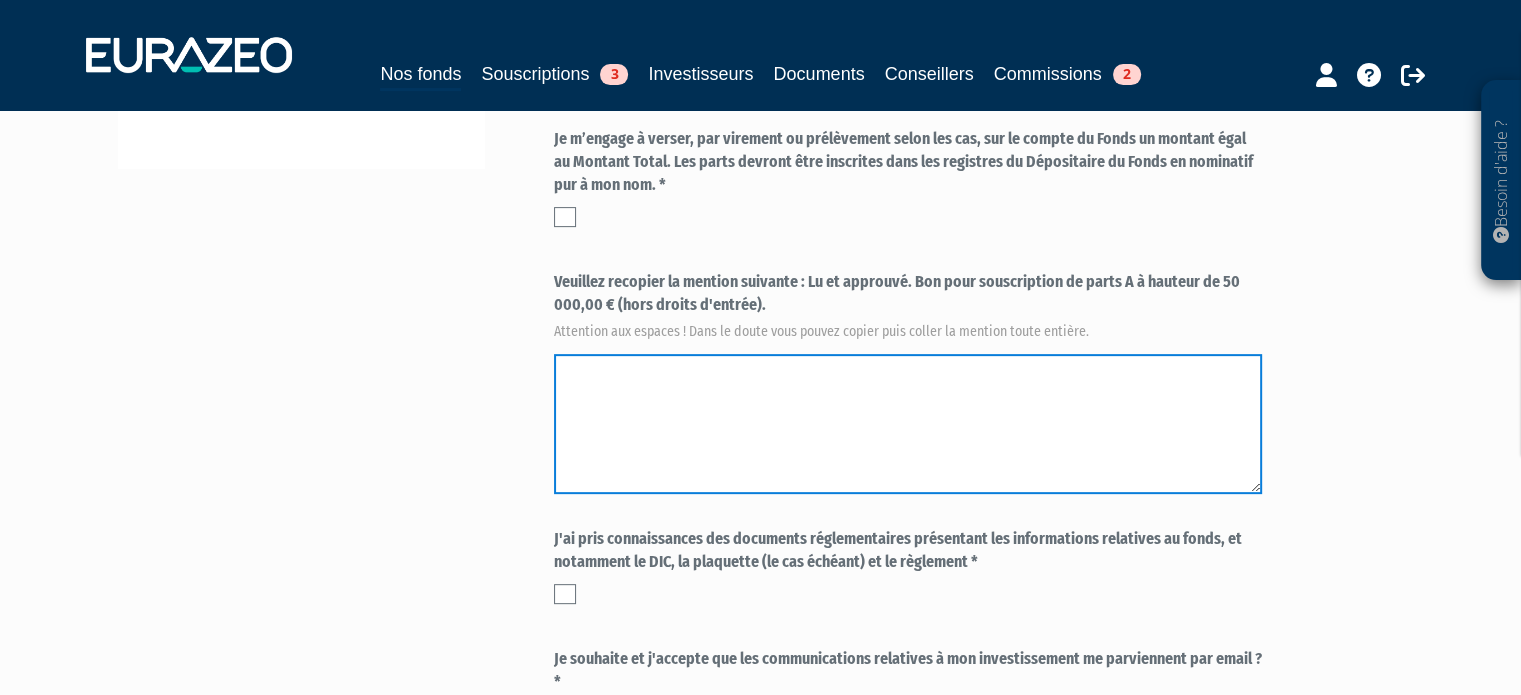 click at bounding box center [908, 424] 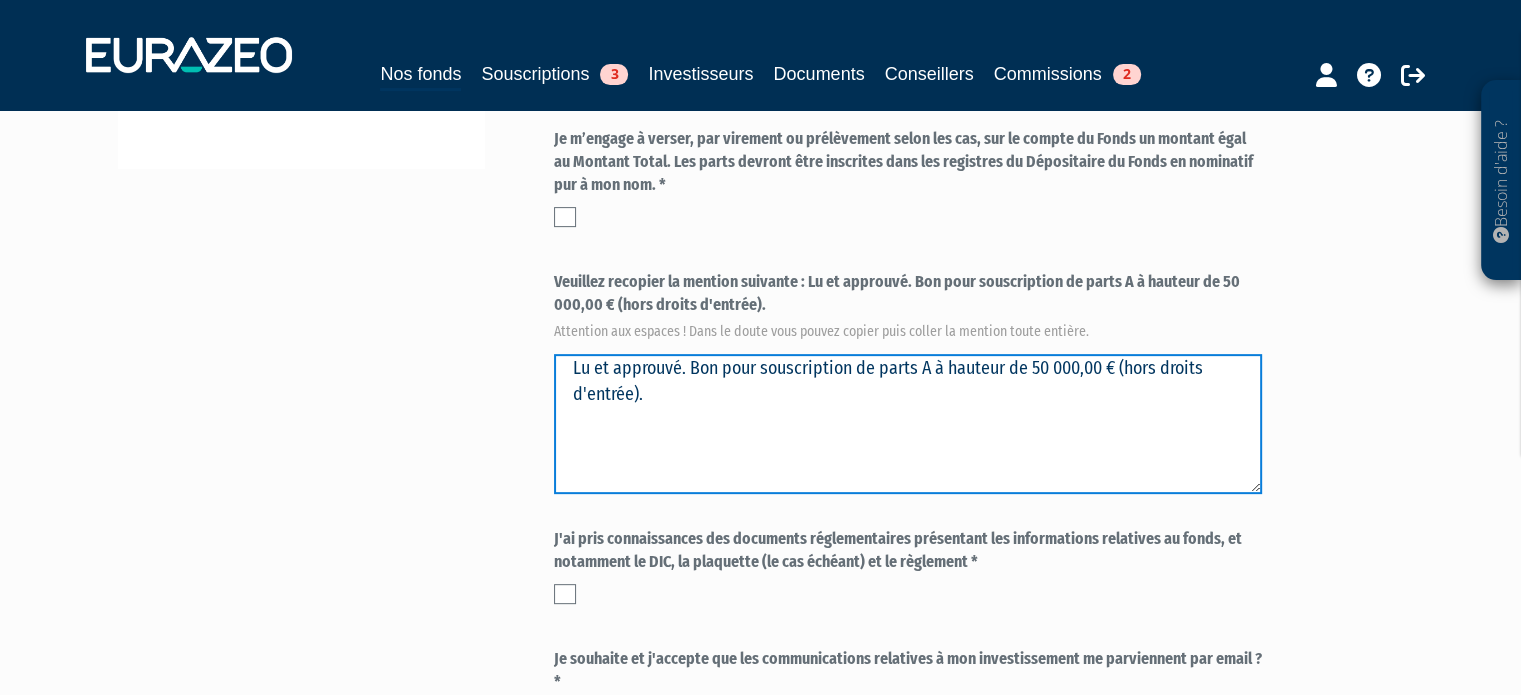click at bounding box center (908, 424) 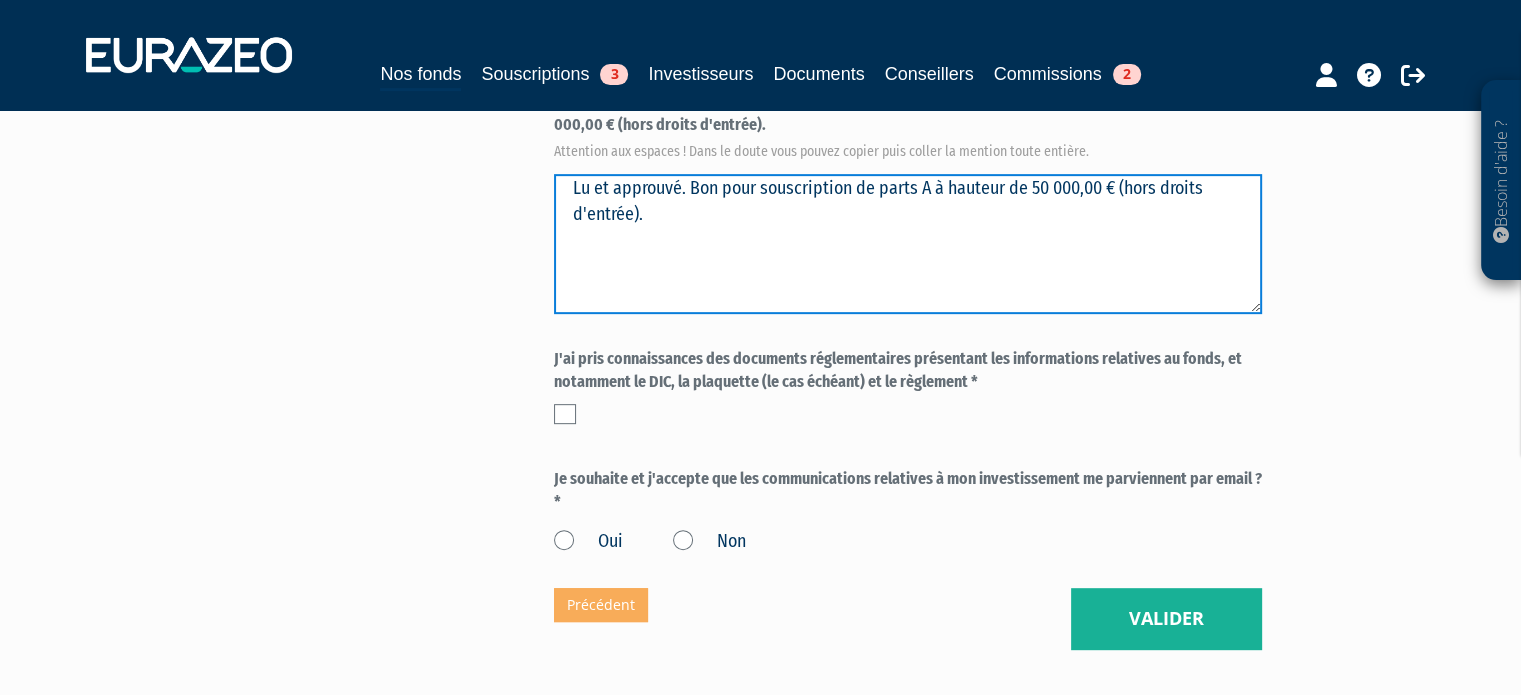 scroll, scrollTop: 879, scrollLeft: 0, axis: vertical 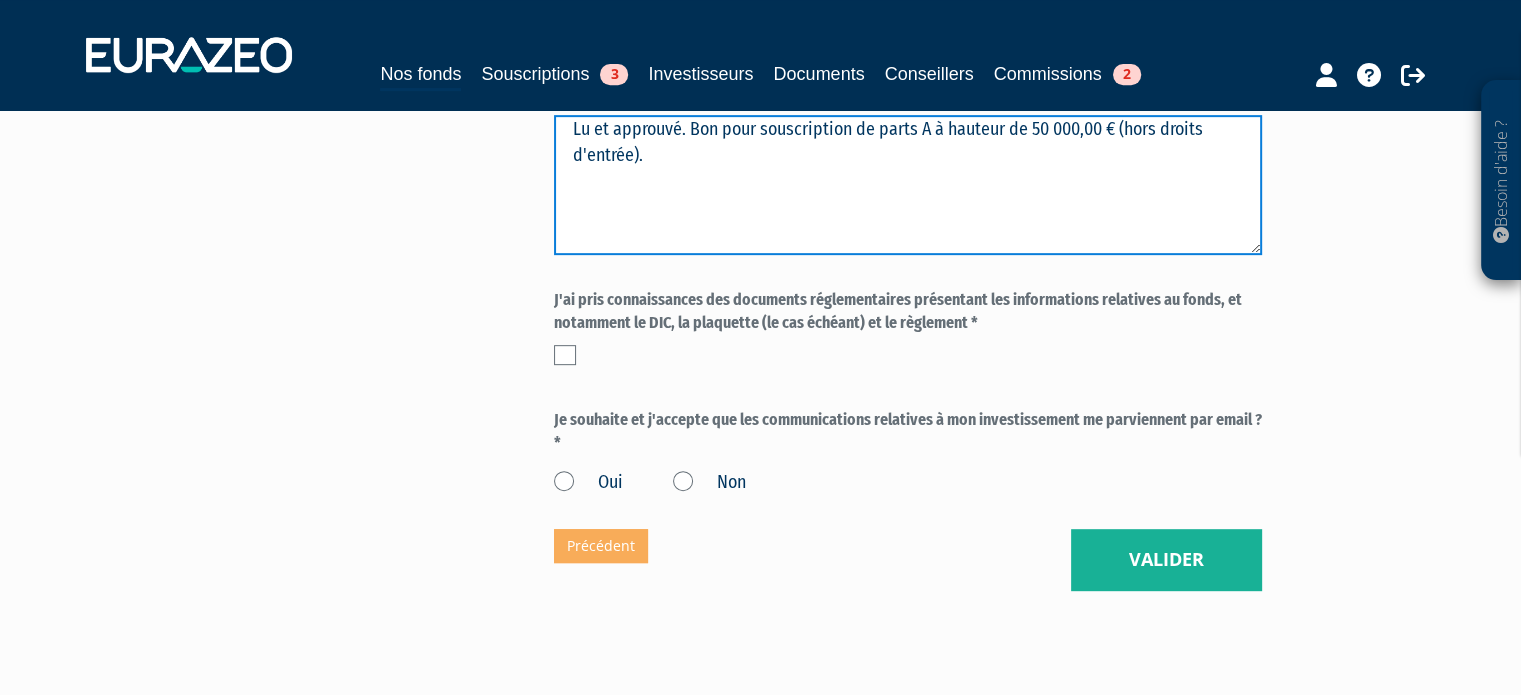 type on "Lu et approuvé. Bon pour souscription de parts A à hauteur de 50 000,00 € (hors droits d'entrée)." 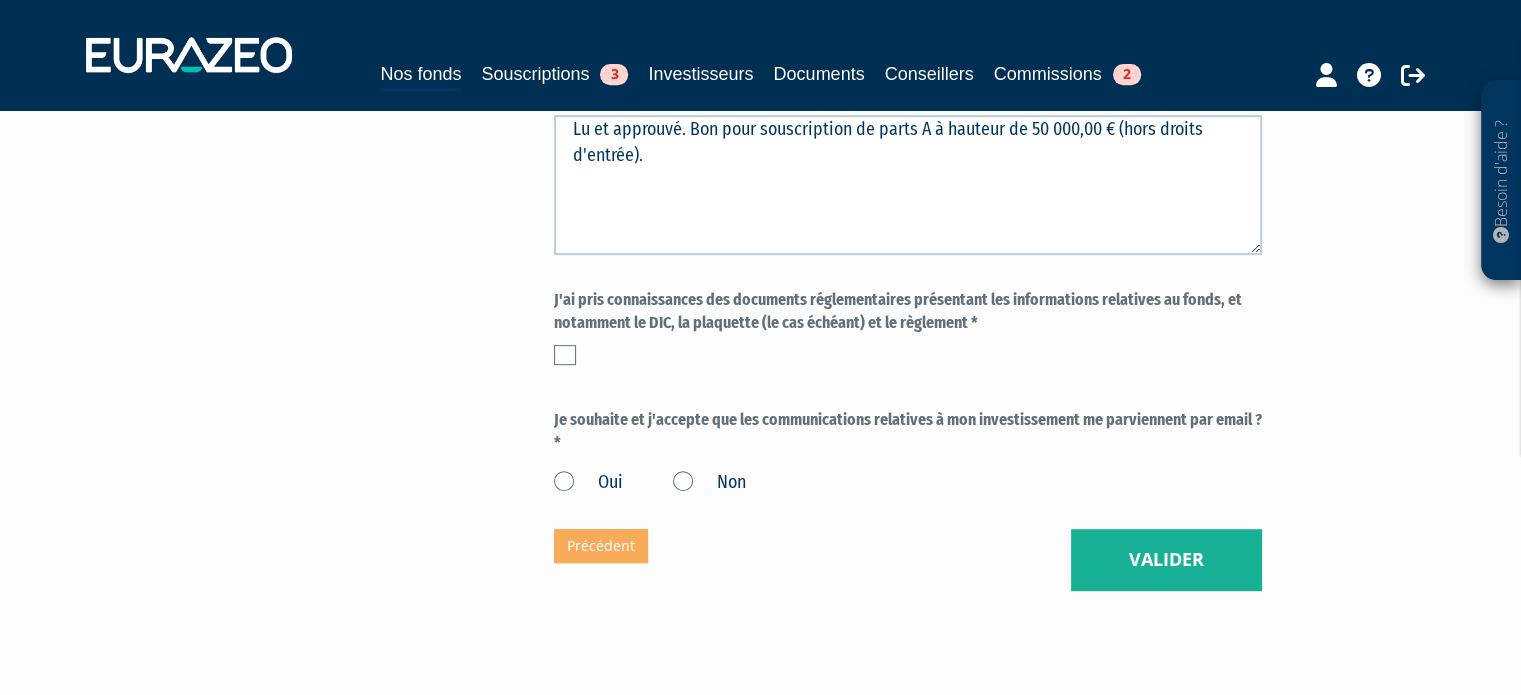 click at bounding box center [565, 355] 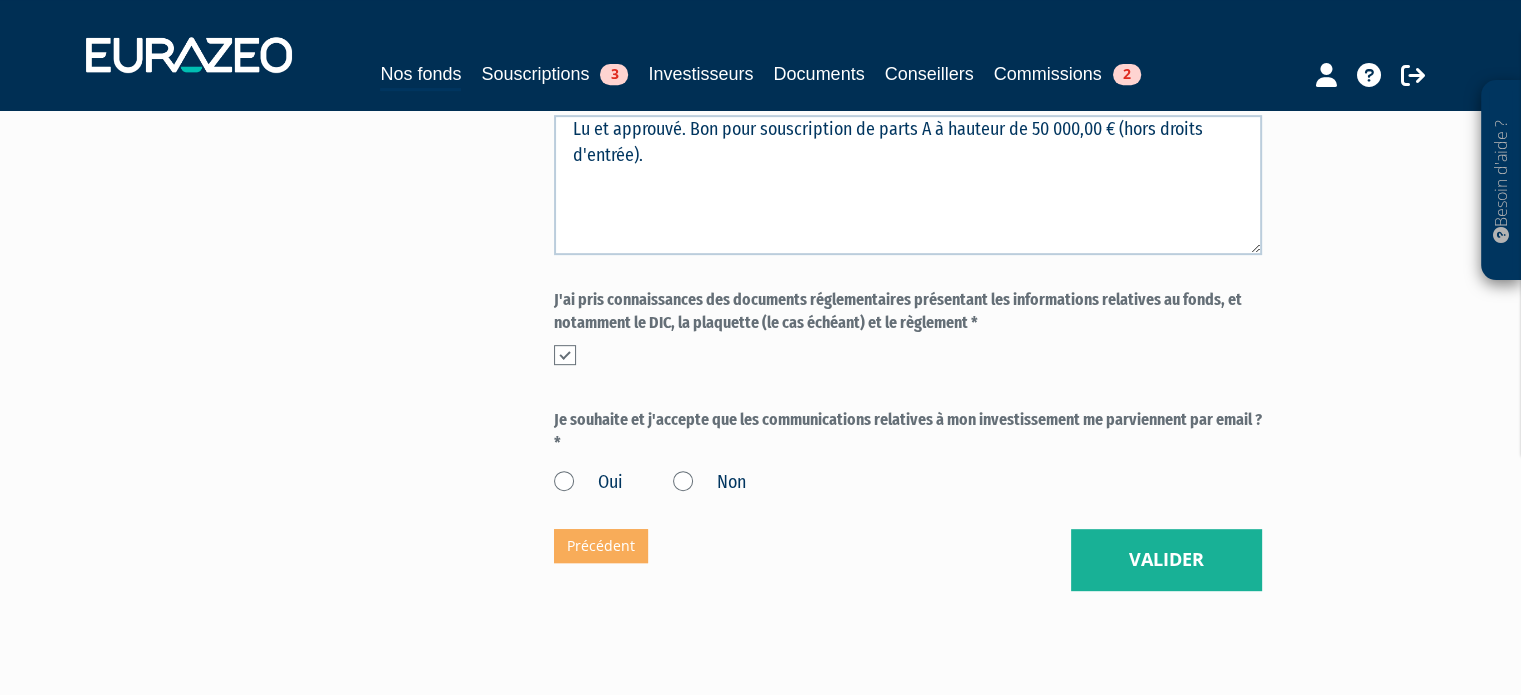 click on "Oui" at bounding box center (588, 483) 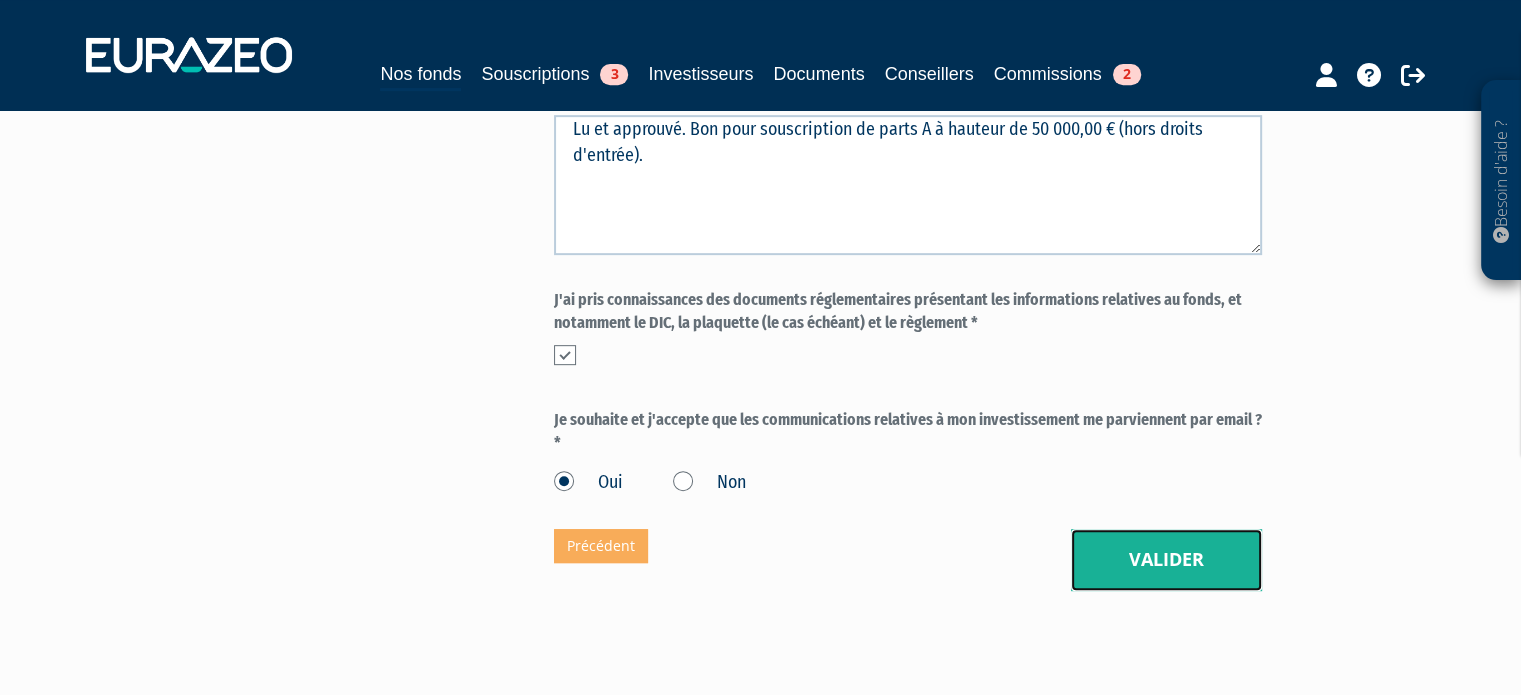 click on "Valider" at bounding box center [1166, 560] 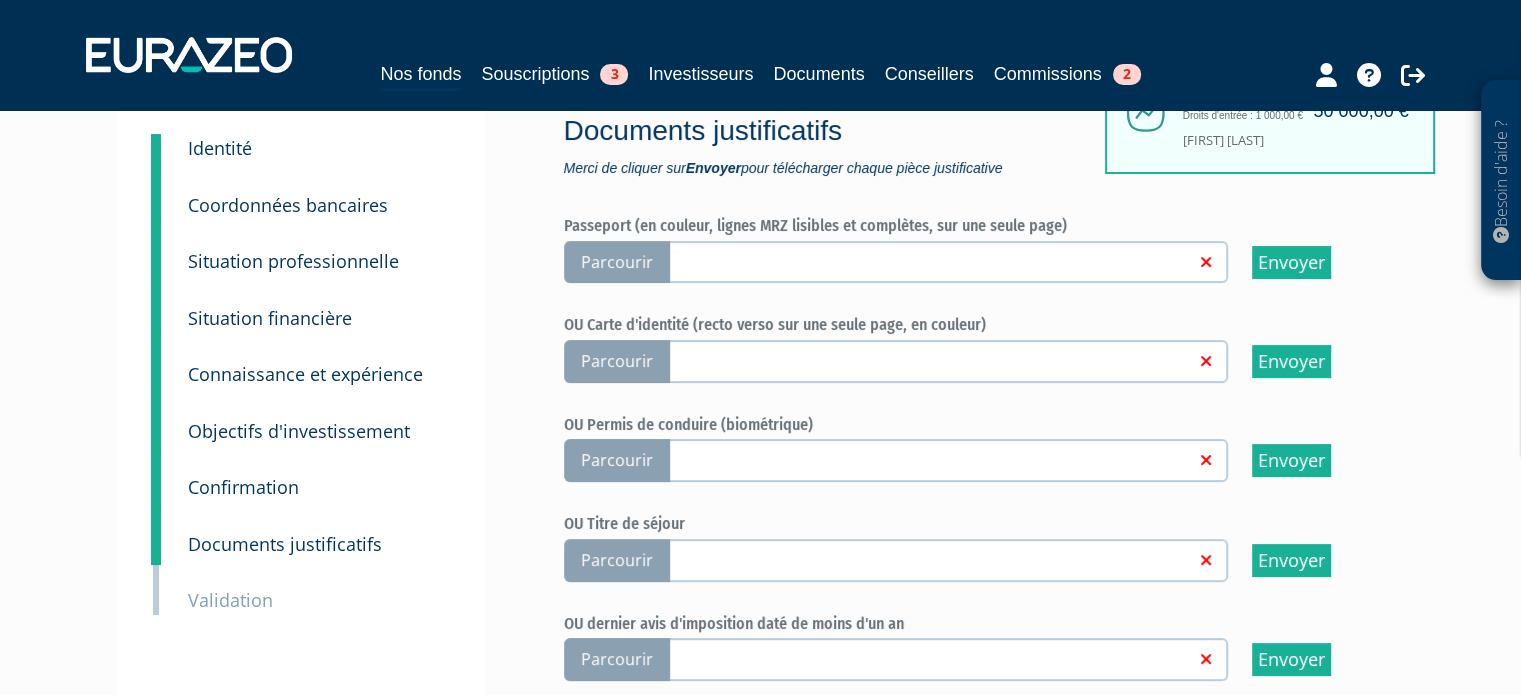scroll, scrollTop: 162, scrollLeft: 0, axis: vertical 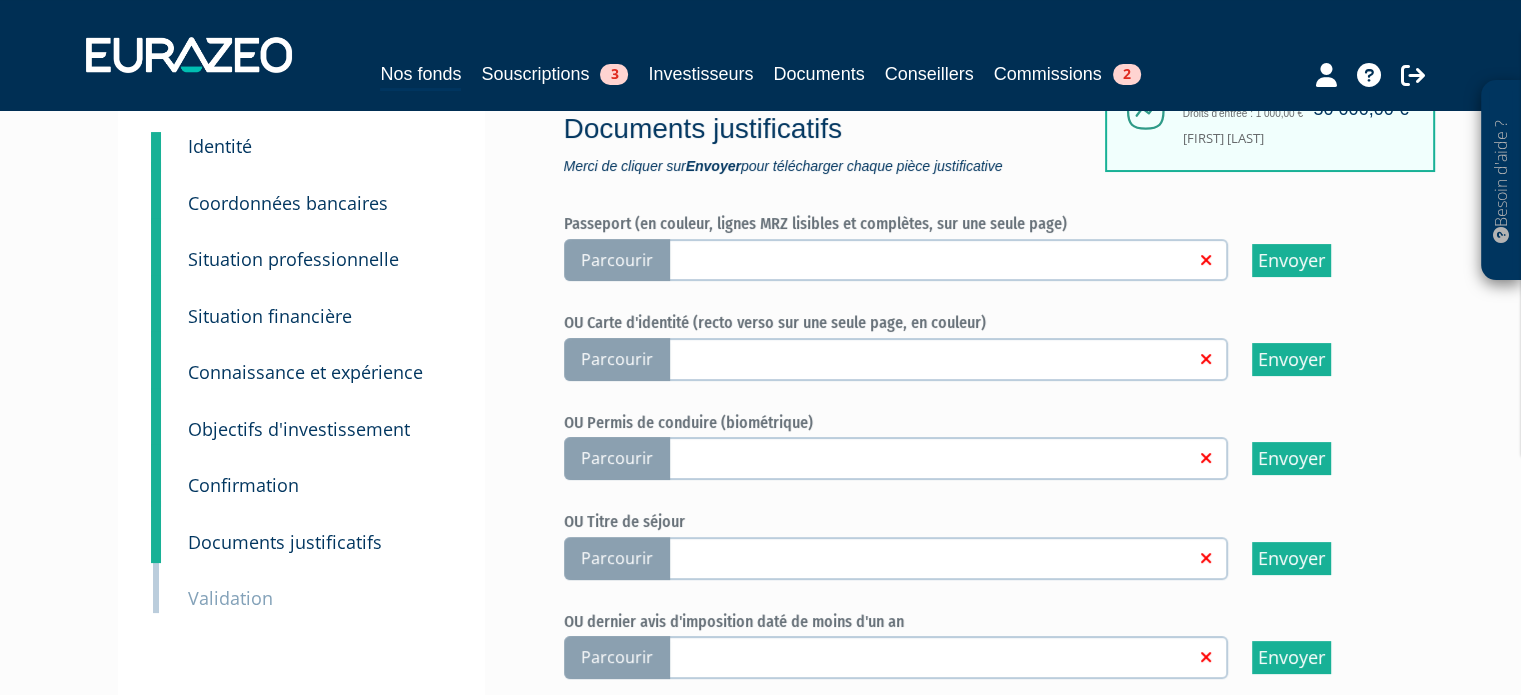 click on "Parcourir" at bounding box center (617, 359) 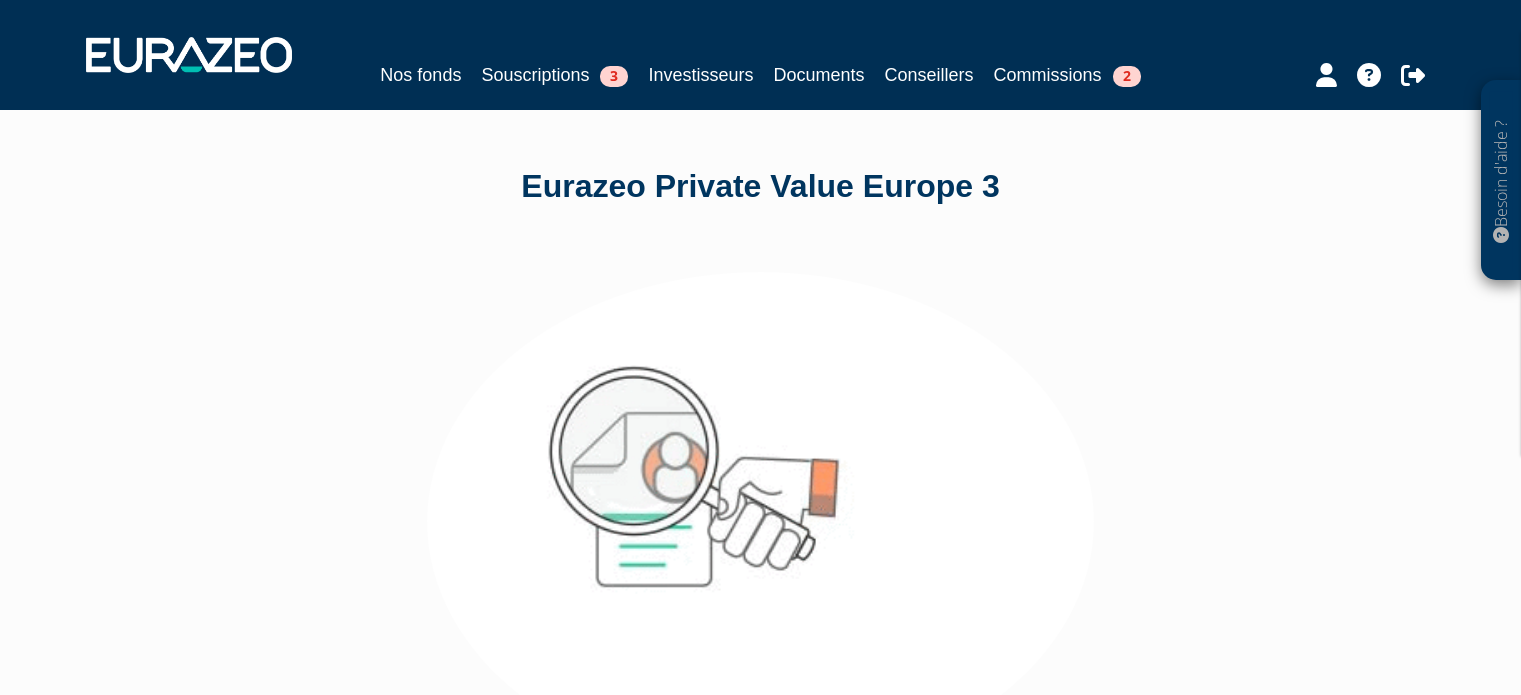 scroll, scrollTop: 0, scrollLeft: 0, axis: both 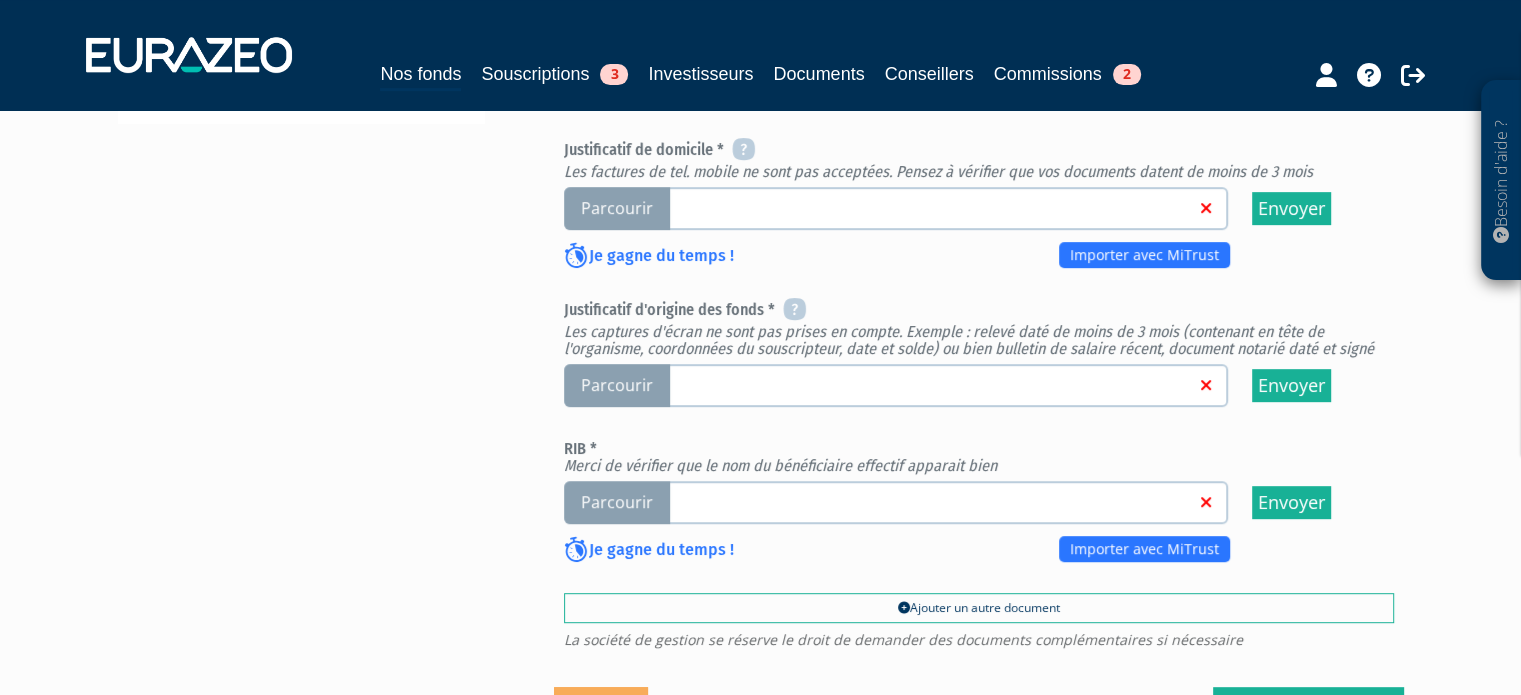 click at bounding box center (929, 384) 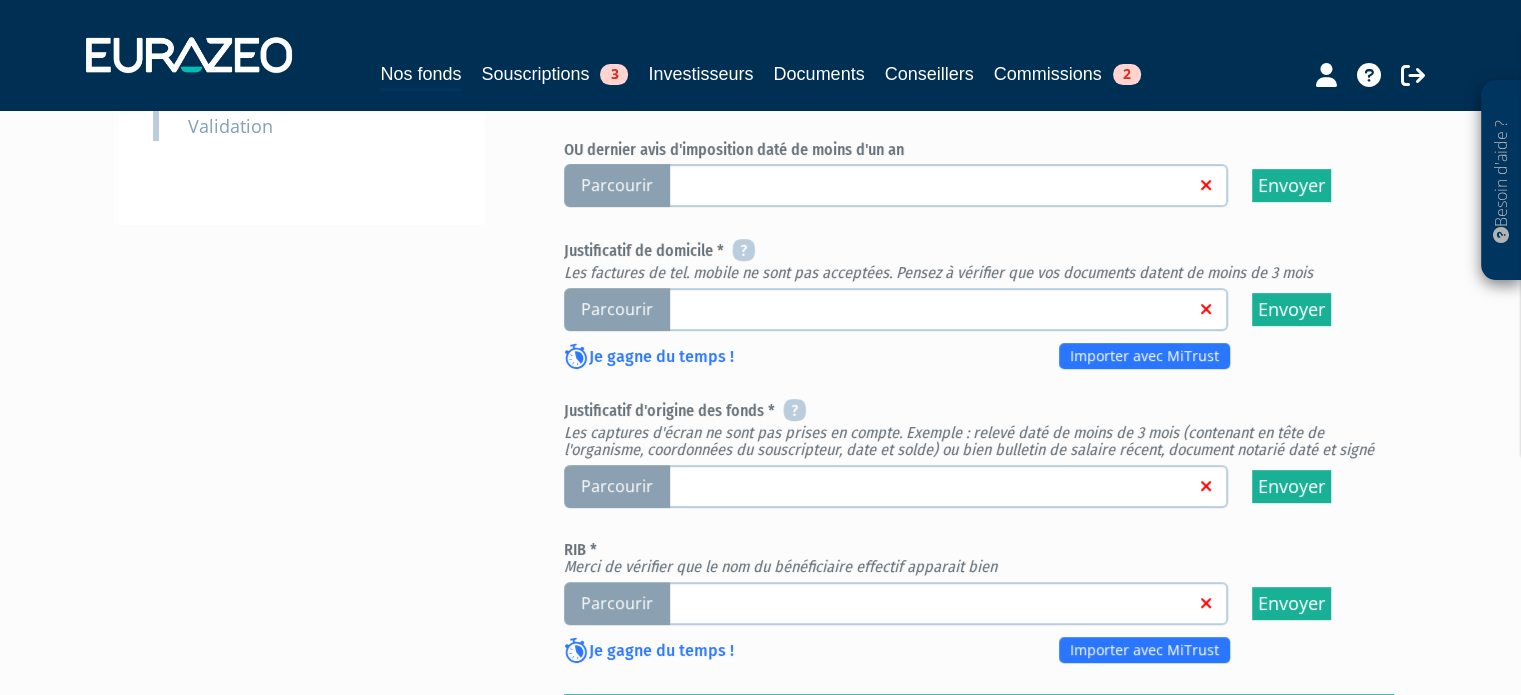 scroll, scrollTop: 635, scrollLeft: 0, axis: vertical 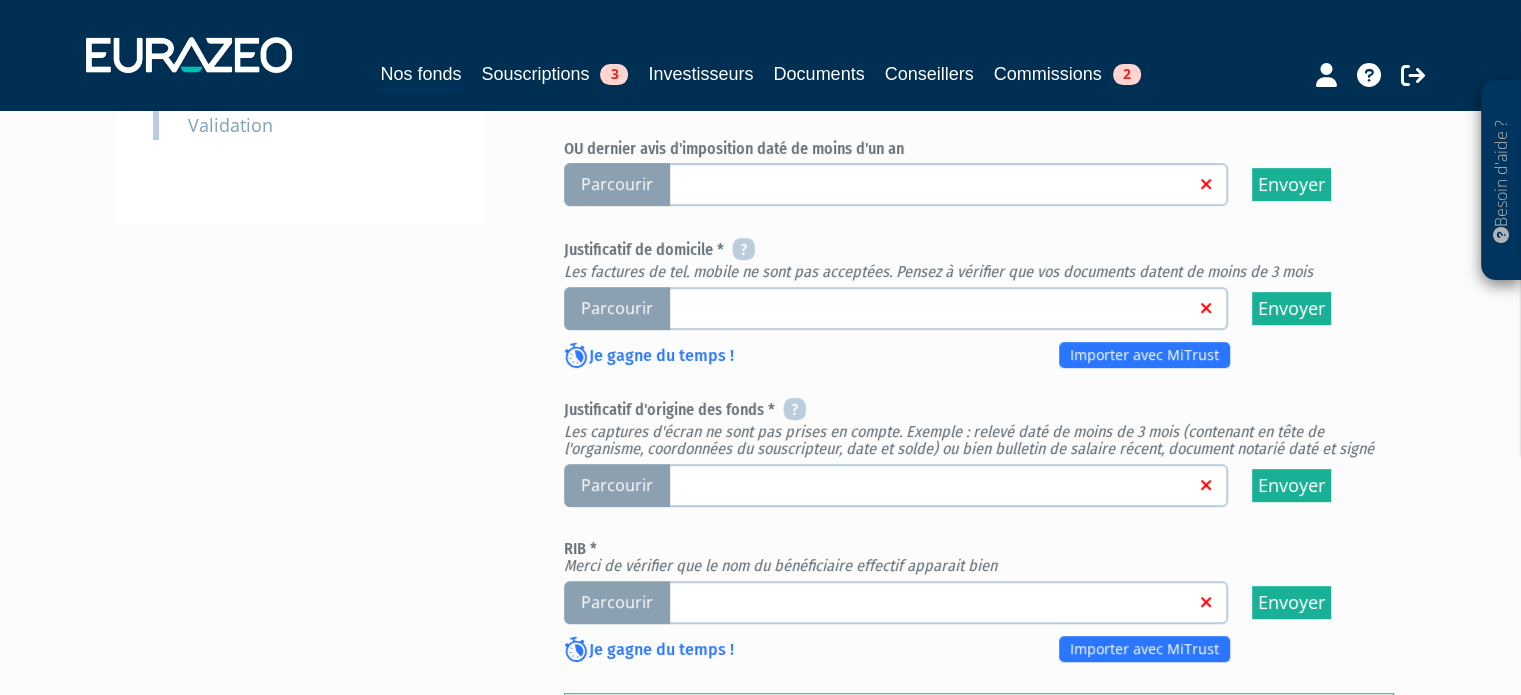 click at bounding box center (929, 307) 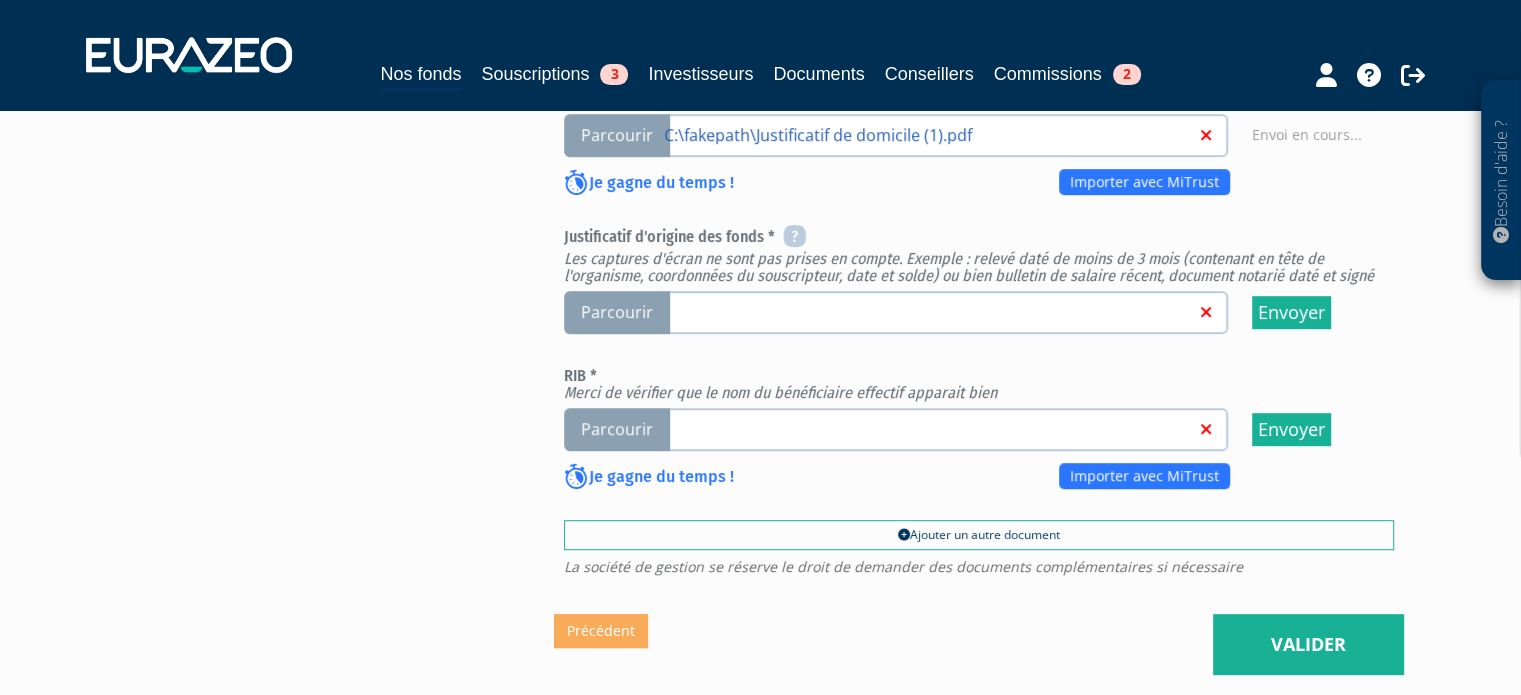 scroll, scrollTop: 811, scrollLeft: 0, axis: vertical 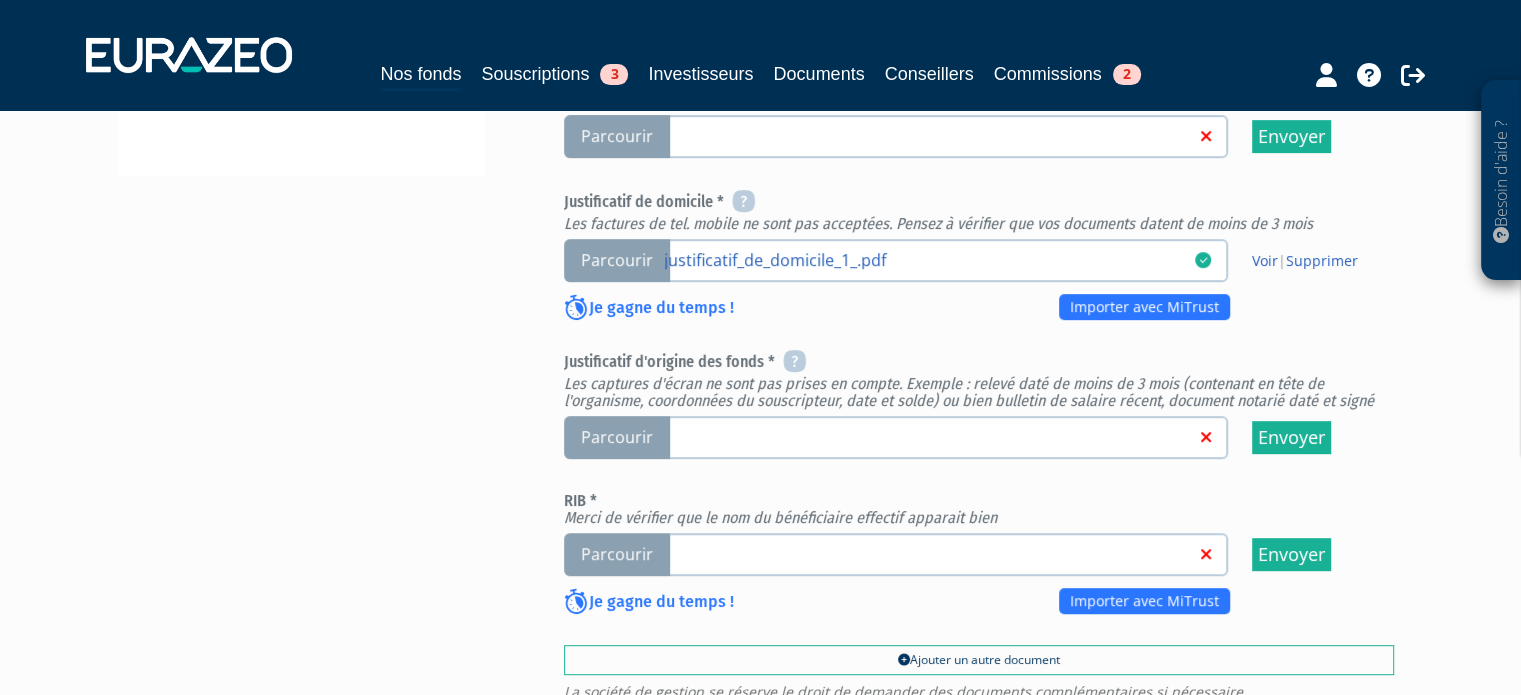 click at bounding box center [929, 436] 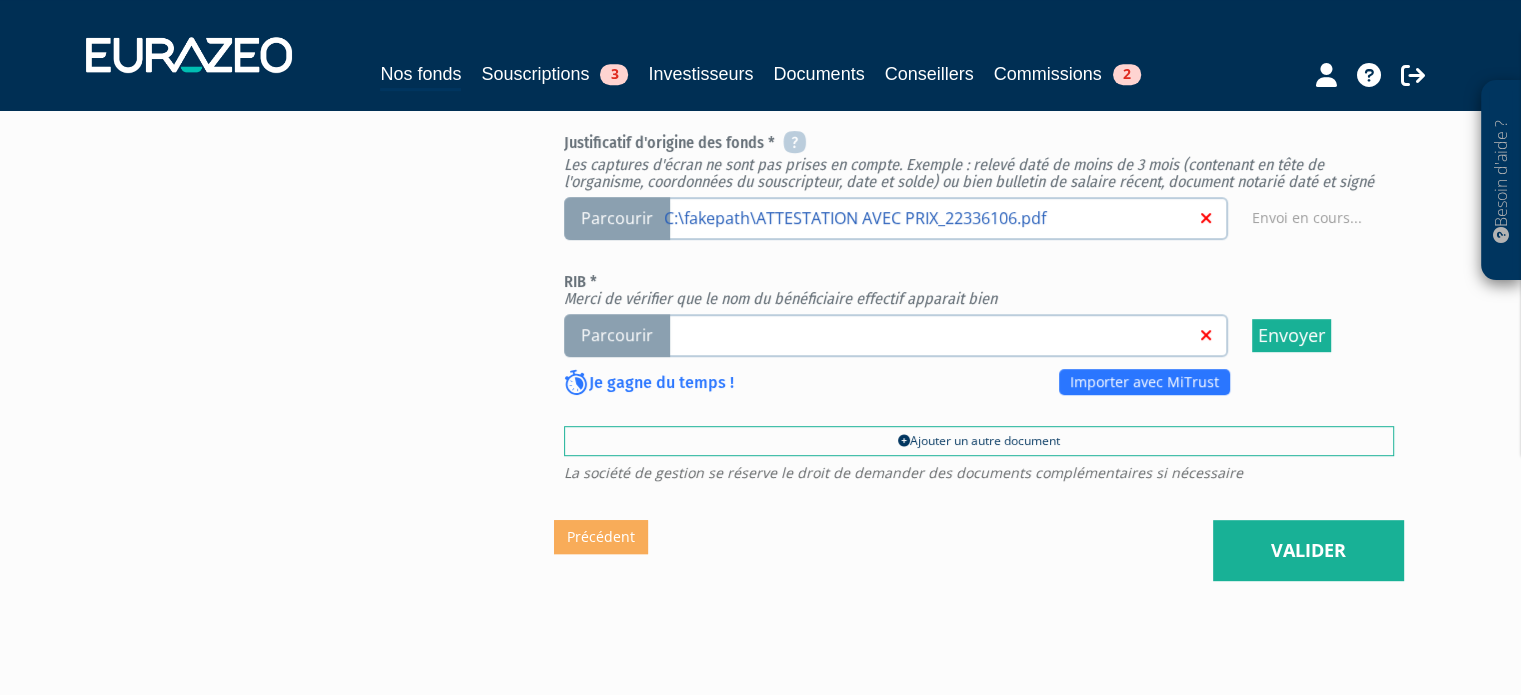 scroll, scrollTop: 916, scrollLeft: 0, axis: vertical 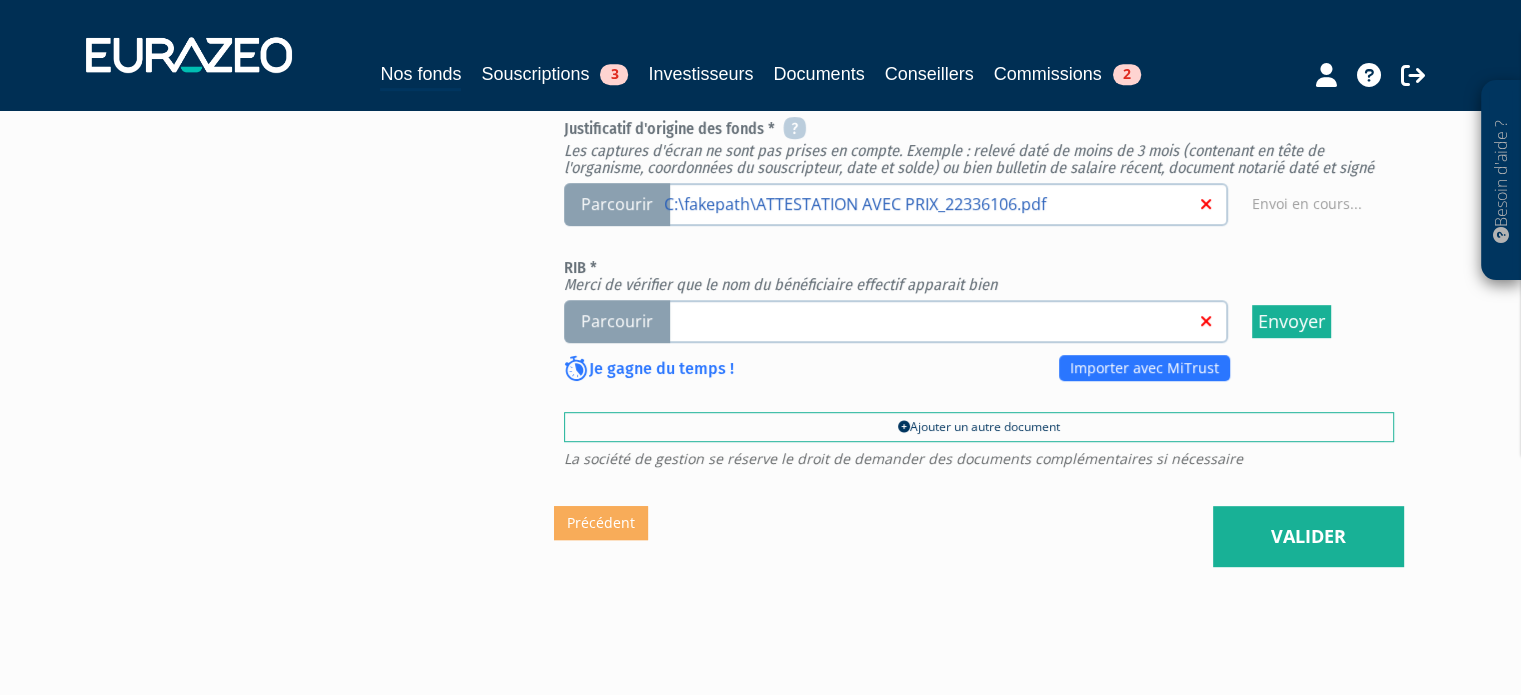 click at bounding box center (929, 320) 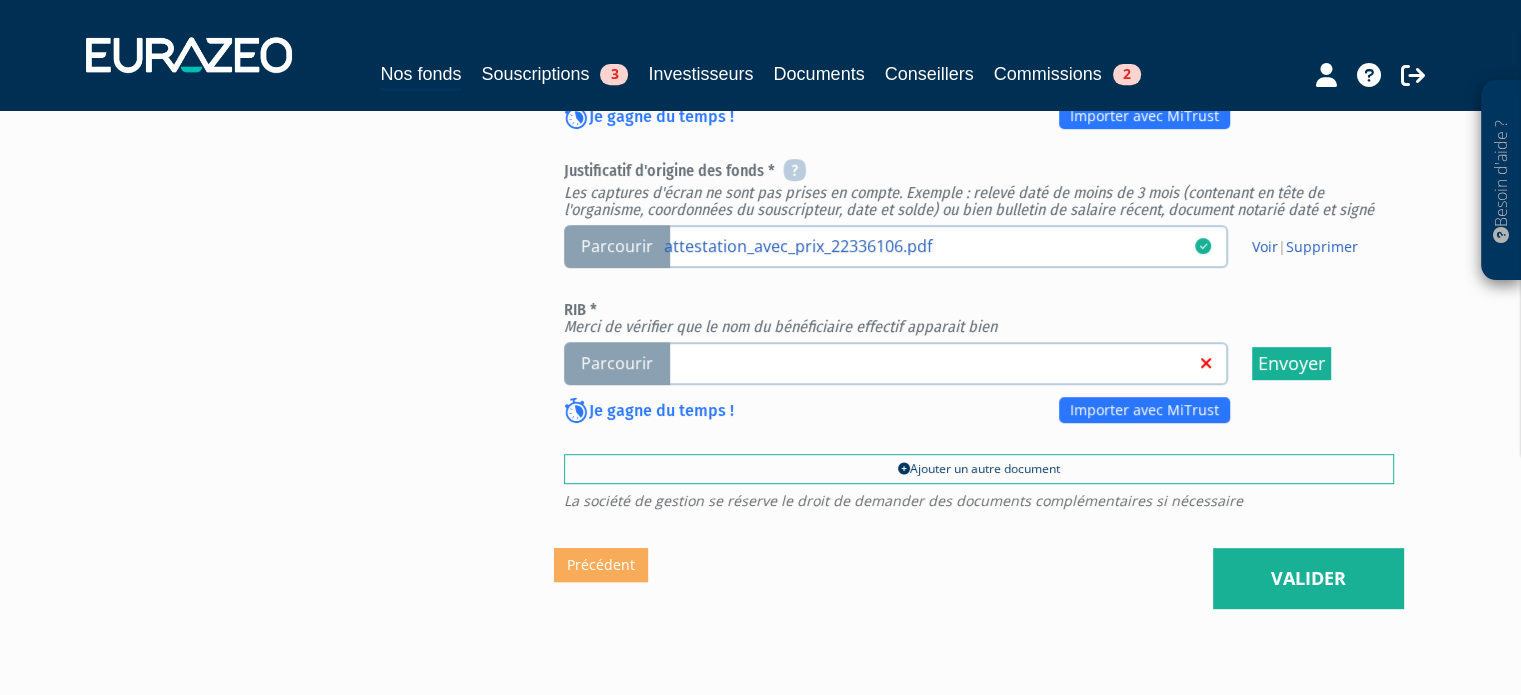 scroll, scrollTop: 875, scrollLeft: 0, axis: vertical 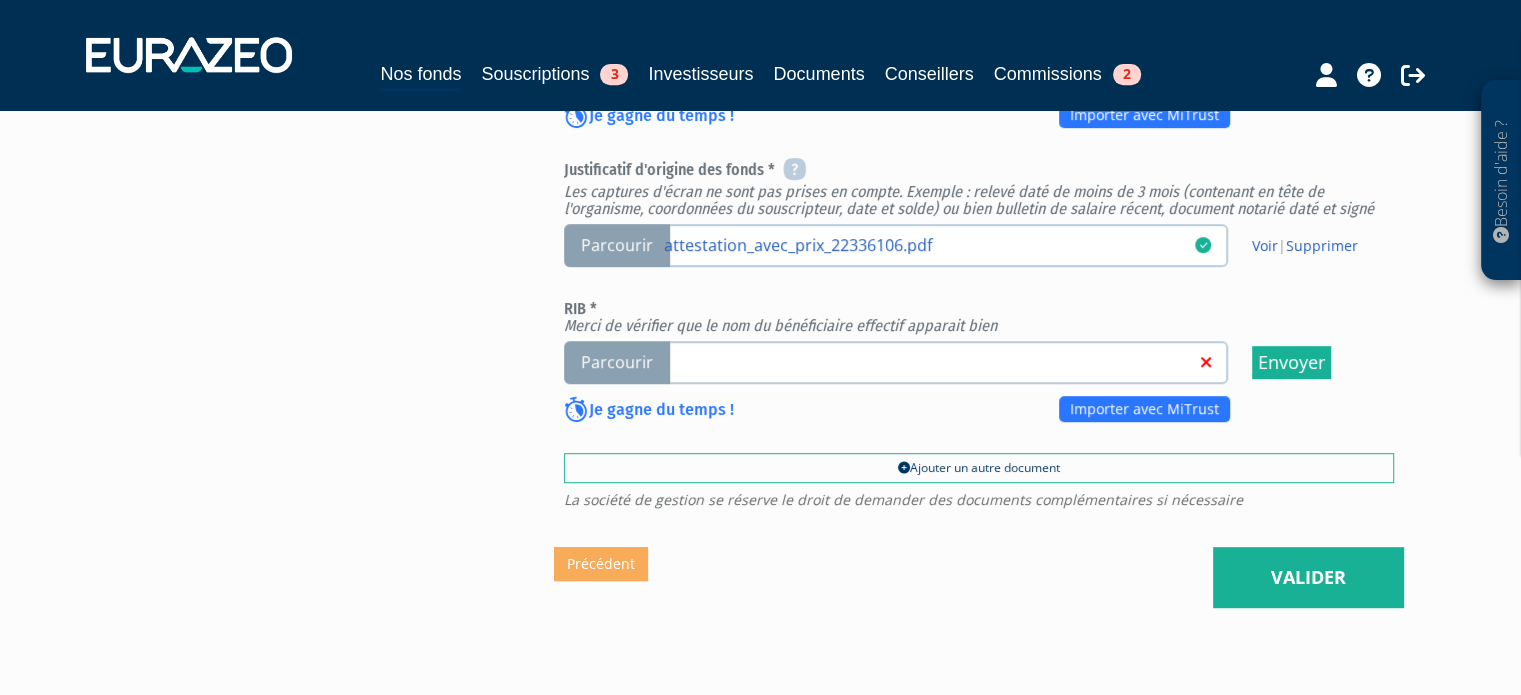 click at bounding box center [929, 361] 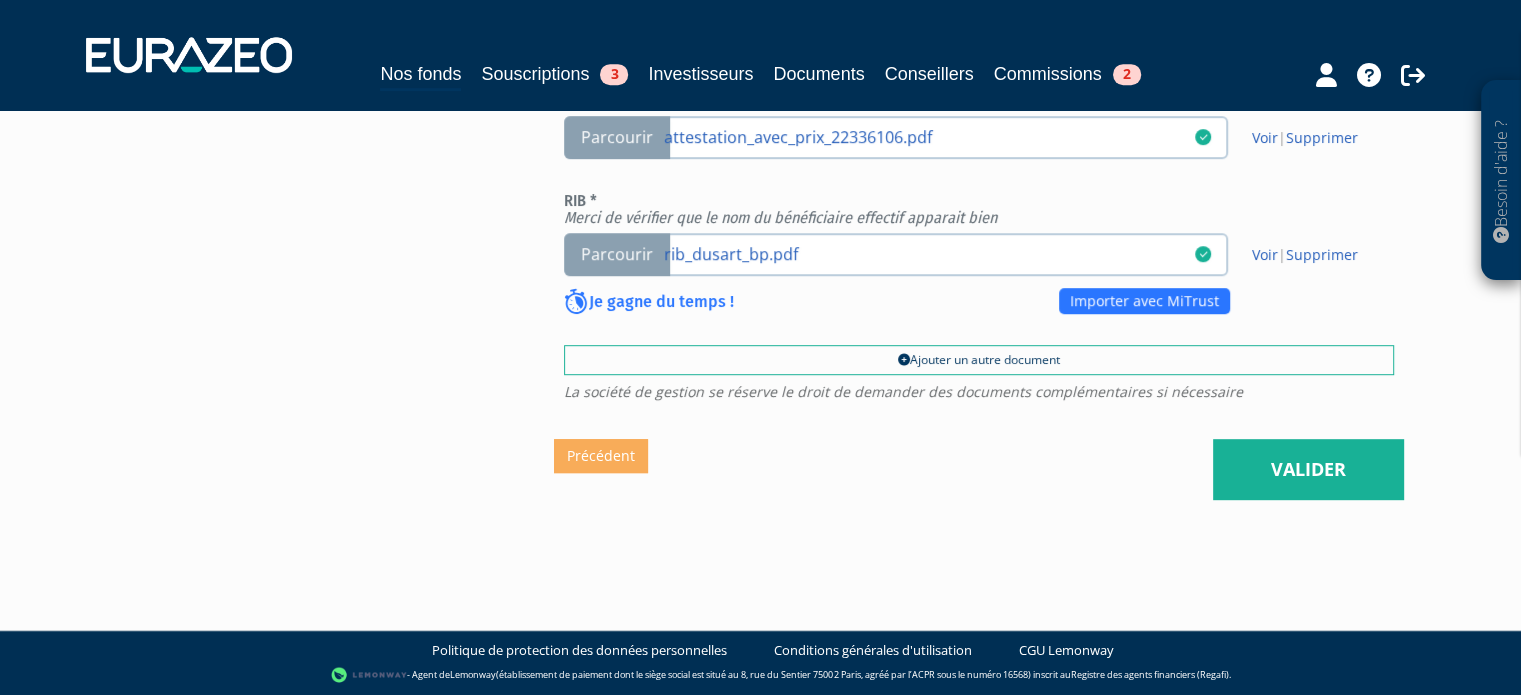 scroll, scrollTop: 1019, scrollLeft: 0, axis: vertical 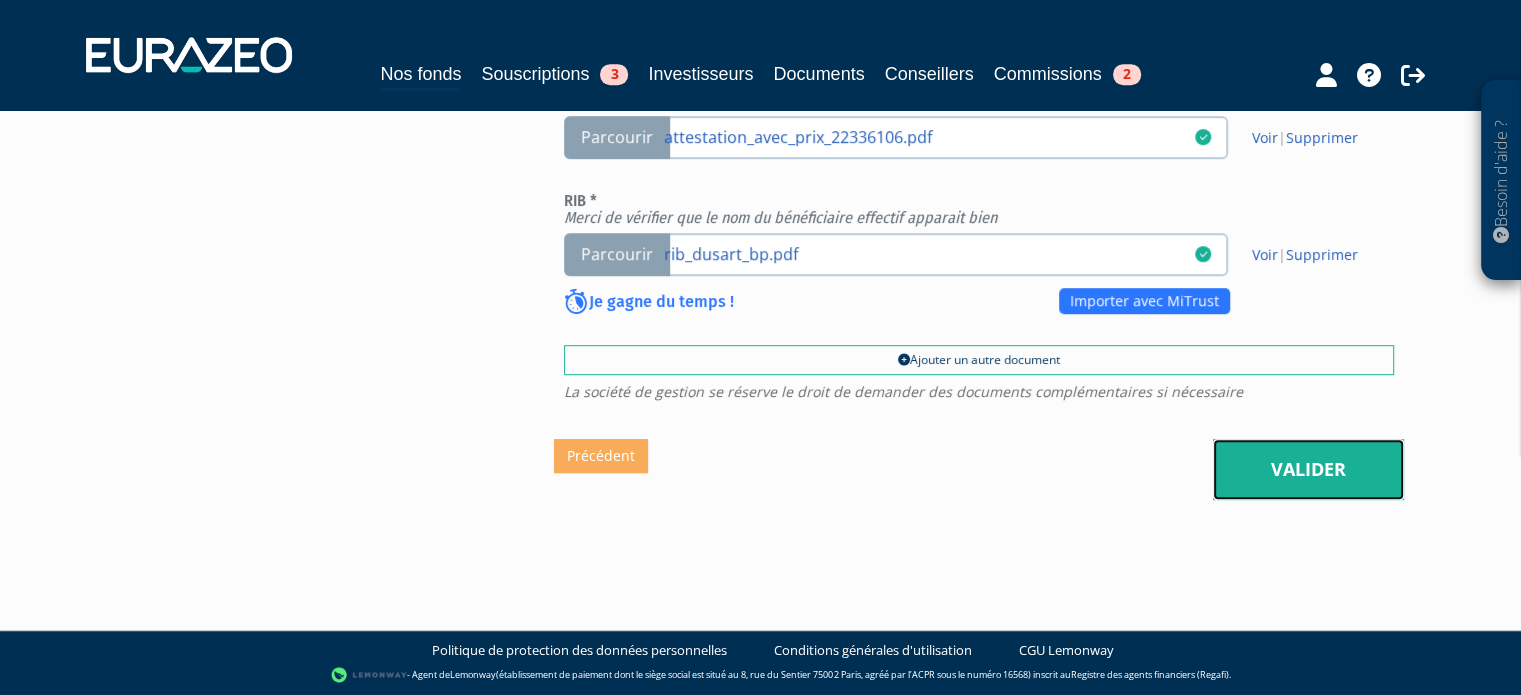 click on "Valider" at bounding box center (1308, 470) 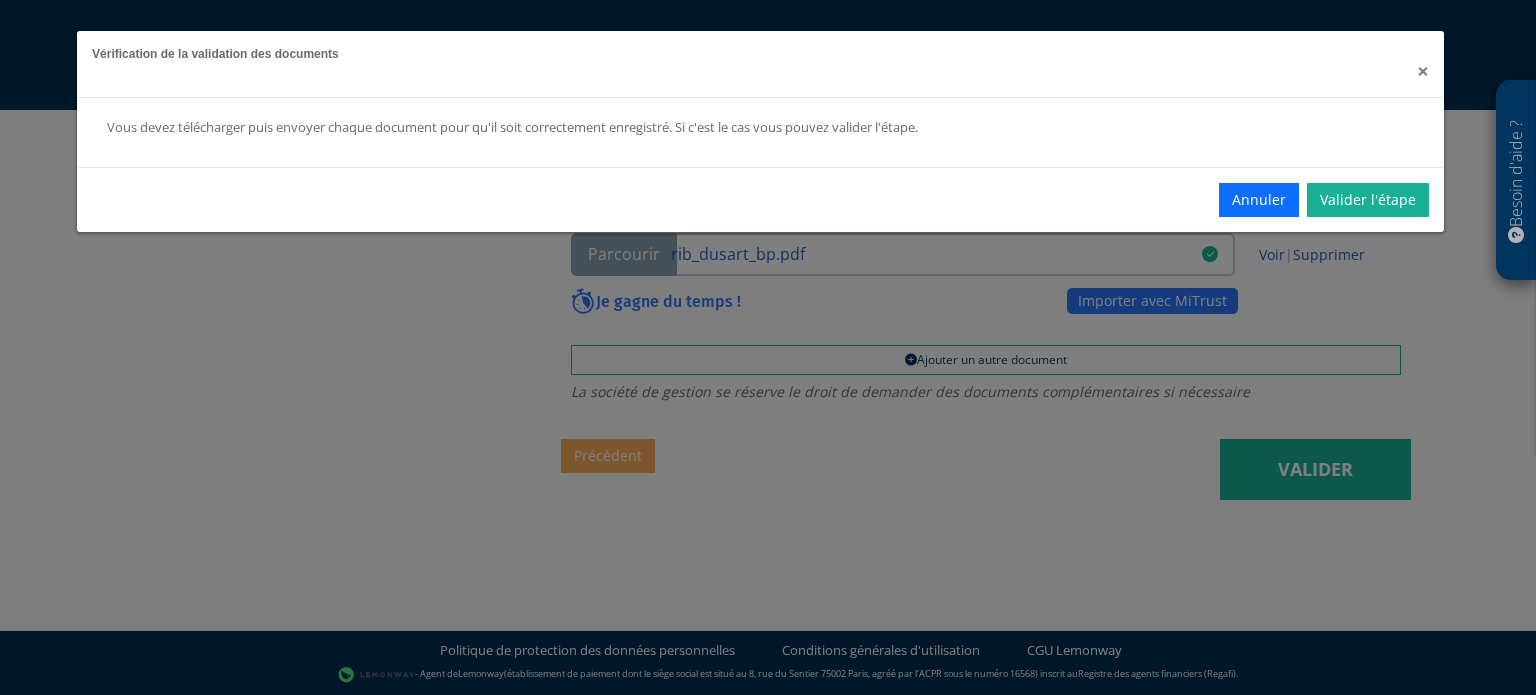 click on "×" at bounding box center (1423, 71) 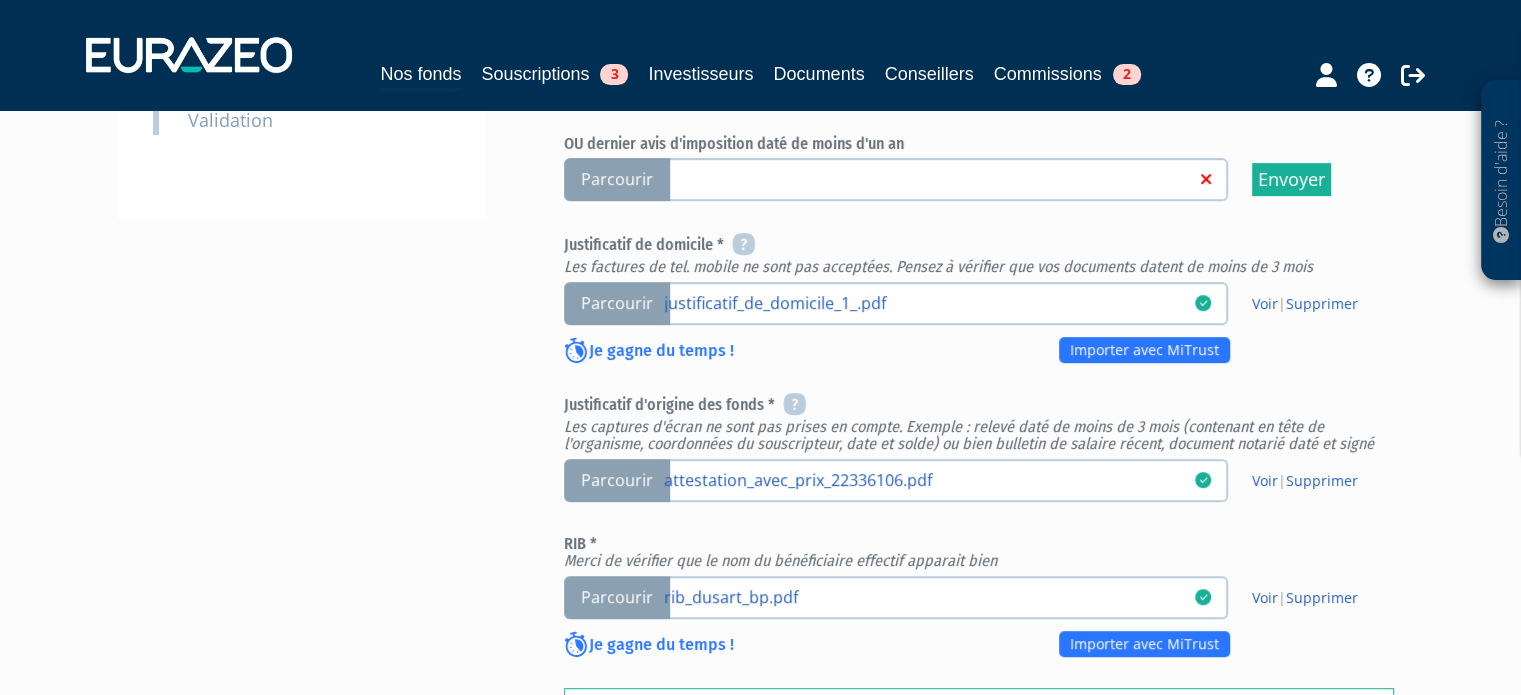 scroll, scrollTop: 640, scrollLeft: 0, axis: vertical 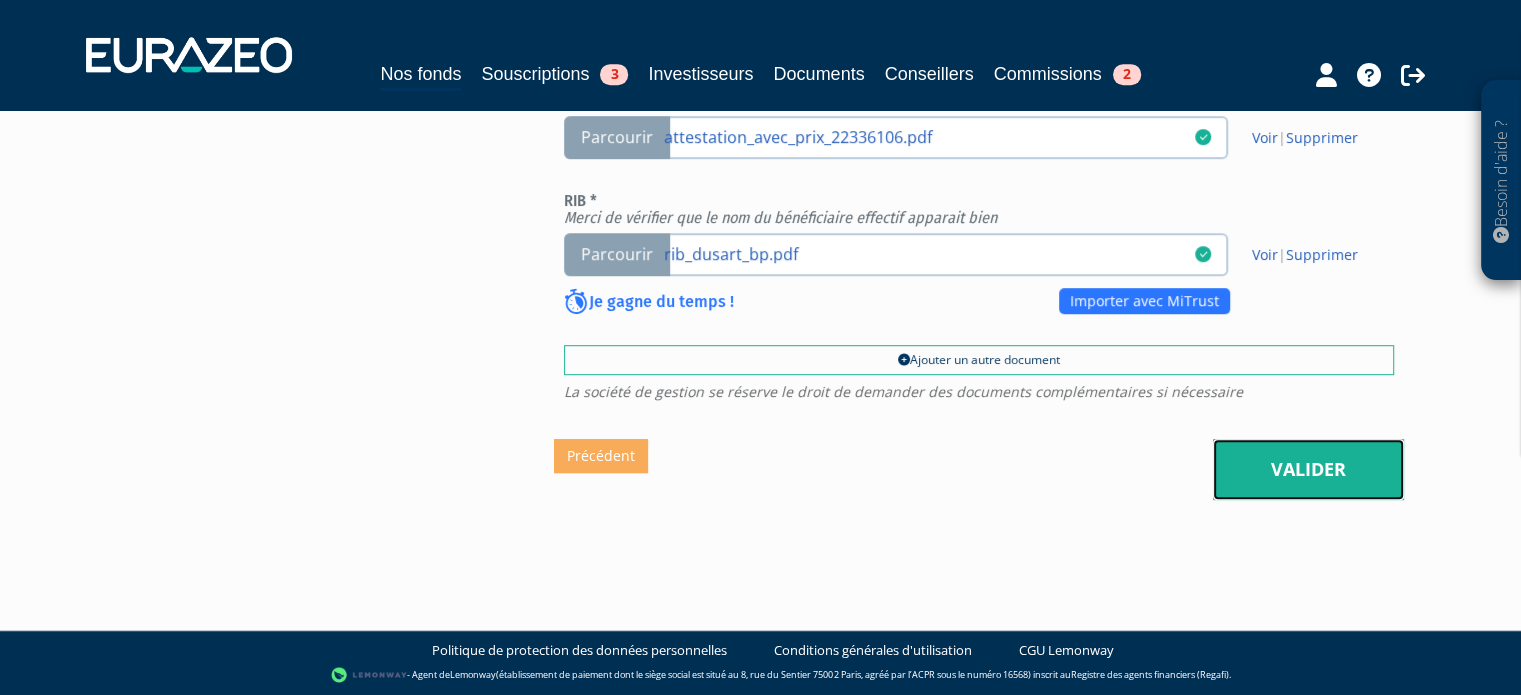 click on "Valider" at bounding box center (1308, 470) 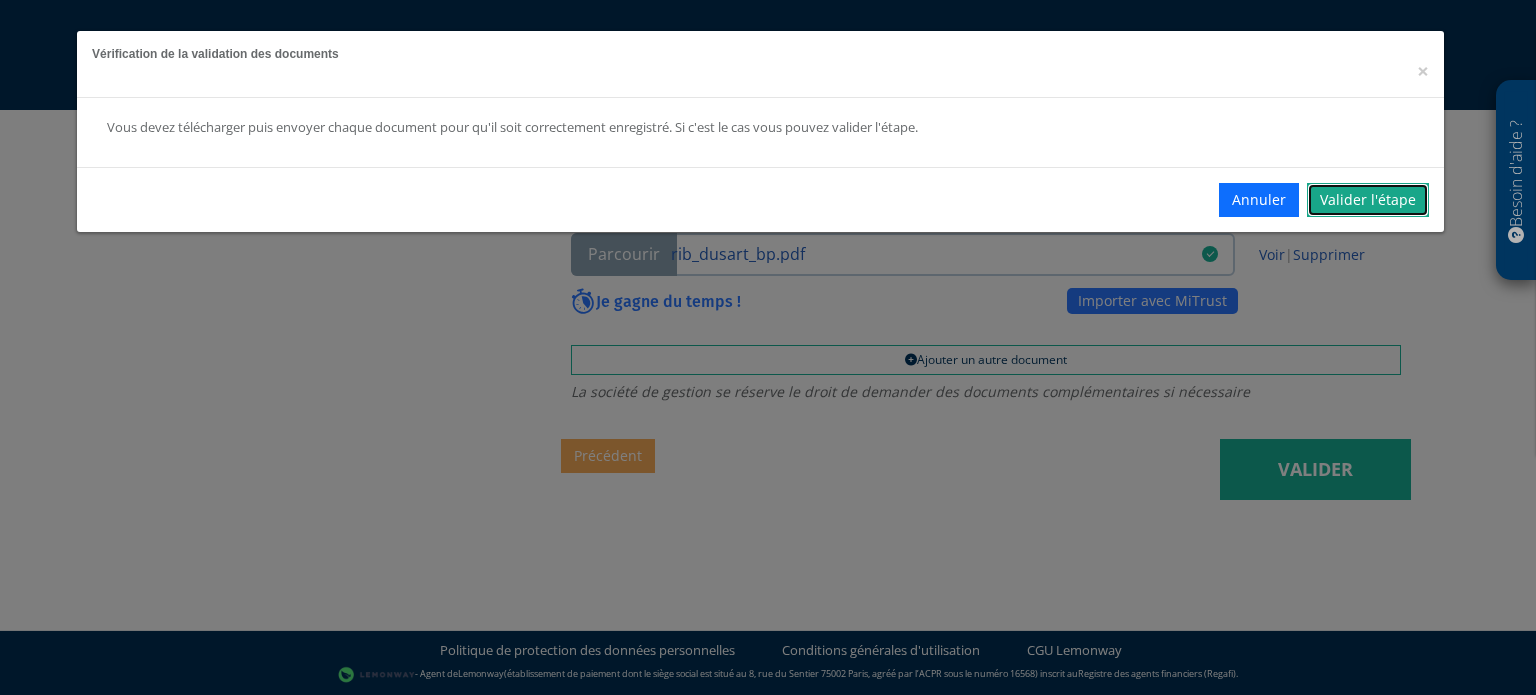 click on "Valider l'étape" at bounding box center [1368, 200] 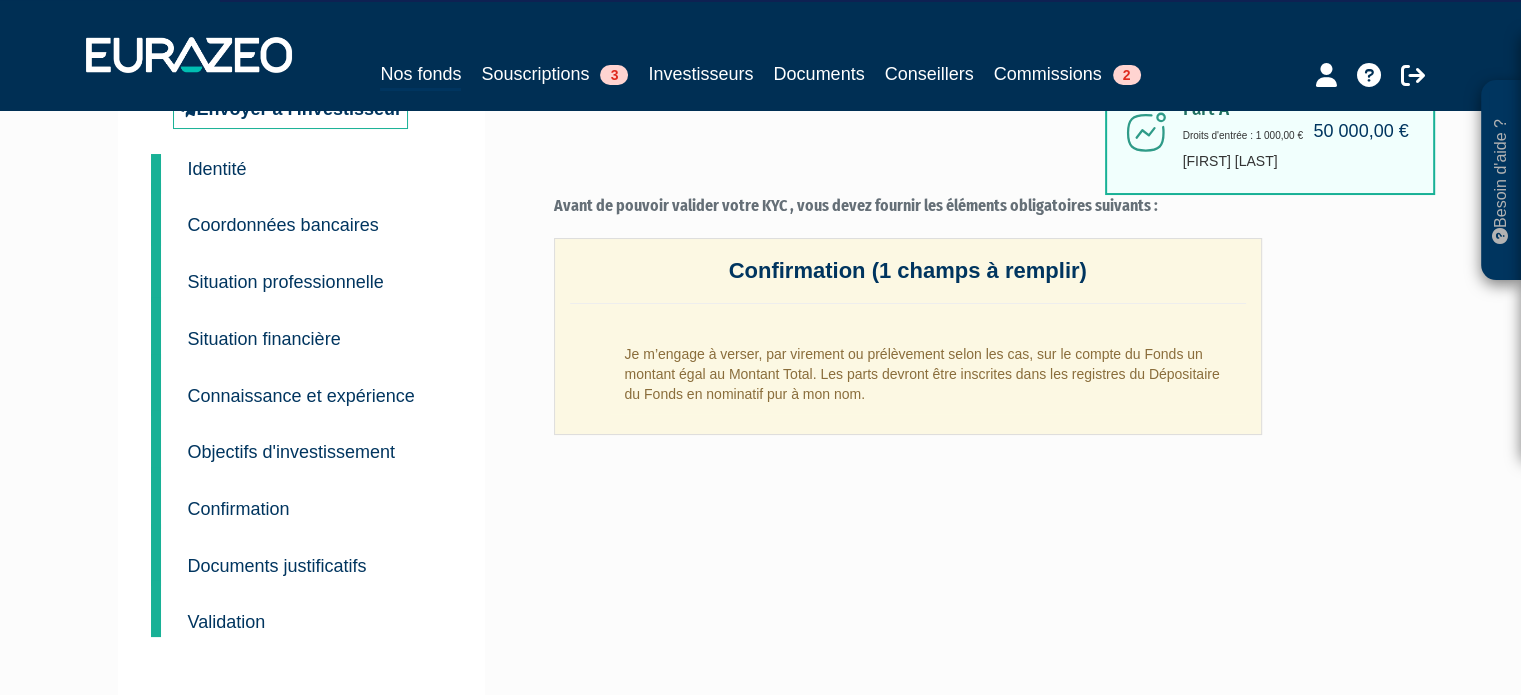 scroll, scrollTop: 20, scrollLeft: 0, axis: vertical 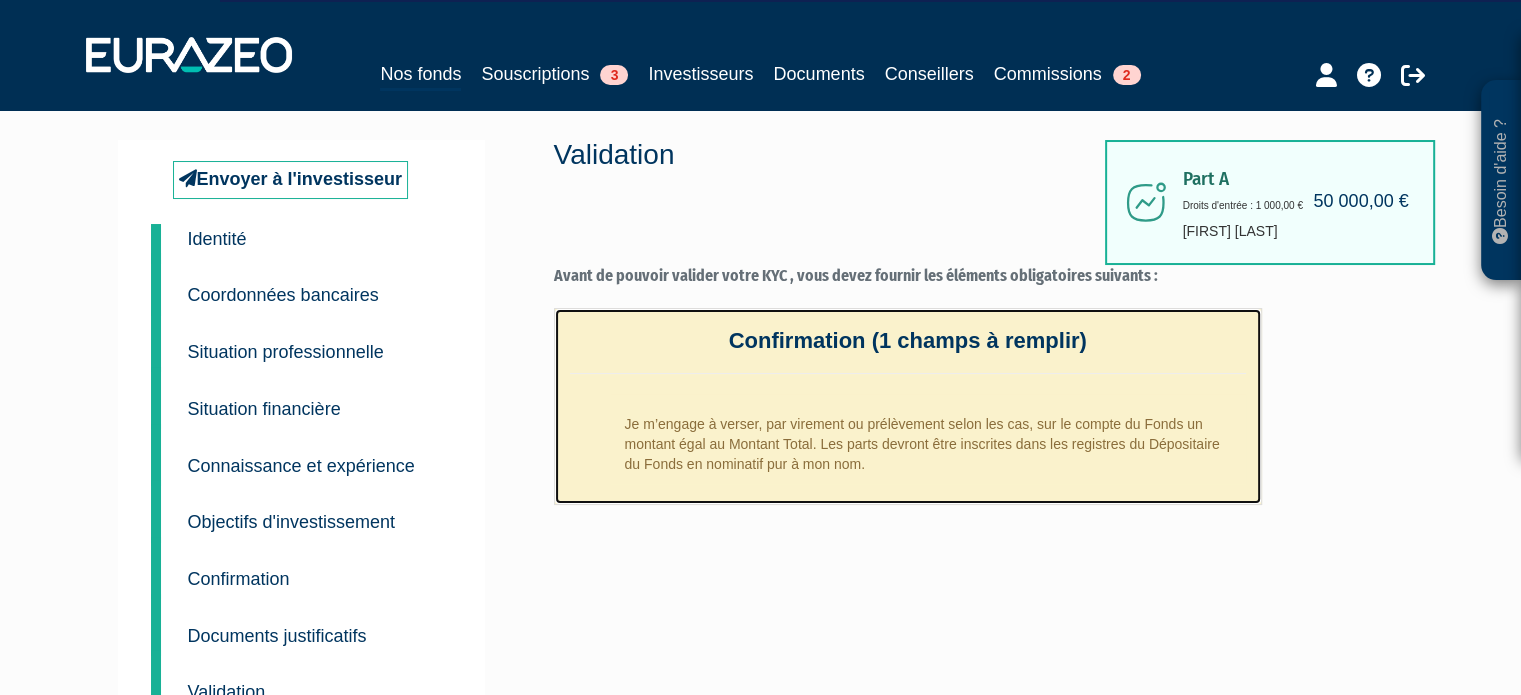 click on "Je m’engage à verser, par virement ou prélèvement selon les cas, sur le compte du Fonds un montant égal au Montant Total. Les parts devront être inscrites dans les registres  du Dépositaire du Fonds en nominatif pur à mon nom." at bounding box center (928, 439) 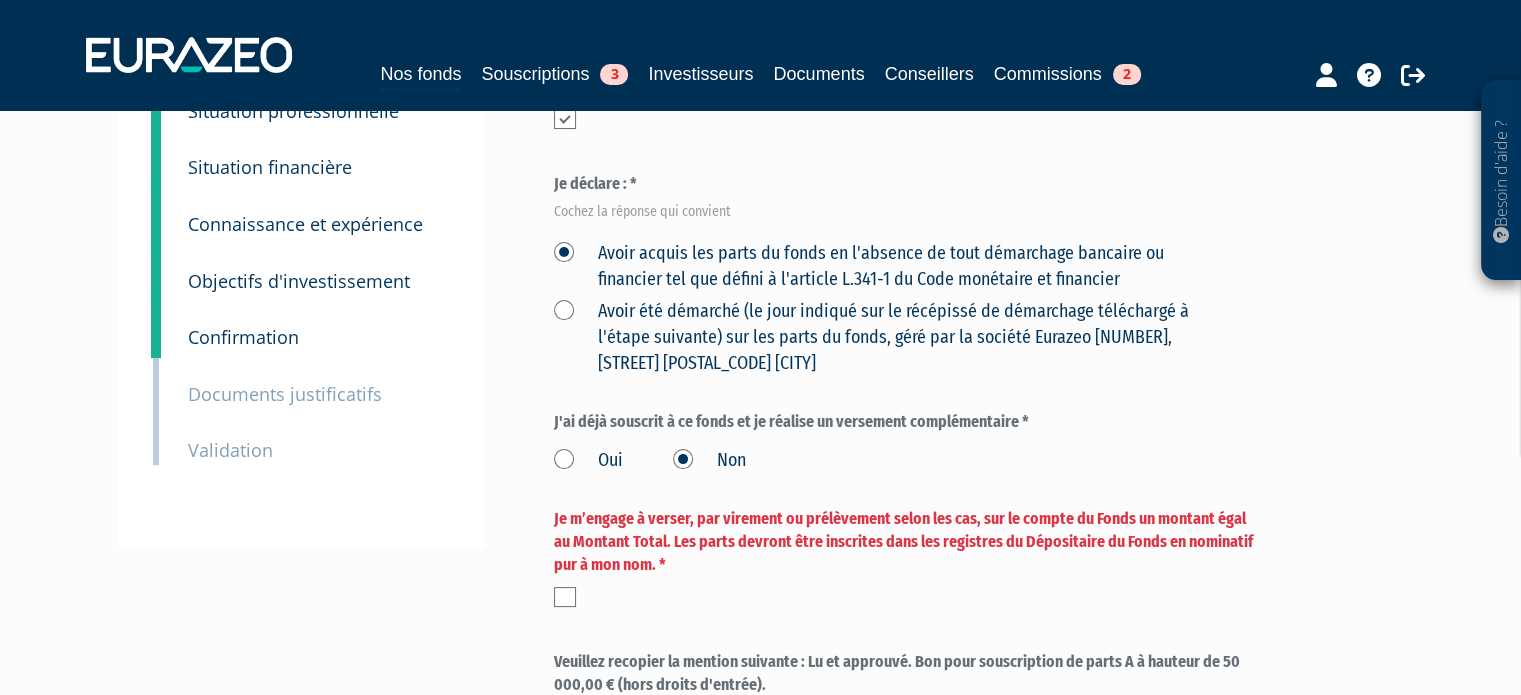 scroll, scrollTop: 296, scrollLeft: 0, axis: vertical 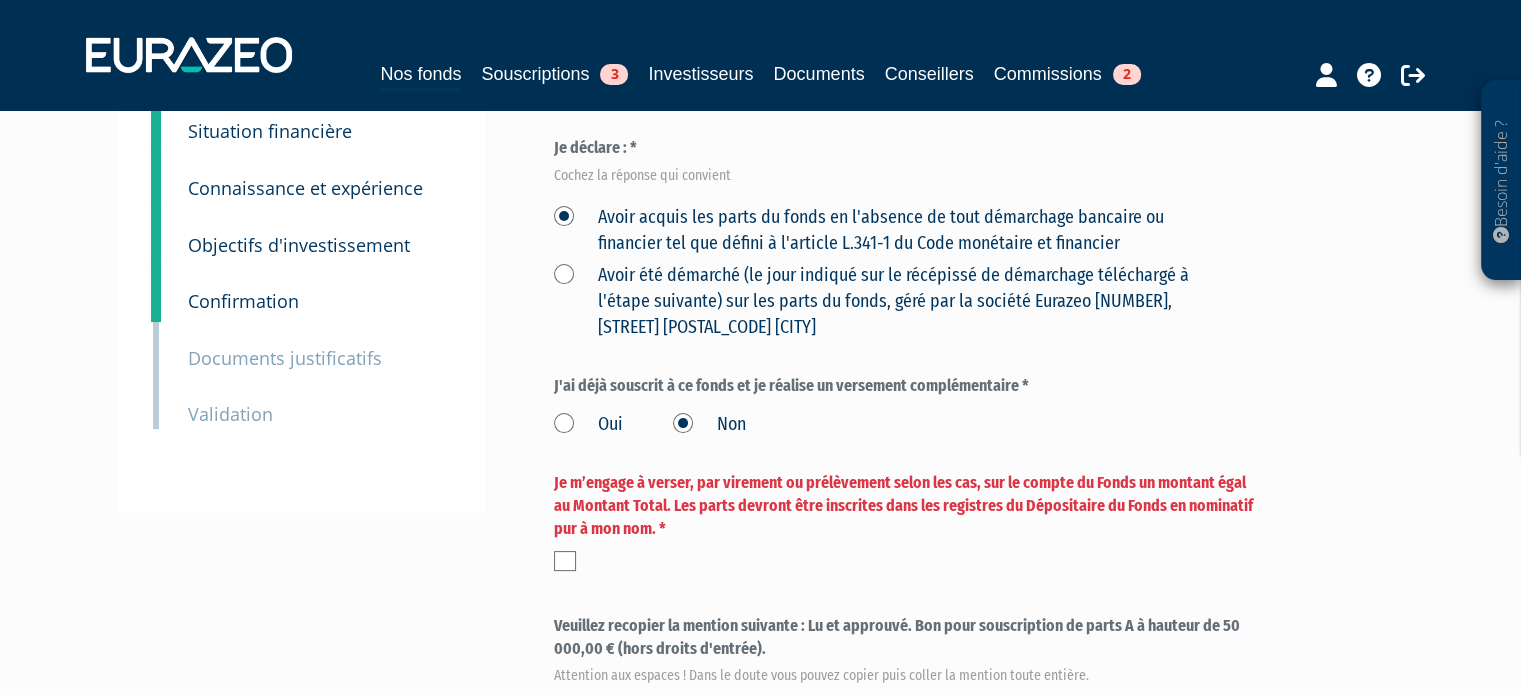 click at bounding box center [565, 561] 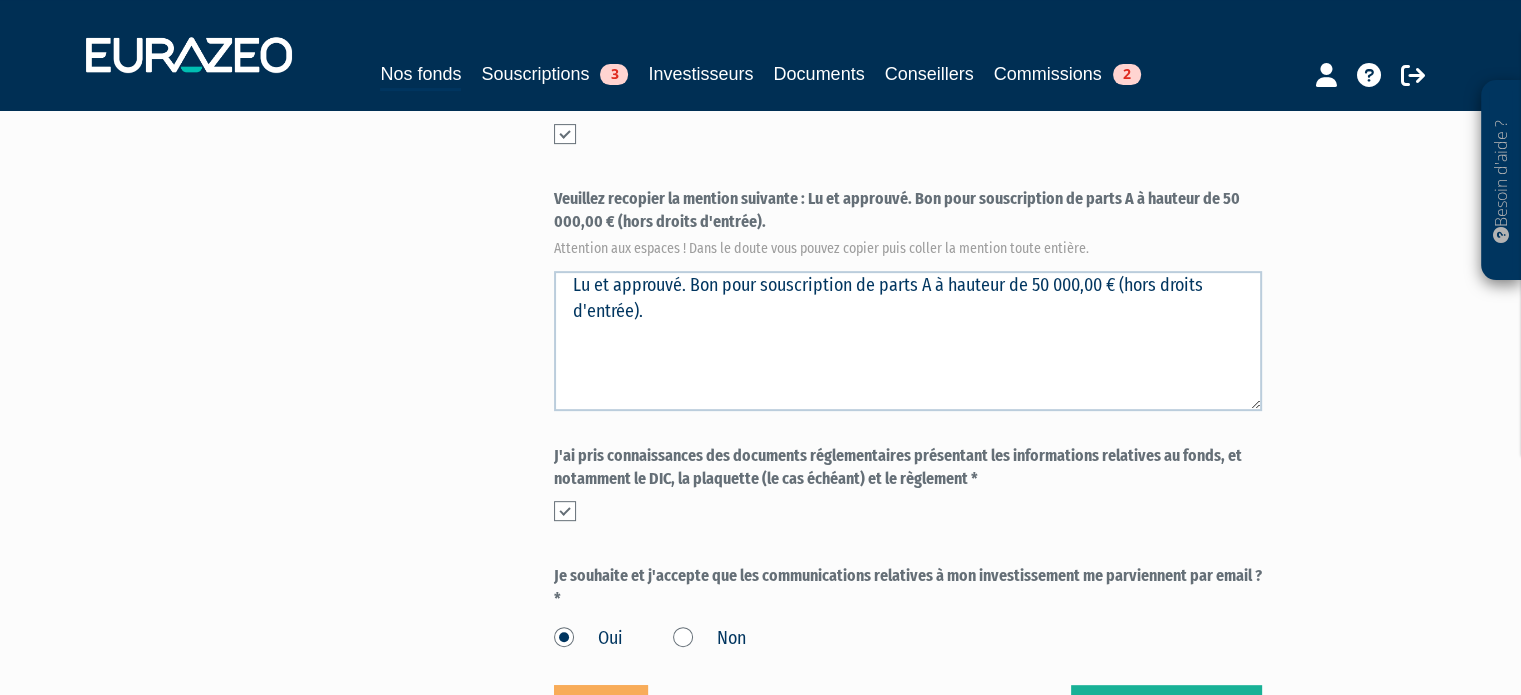 scroll, scrollTop: 1015, scrollLeft: 0, axis: vertical 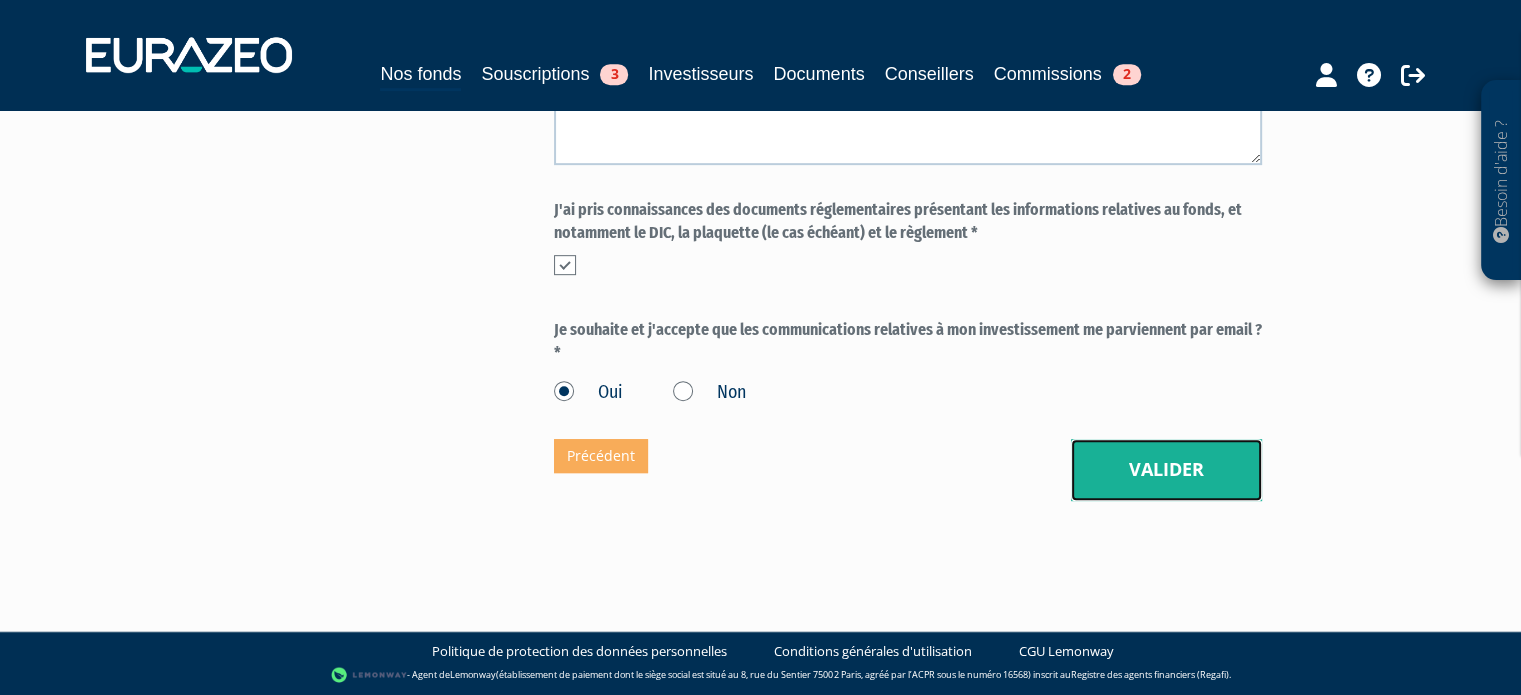 click on "Valider" at bounding box center [1166, 470] 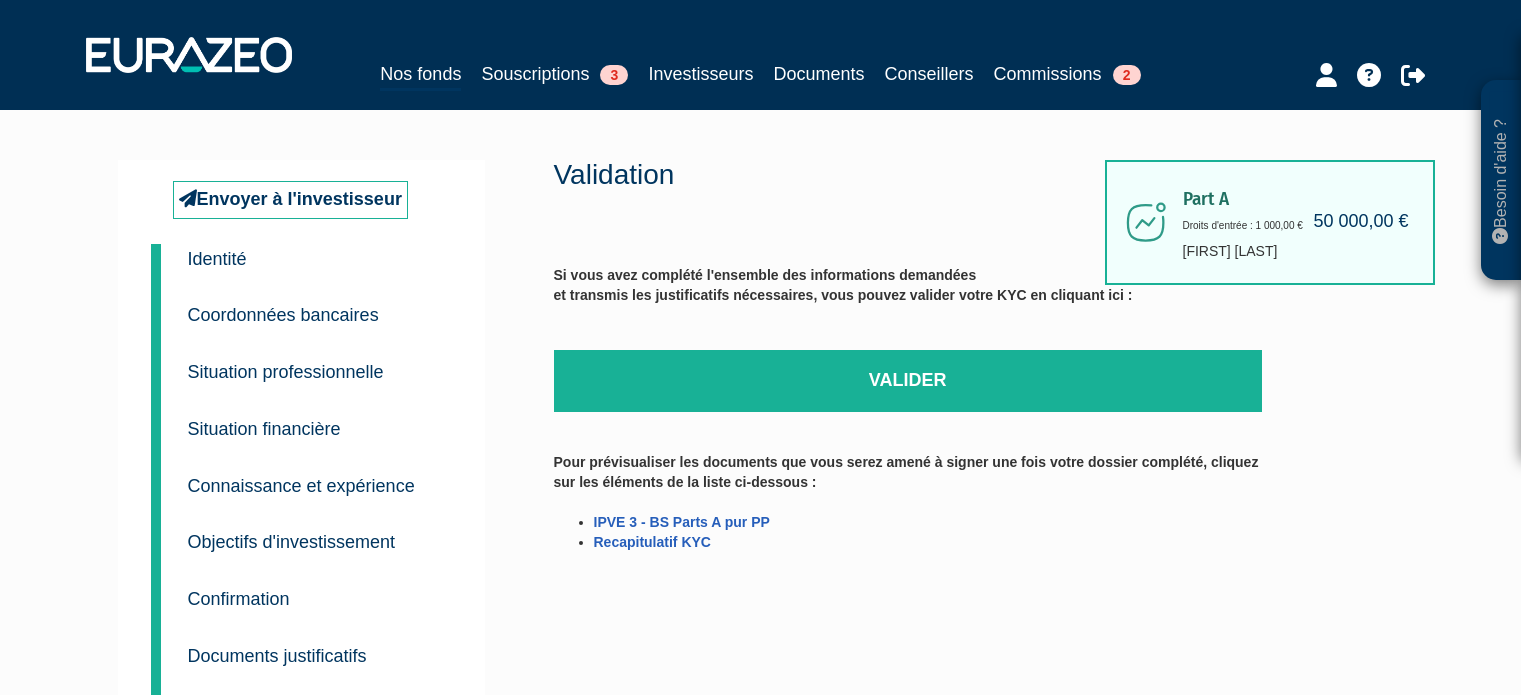 scroll, scrollTop: 0, scrollLeft: 0, axis: both 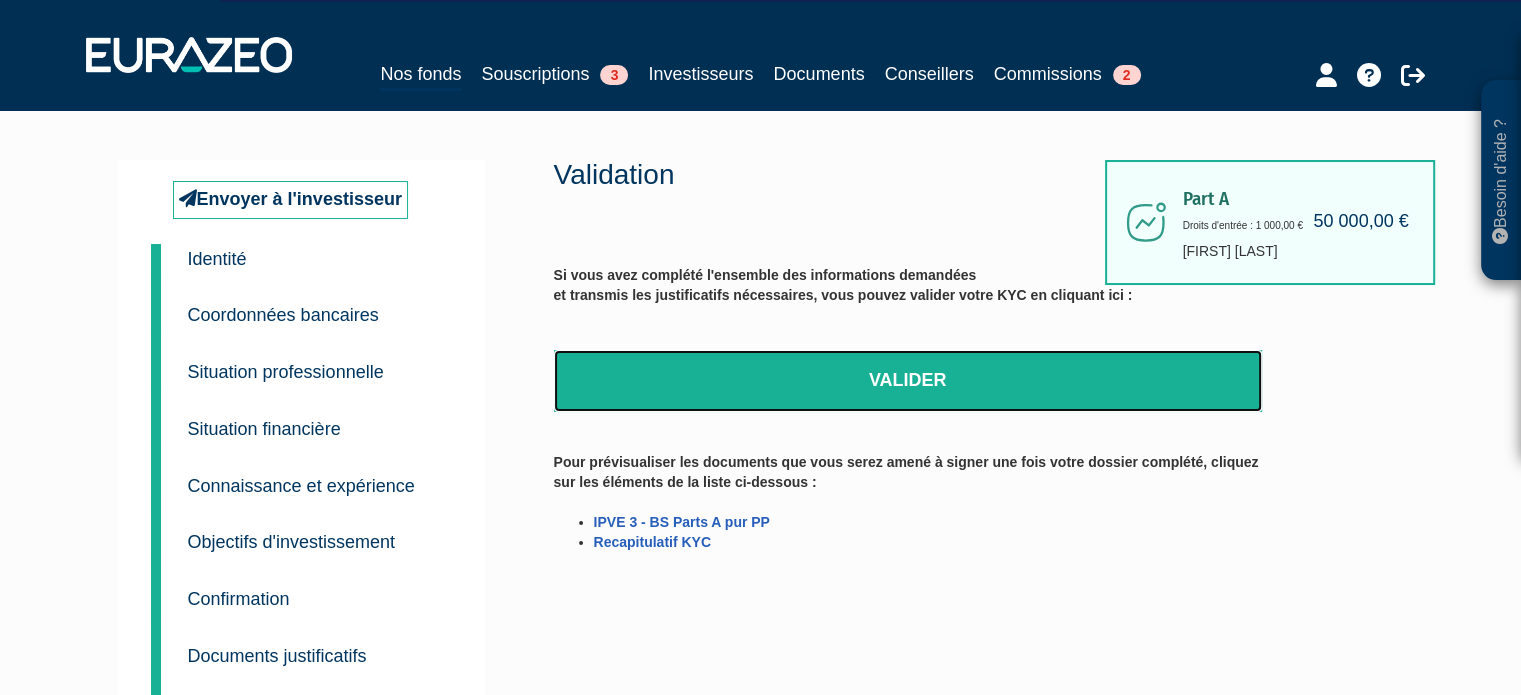 click on "Valider" at bounding box center [908, 381] 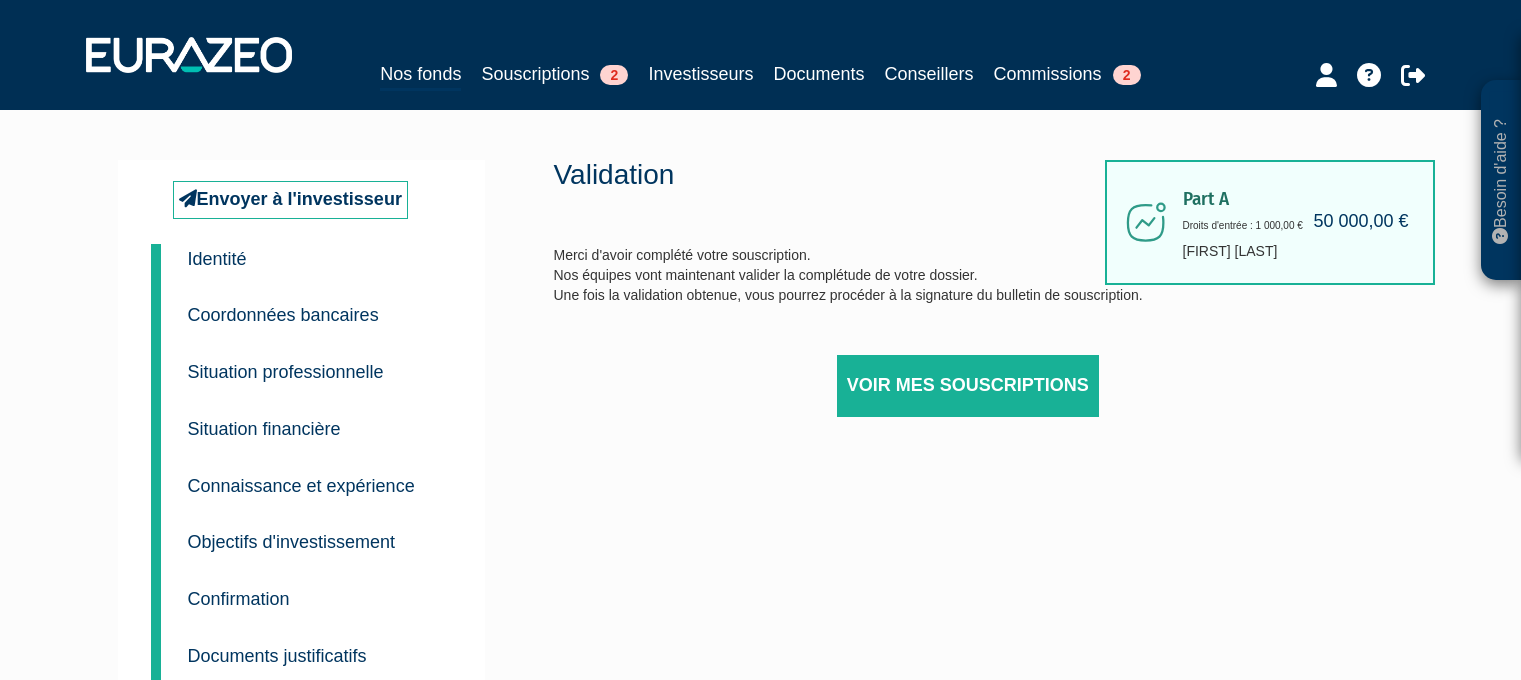scroll, scrollTop: 0, scrollLeft: 0, axis: both 